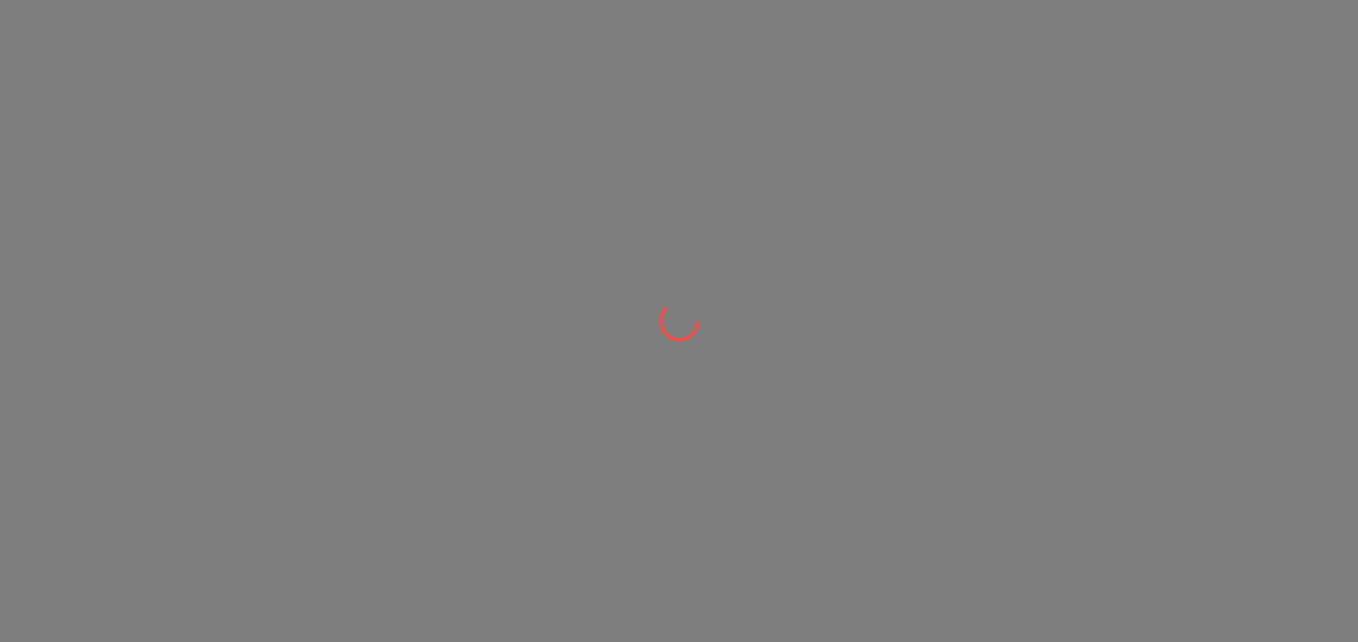 scroll, scrollTop: 0, scrollLeft: 0, axis: both 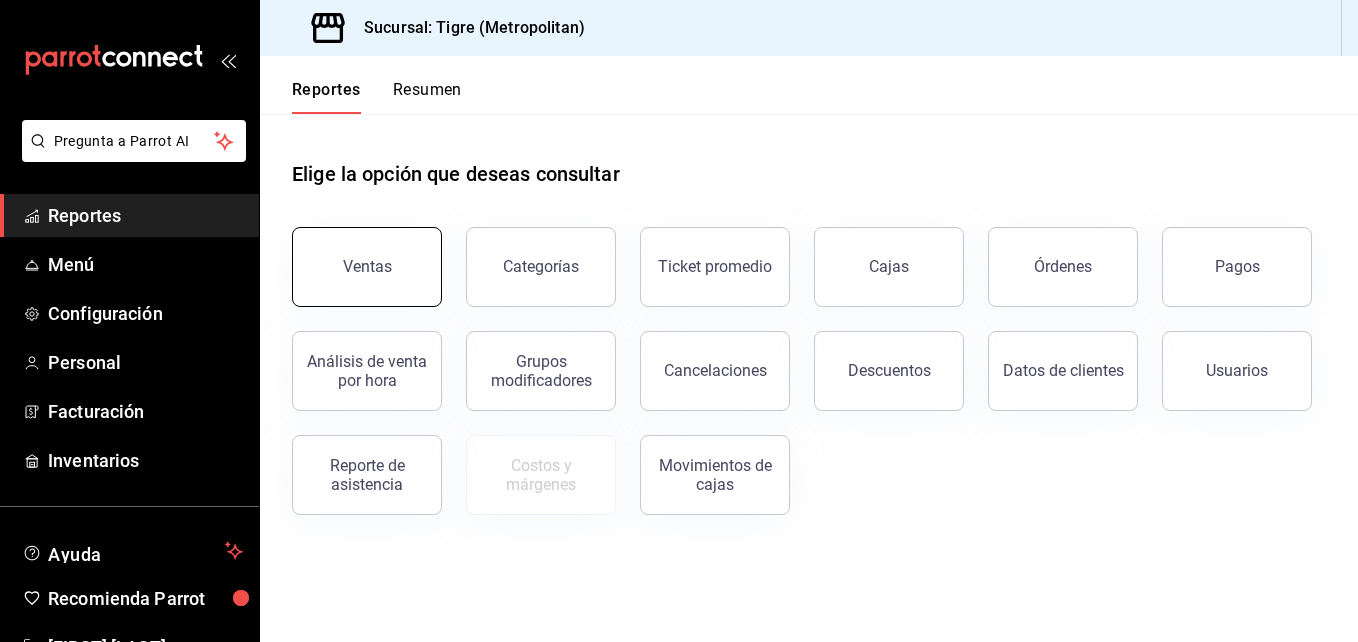 click on "Ventas" at bounding box center (367, 267) 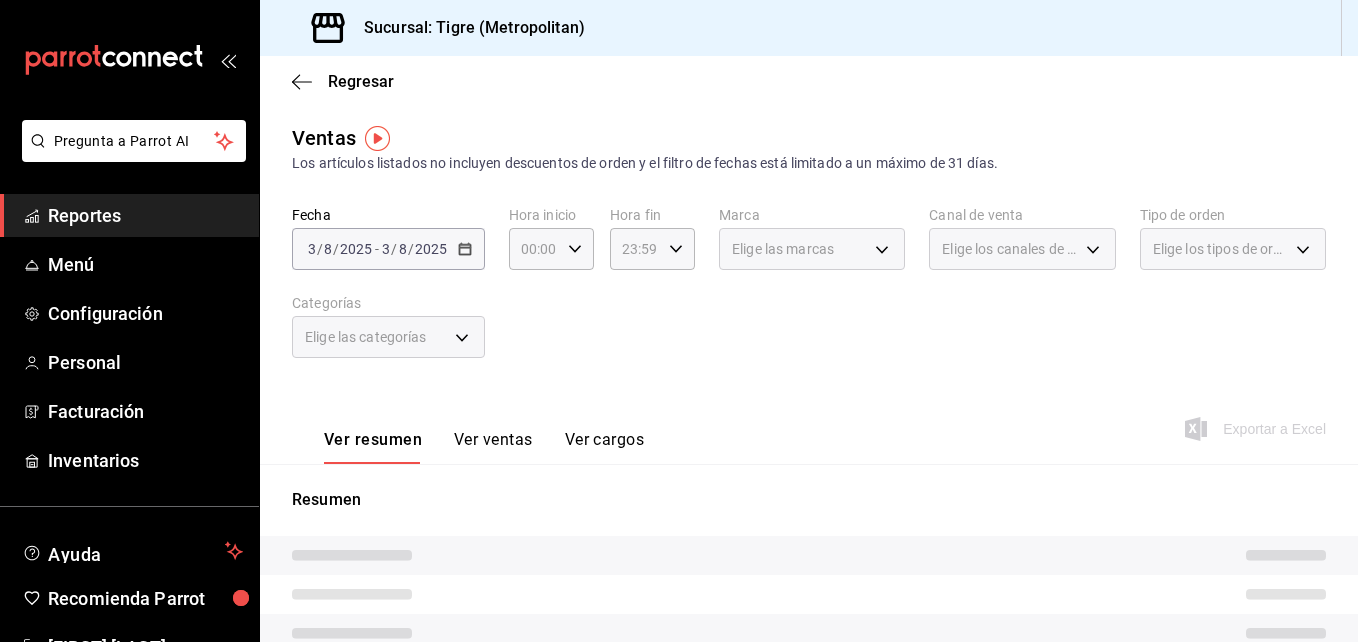click on "Reportes" at bounding box center (145, 215) 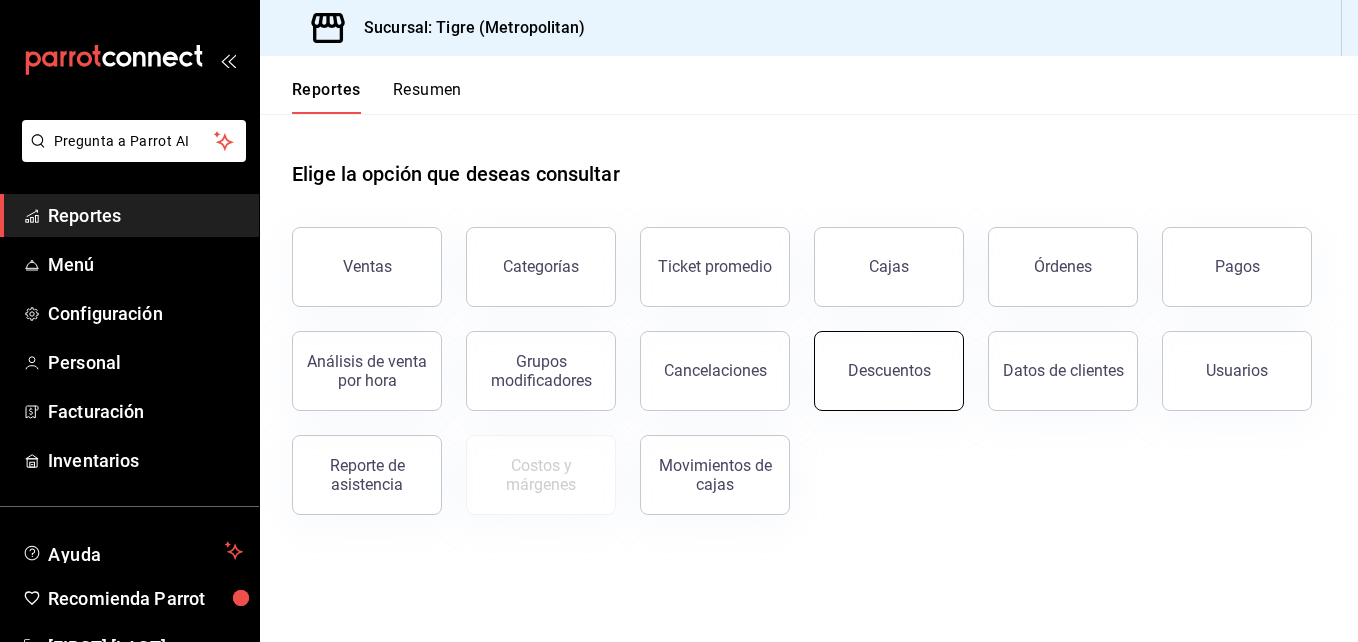 click on "Descuentos" at bounding box center (889, 371) 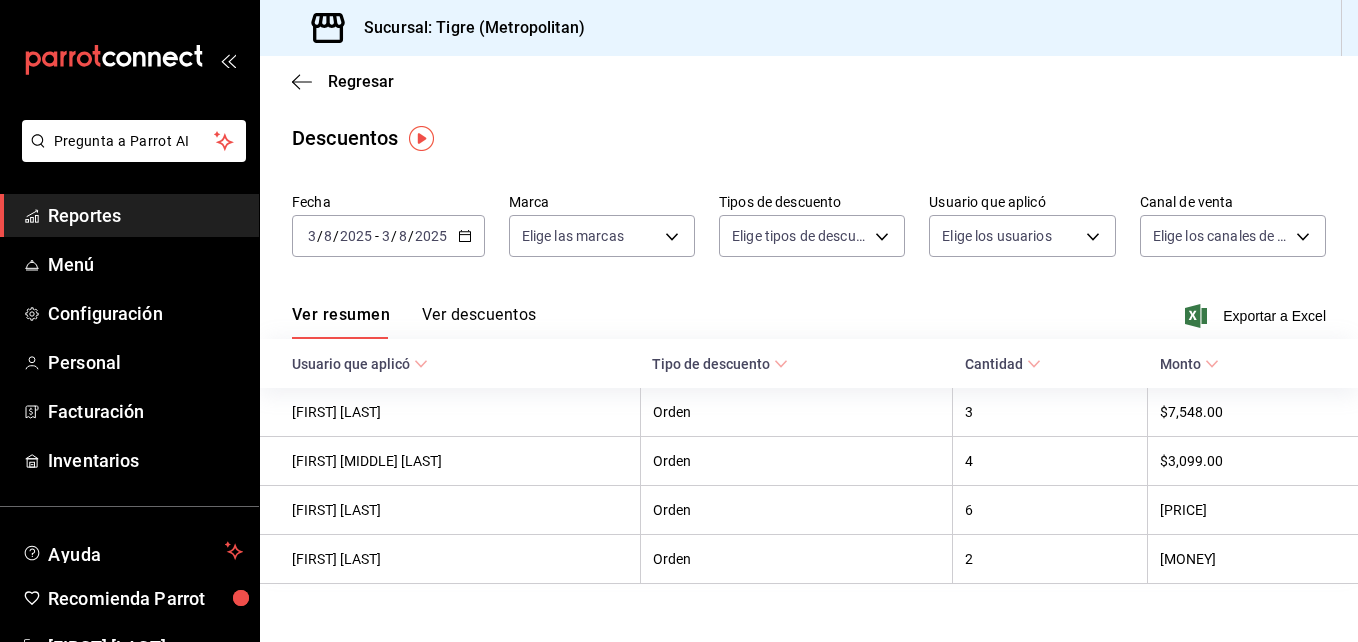 click 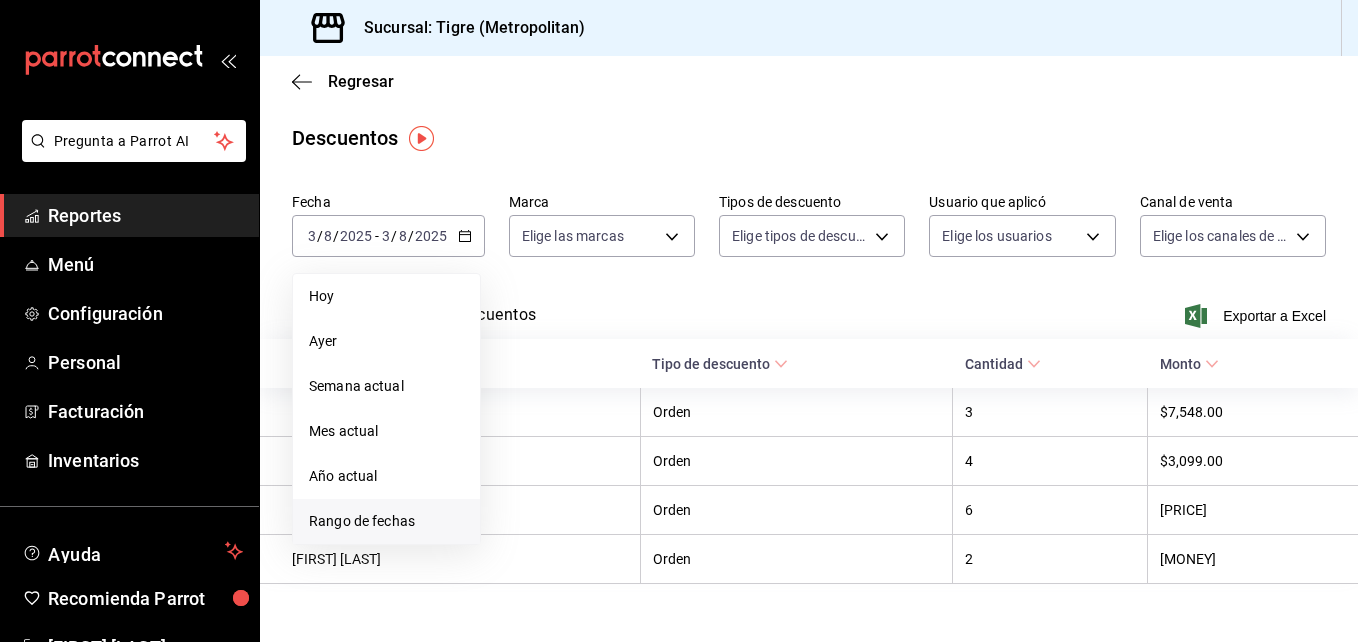 click on "Rango de fechas" at bounding box center (386, 521) 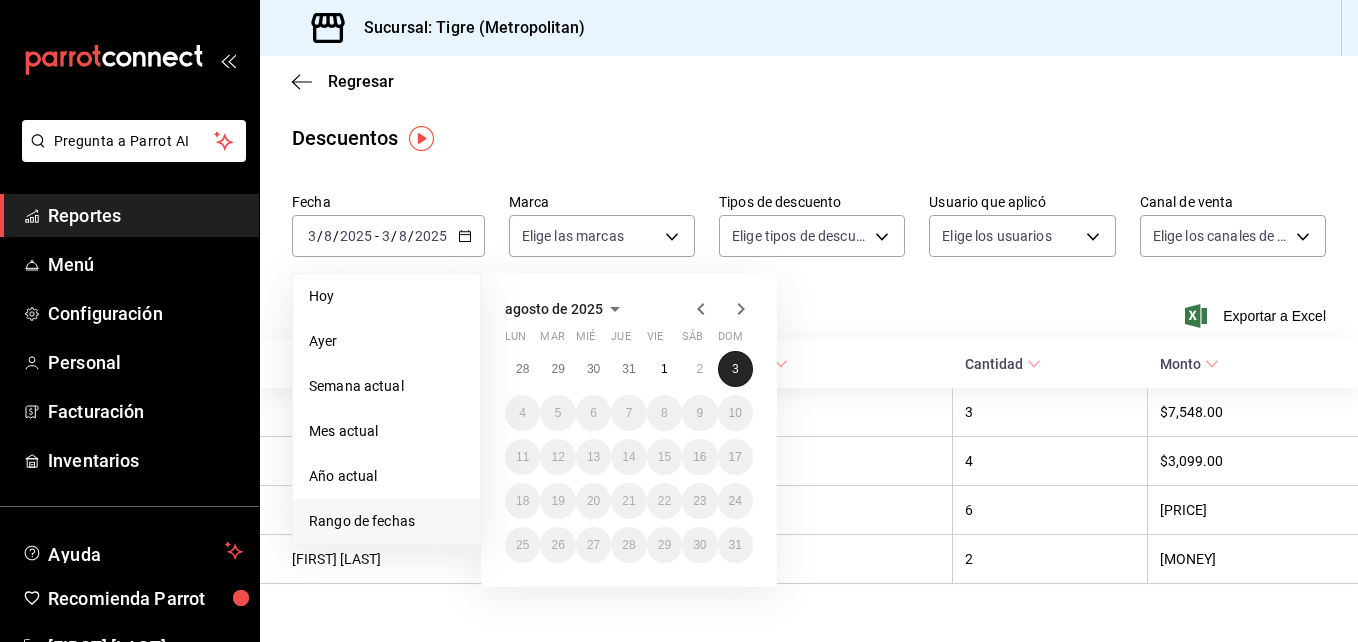 click on "3" at bounding box center [735, 369] 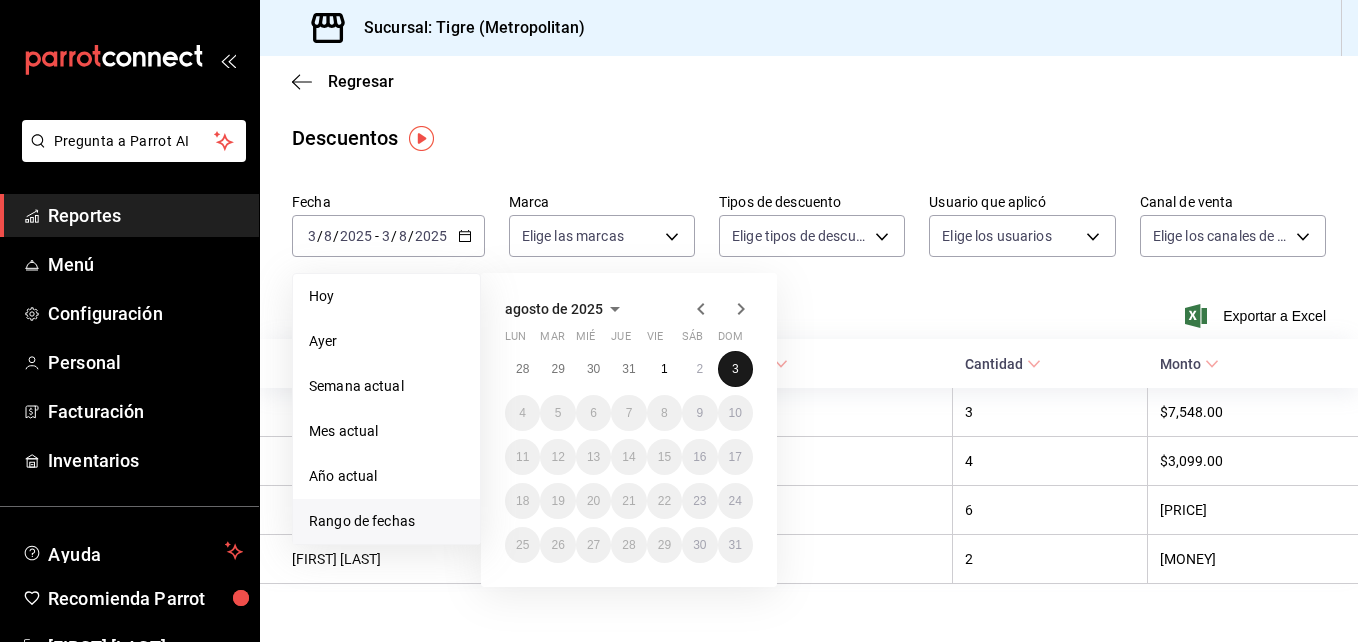 click on "3" at bounding box center (735, 369) 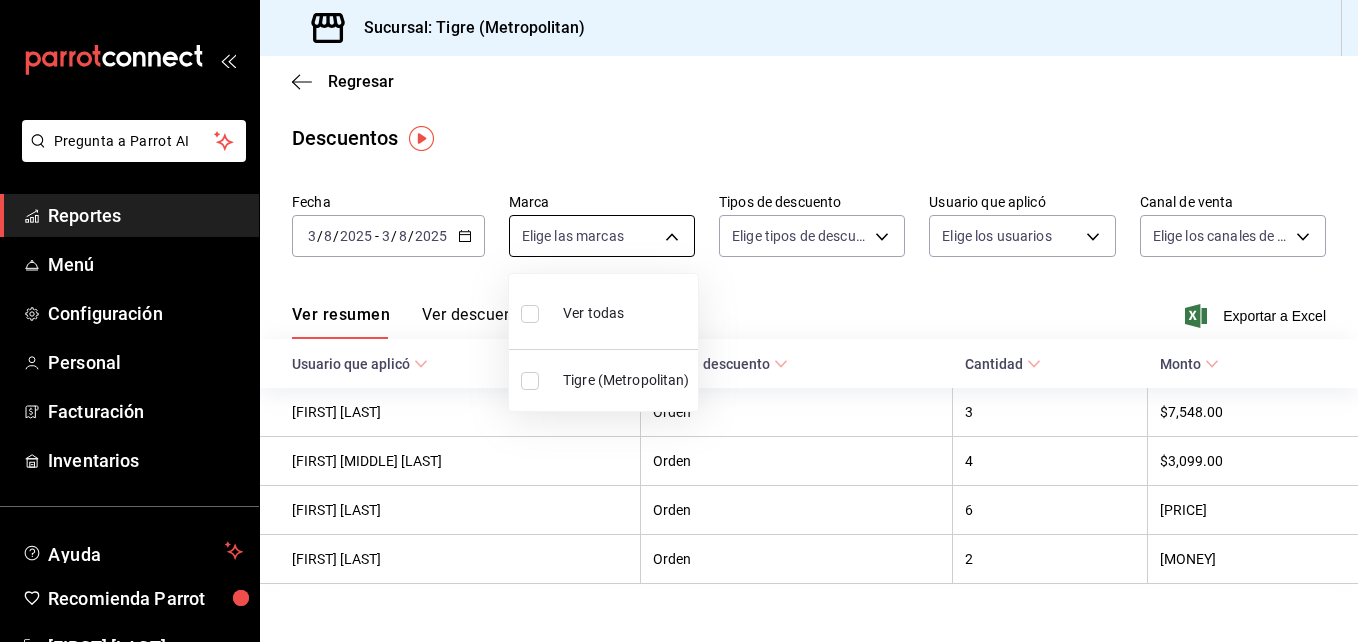 click on "Pregunta a Parrot AI Reportes   Menú   Configuración   Personal   Facturación   Inventarios   Ayuda Recomienda Parrot   [FIRST] [LAST]   Sugerir nueva función   Sucursal: Tigre (Metropolitan) Regresar Descuentos Fecha 2025-08-03 3 / 8 / 2025 - 2025-08-03 3 / 8 / 2025 Marca Elige las marcas Tipos de descuento Elige tipos de descuento Usuario que aplicó Elige los canales de venta Ver resumen Ver descuentos Exportar a Excel Usuario que aplicó Tipo de descuento Cantidad Monto [FIRST] [LAST] Orden 3 $7,548.00 [FIRST] [LAST] Orden 4 $3,099.00 [FIRST] [LAST] Orden 6 $1,938.40 [FIRST] [LAST] Orden 2 $1,331.40 Pregunta a Parrot AI Reportes   Menú   Configuración   Personal   Facturación   Inventarios   Ayuda Recomienda Parrot   [FIRST] [LAST]   Sugerir nueva función   GANA 1 MES GRATIS EN TU SUSCRIPCIÓN AQUÍ Ver video tutorial Ir a video Visitar centro de ayuda (81) 2046 6363 soporte@example.com Visitar centro de ayuda (81) 2046 6363 Ver todas" at bounding box center [679, 321] 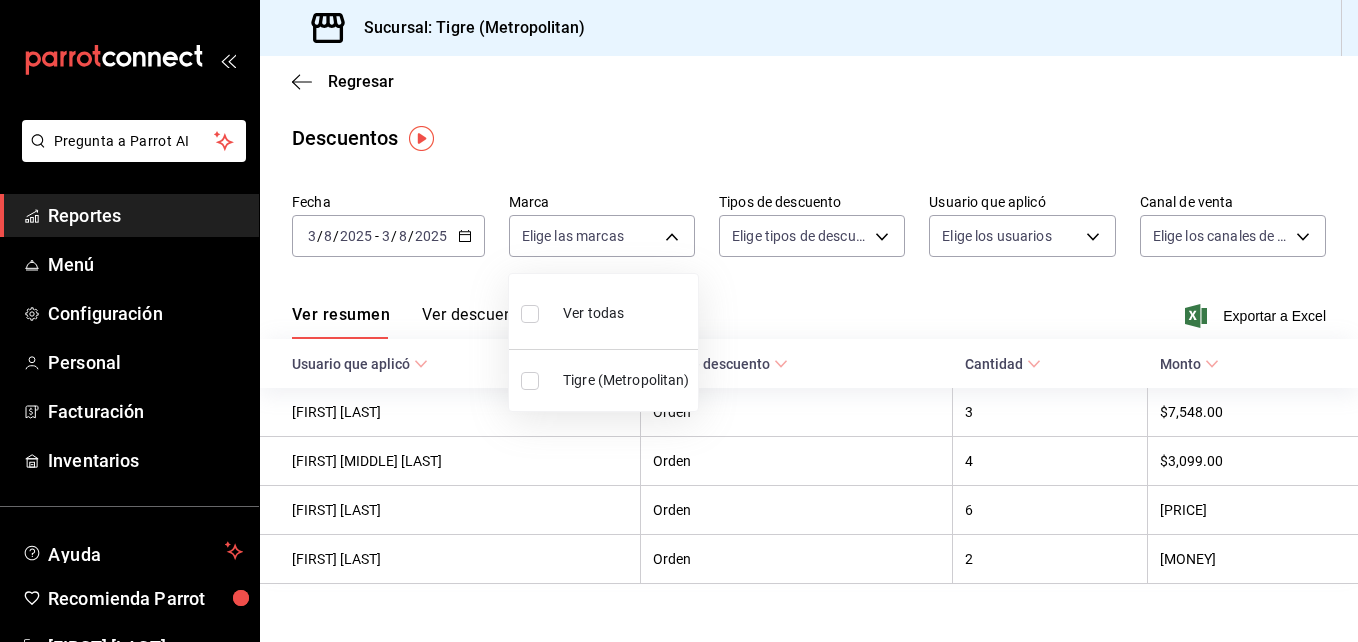 click on "Ver todas" at bounding box center [603, 311] 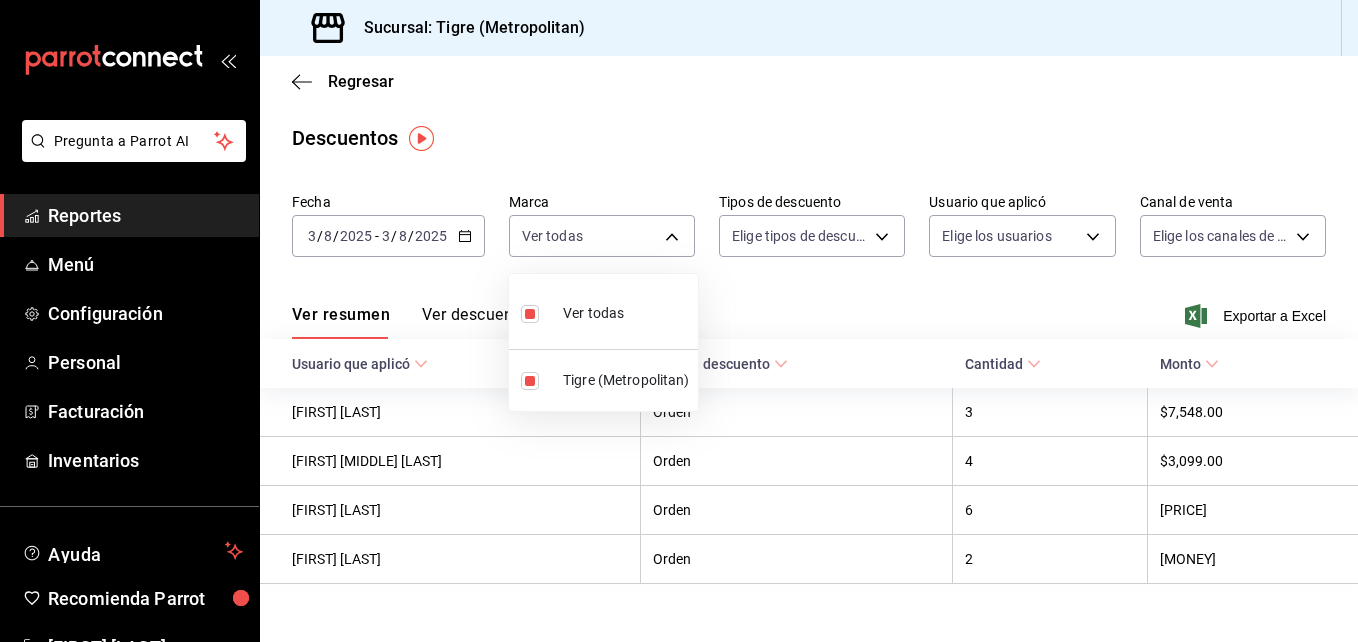 click at bounding box center (679, 321) 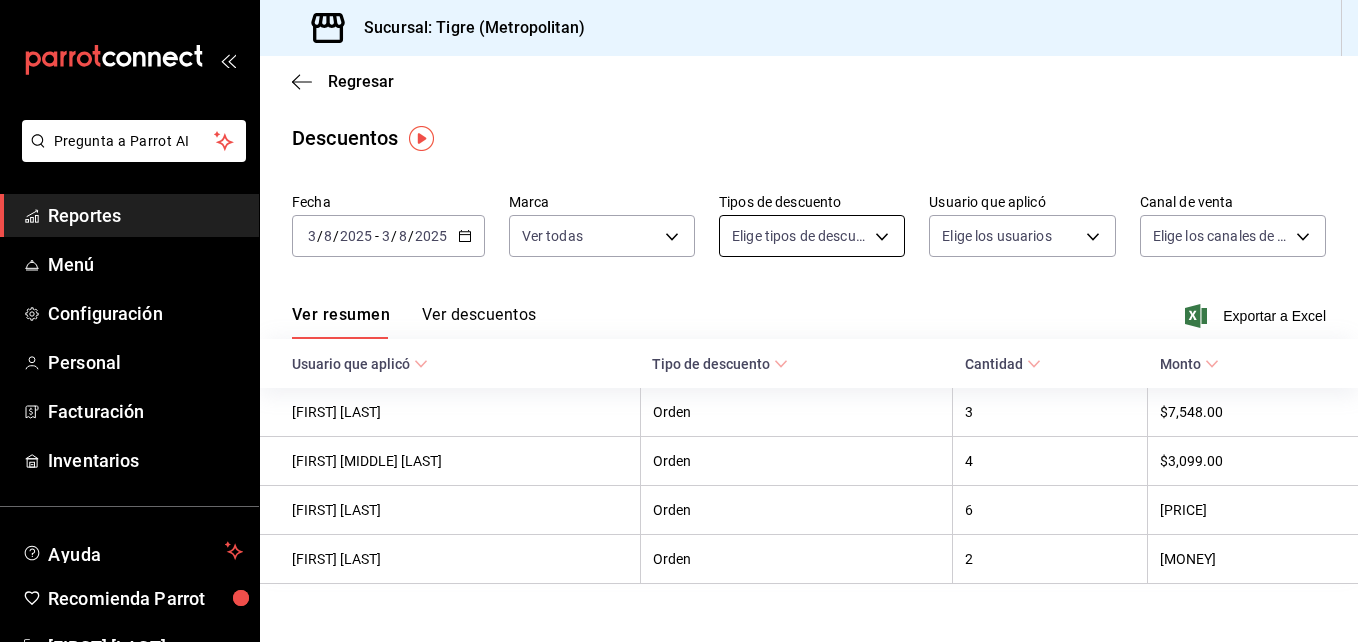 click on "[FIRST] [LAST] Orden 3 $7,548.00 [FIRST] [LAST] Orden 4 $3,099.00 [FIRST] [LAST] Orden 6 $1,938.40 [FIRST] [LAST] Orden 2 $1,331.40 Pregunta a Parrot AI Reportes   Menú   Configuración   Personal   Facturación   Inventarios   Ayuda Recomienda Parrot   [FIRST] [LAST]   Sugerir nueva función   GANA 1 MES GRATIS EN TU SUSCRIPCIÓN AQUÍ Ver video tutorial Ir a video Visitar centro de ayuda ([PHONE]) soporte@parrotsoftware.io Visitar centro de ayuda" at bounding box center (679, 321) 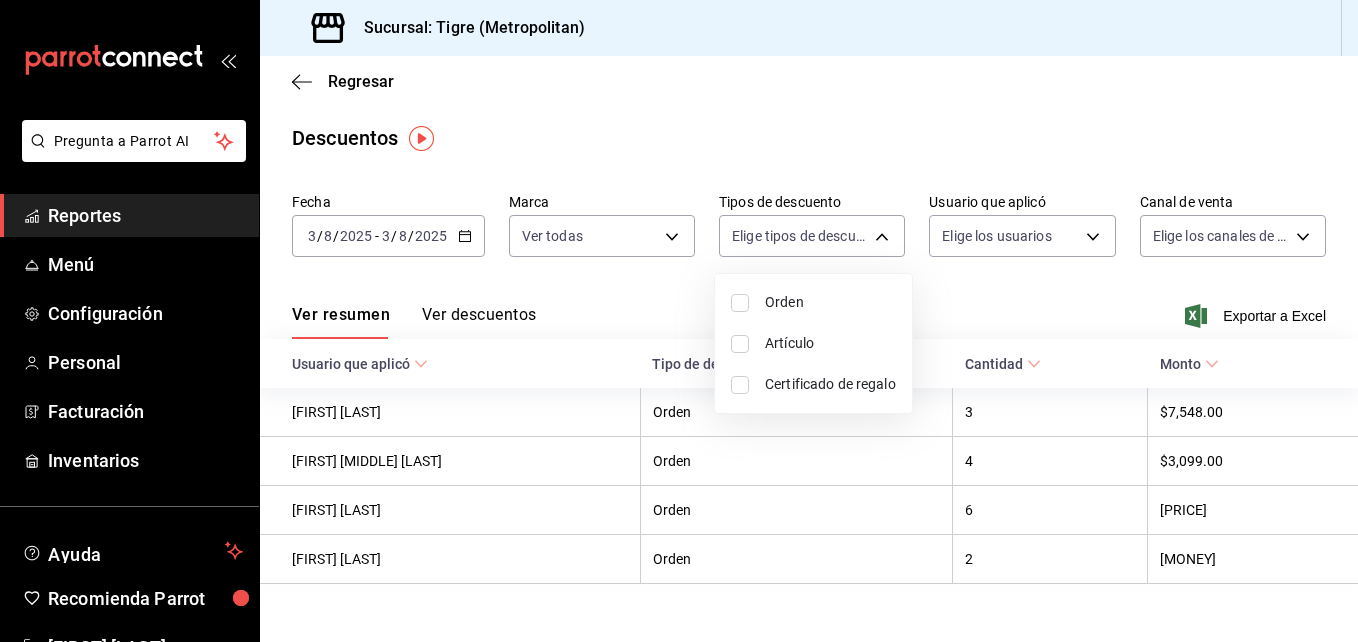 click at bounding box center (740, 303) 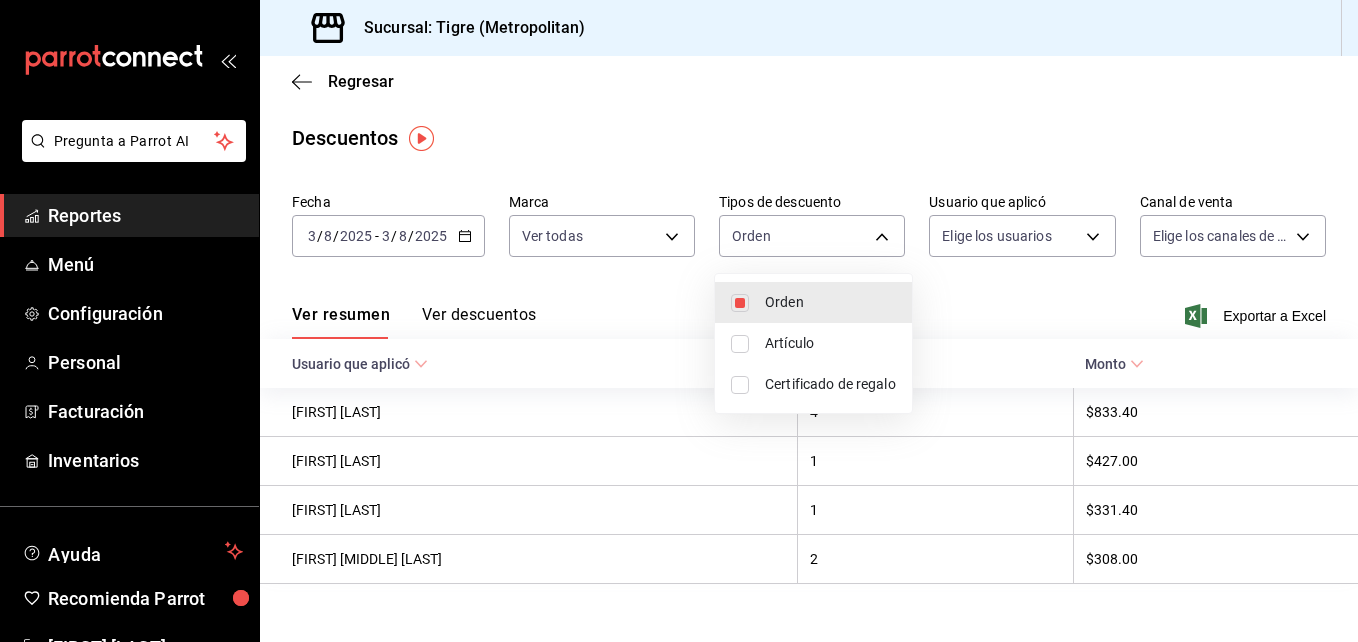 click at bounding box center (740, 344) 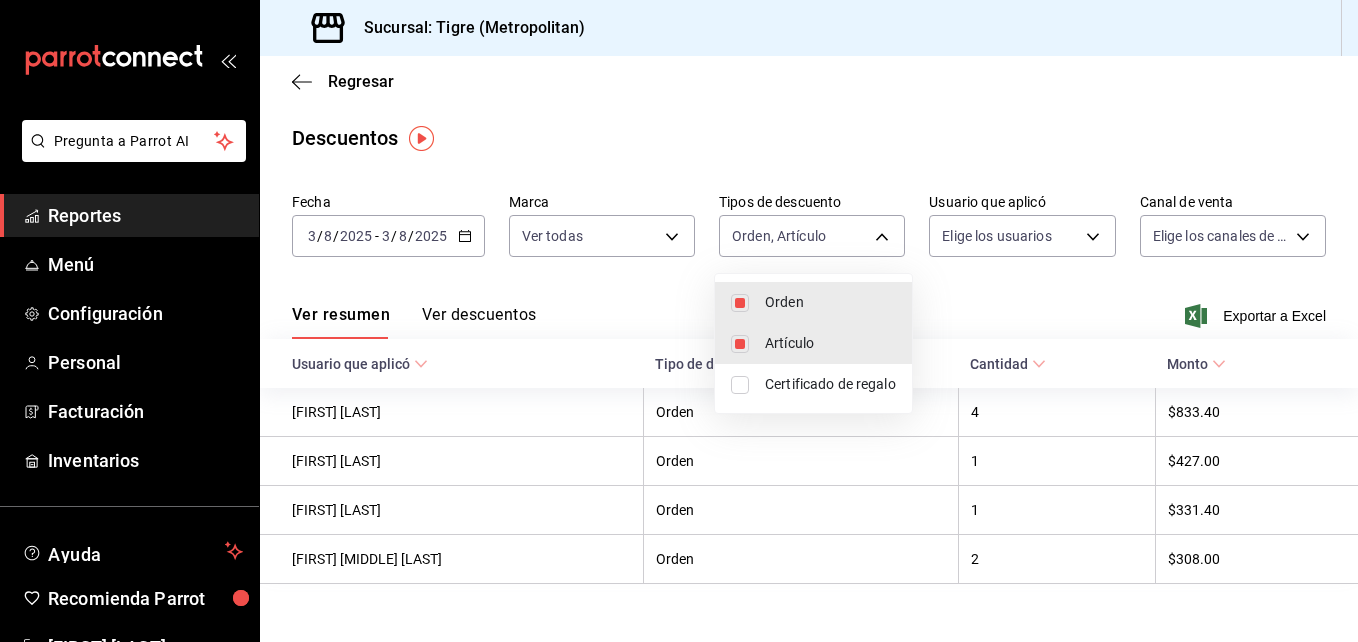 click at bounding box center (740, 385) 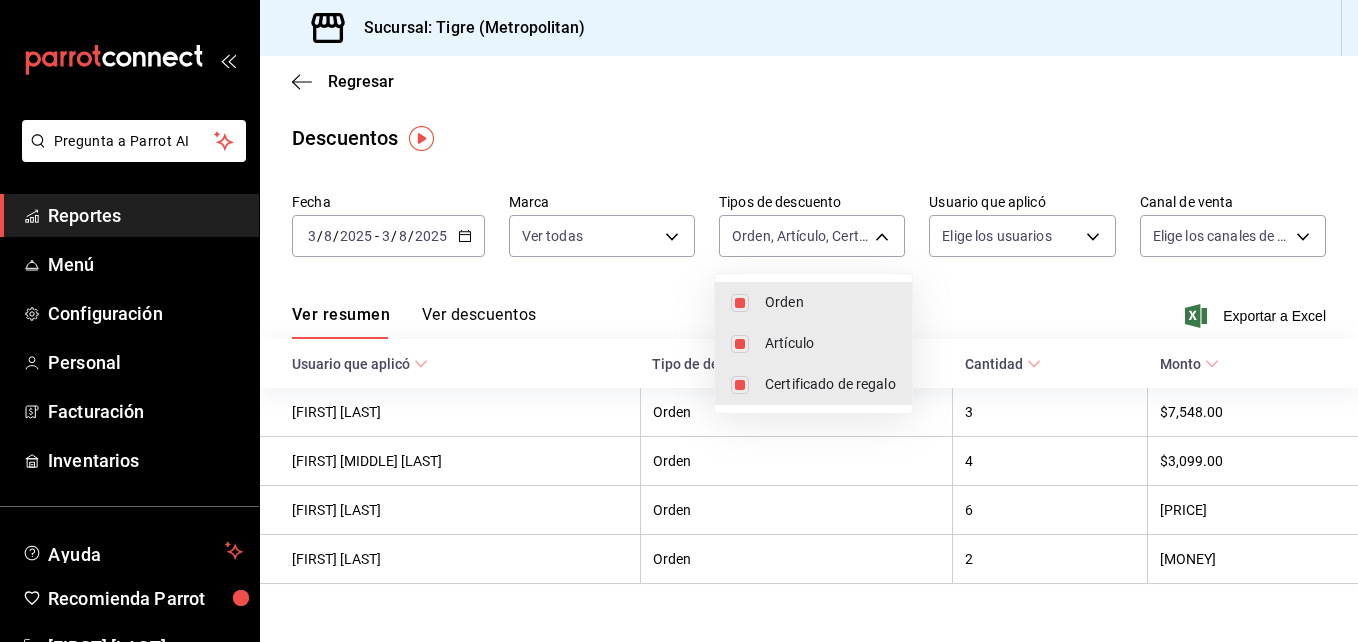 click at bounding box center (679, 321) 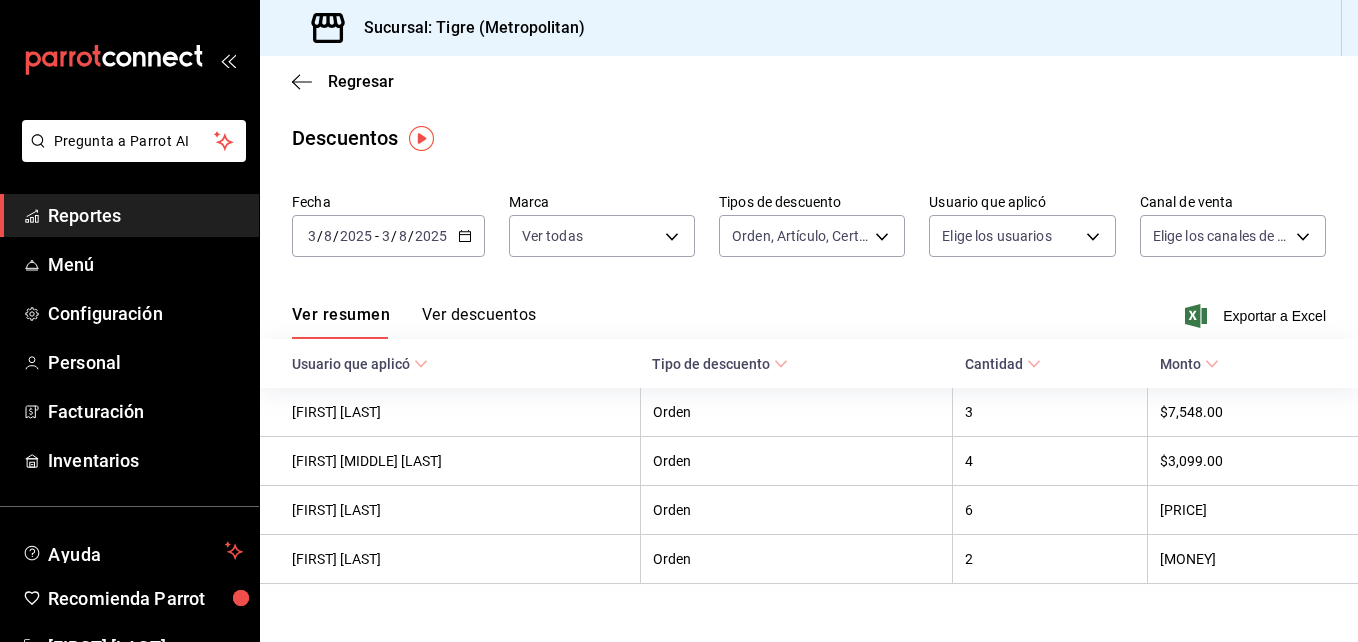 click on "[FIRST] [LAST] Orden 3 $7,548.00 [FIRST] [LAST] Orden 4 $3,099.00 [FIRST] [LAST] Orden 6 $1,938.40 [FIRST] [LAST] Orden 2 $1,331.40 Pregunta a Parrot AI Reportes   Menú   Configuración   Personal   Facturación   Inventarios   Ayuda Recomienda Parrot   [FIRST] [LAST]   Sugerir nueva función   GANA 1 MES GRATIS EN TU SUSCRIPCIÓN AQUÍ Ver video tutorial Ir a video Visitar centro de ayuda ([PHONE]) ([PHONE])" at bounding box center [679, 321] 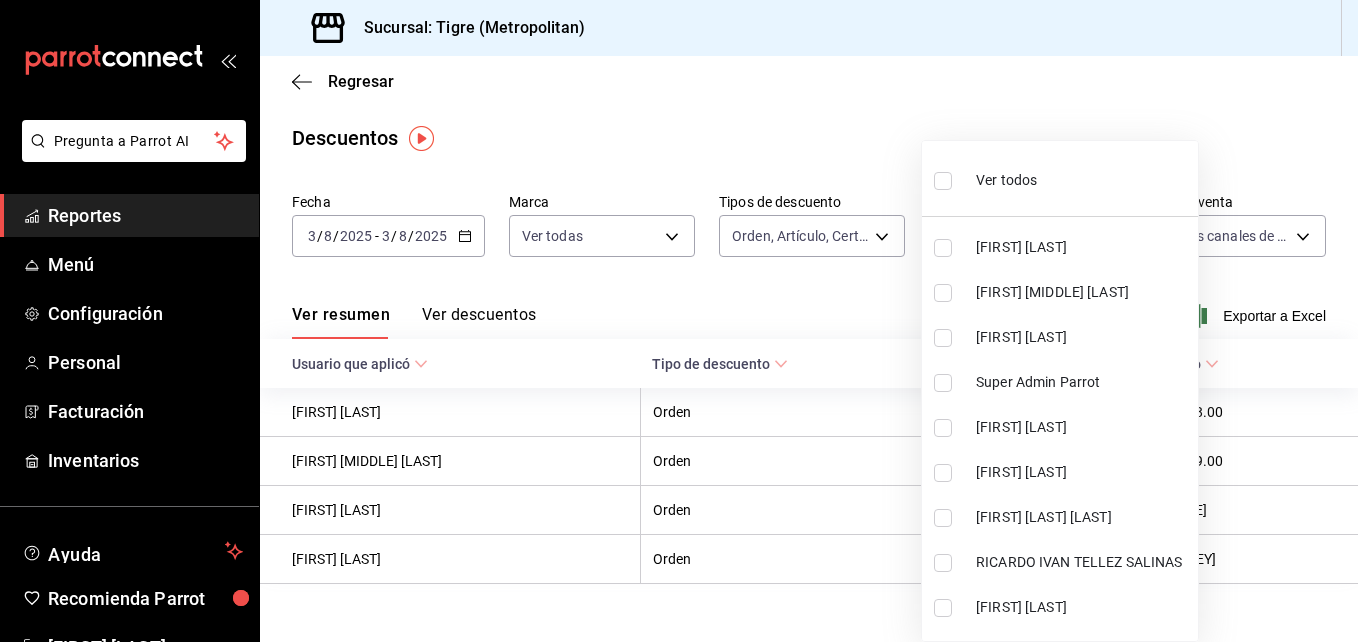 click at bounding box center [943, 181] 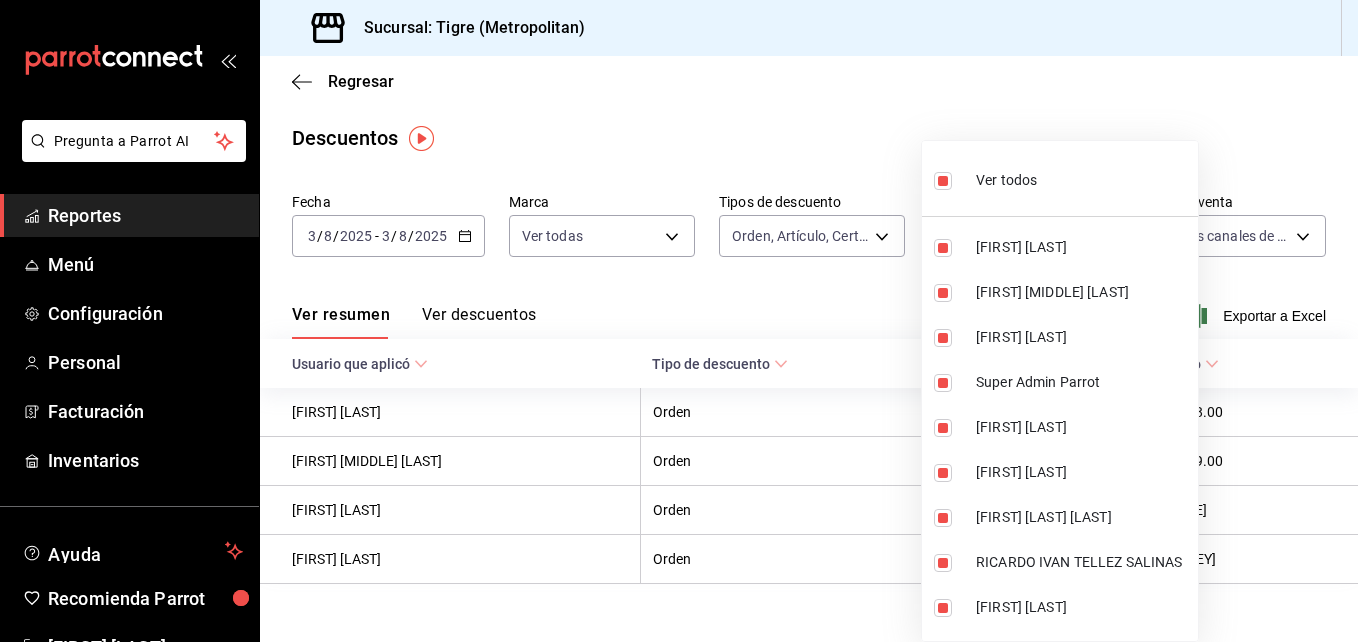 click at bounding box center [679, 321] 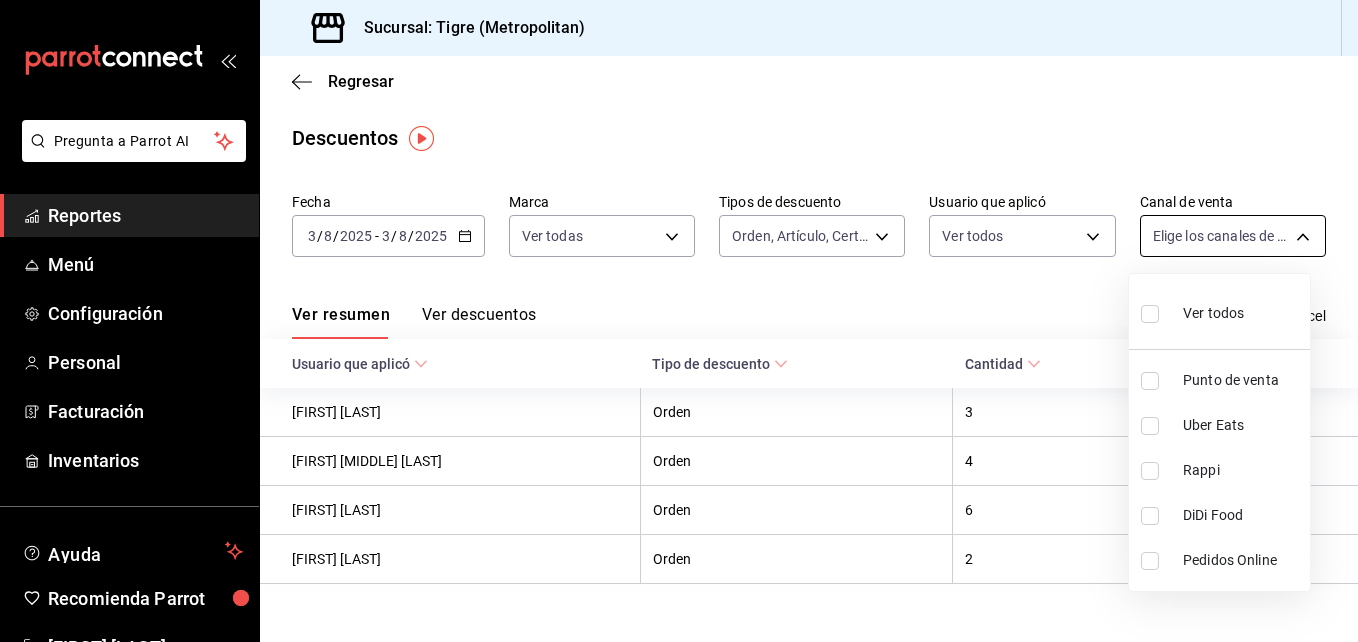 click on "[FIRST] [LAST] Orden 3 $7,548.00 [FIRST] [LAST] Orden 4 $3,099.00 [FIRST] [LAST] Orden 6 $1,938.40 [FIRST] [LAST] Orden 2 $1,331.40 Pregunta a Parrot AI Reportes   Menú   Configuración   Personal   Facturación   Inventarios   Ayuda Recomienda Parrot   [FIRST] [LAST]   Sugerir nueva función   GANA 1 MES GRATIS EN TU SUSCRIPCIÓN AQUÍ Ver video tutorial Ir a video Visitar centro de ayuda ([PHONE]) Visitar centro de ayuda" at bounding box center (679, 321) 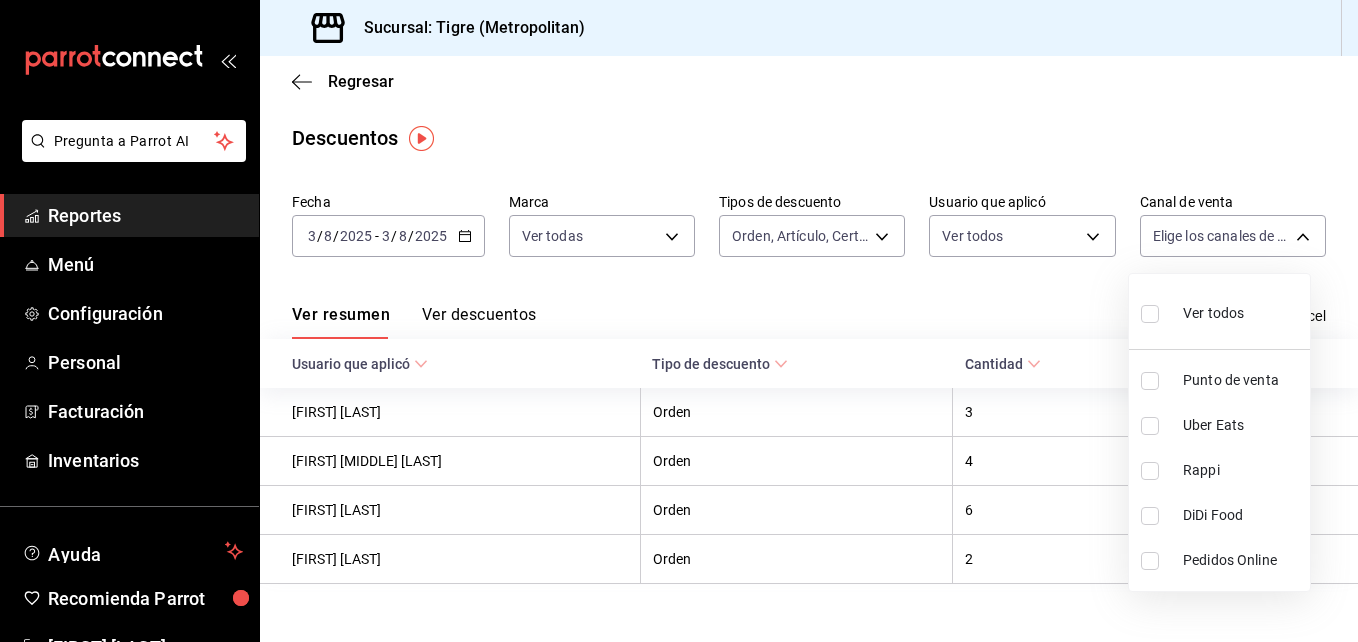 click at bounding box center [1150, 314] 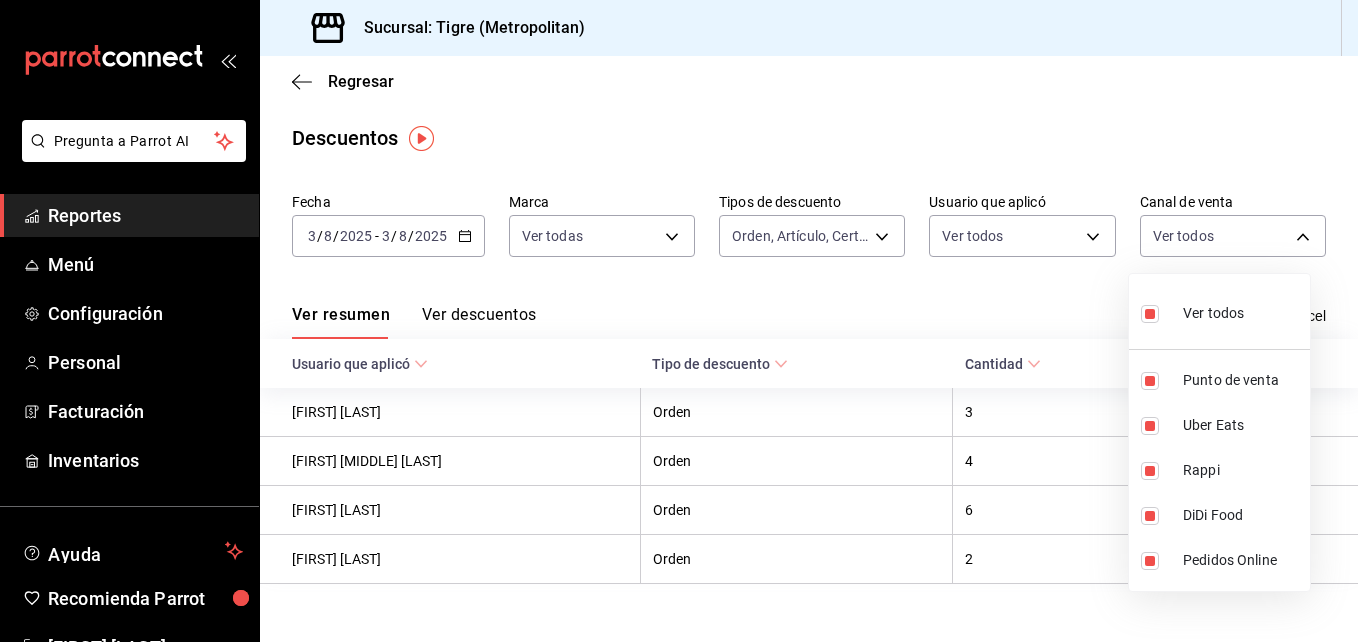 click at bounding box center [679, 321] 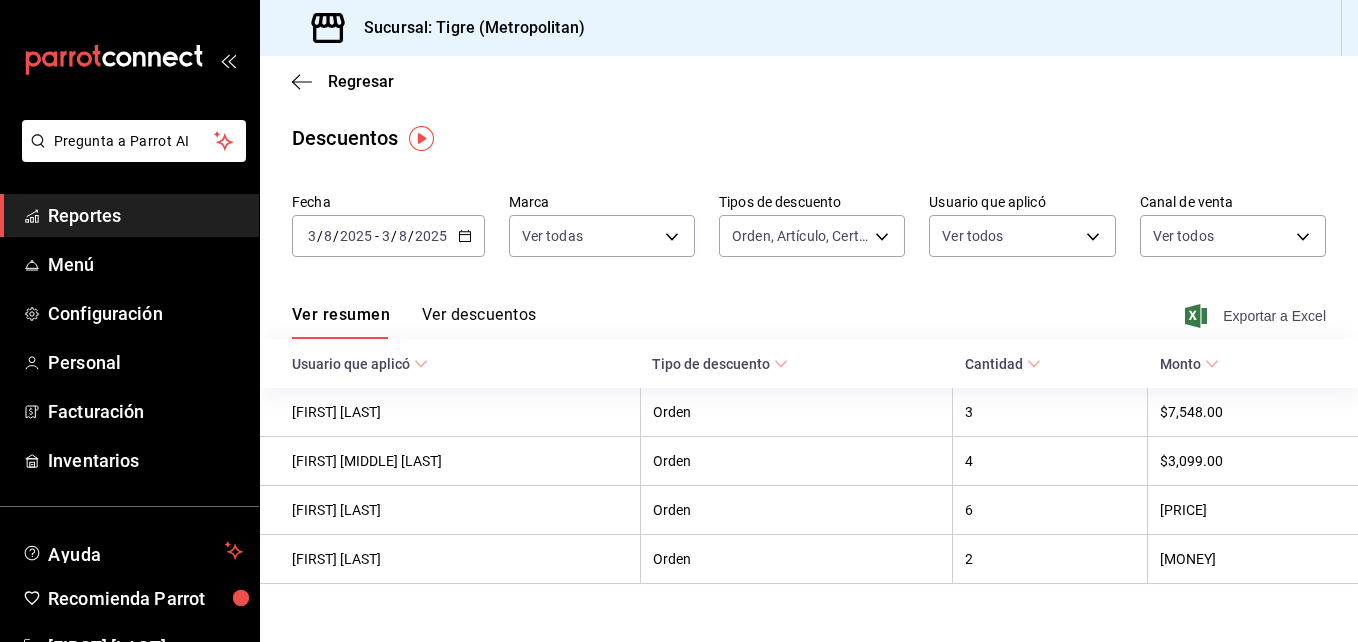 click 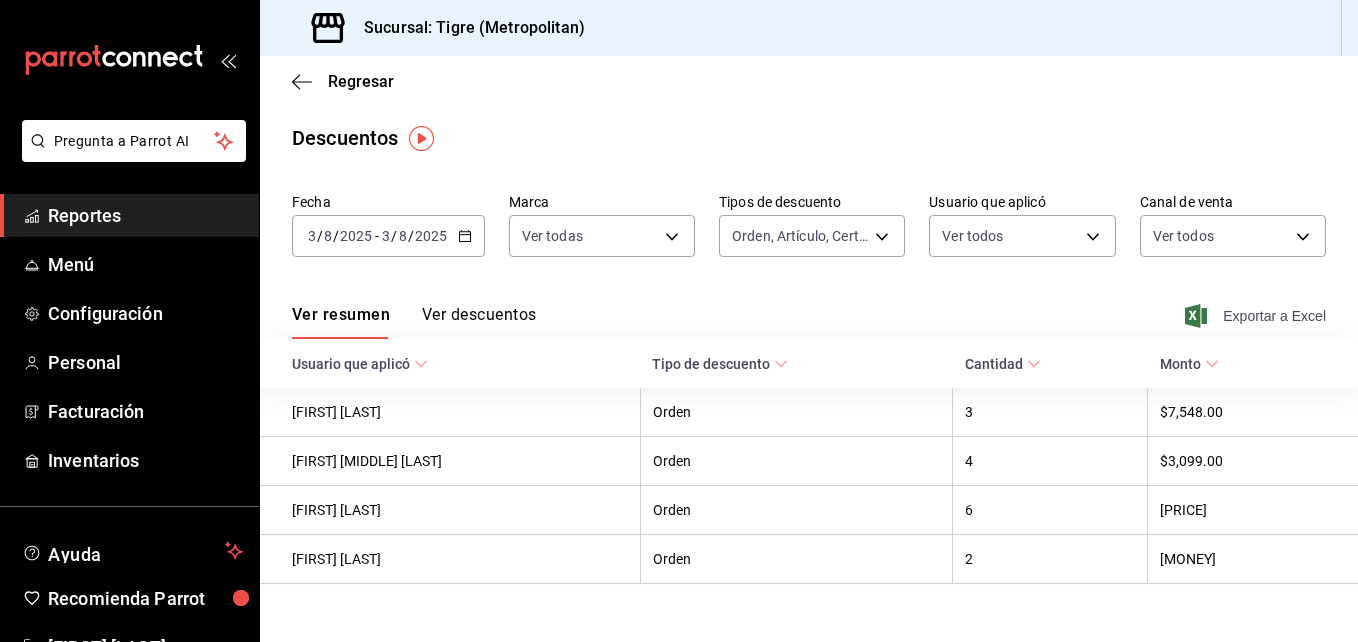 click on "Reportes" at bounding box center [145, 215] 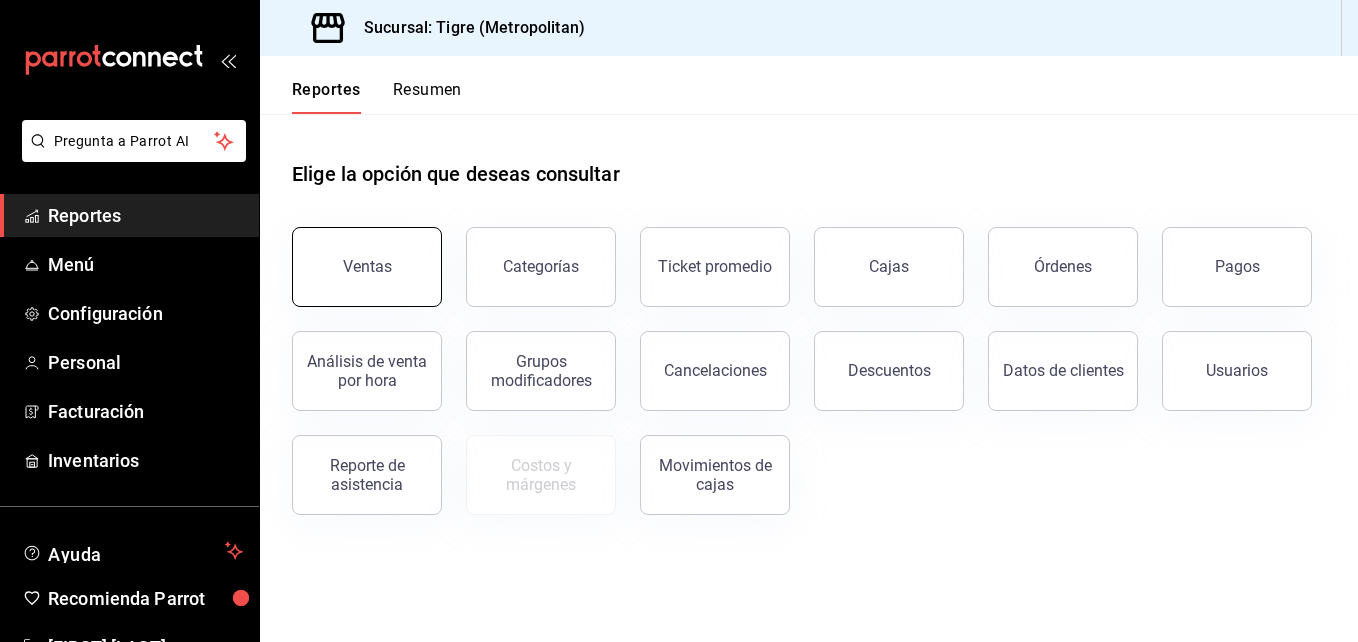 click on "Ventas" at bounding box center [367, 267] 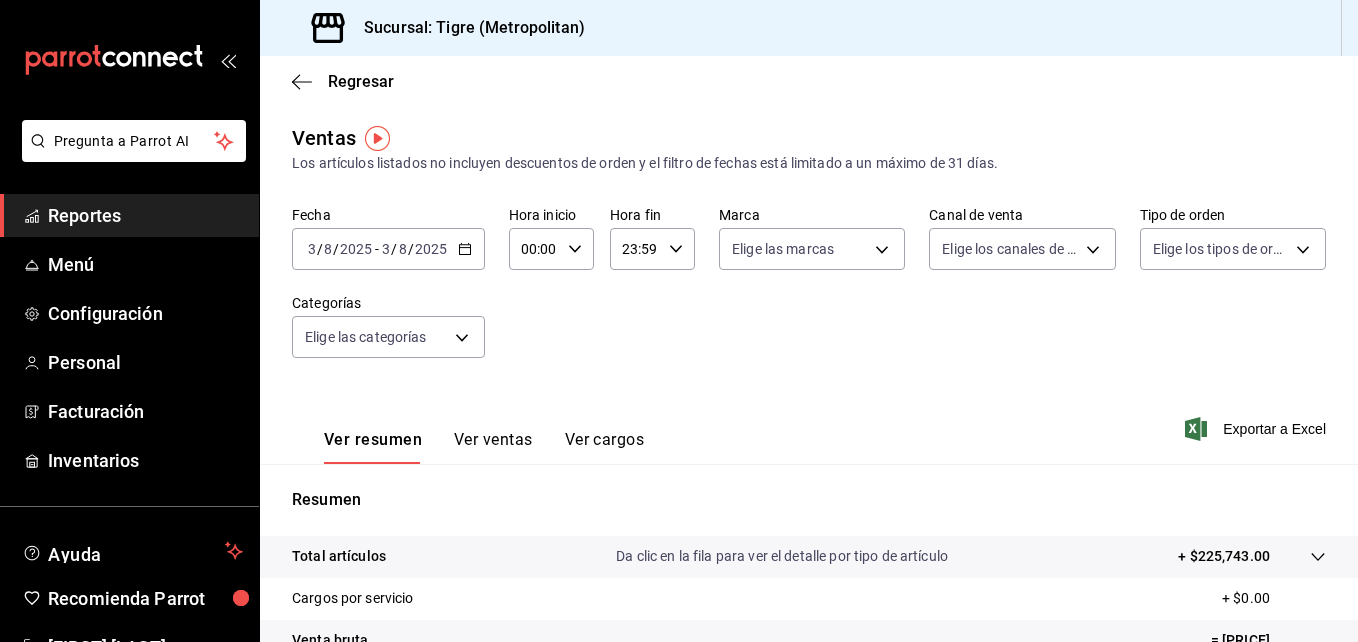 click 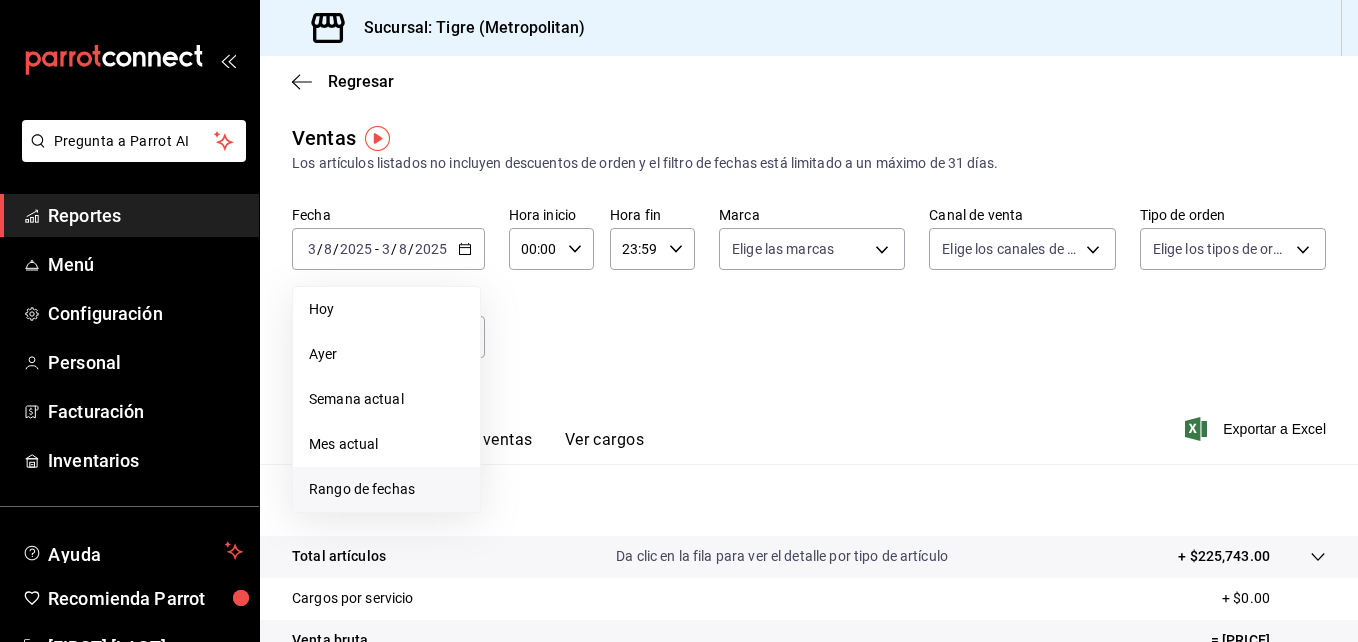 click on "Rango de fechas" at bounding box center (386, 489) 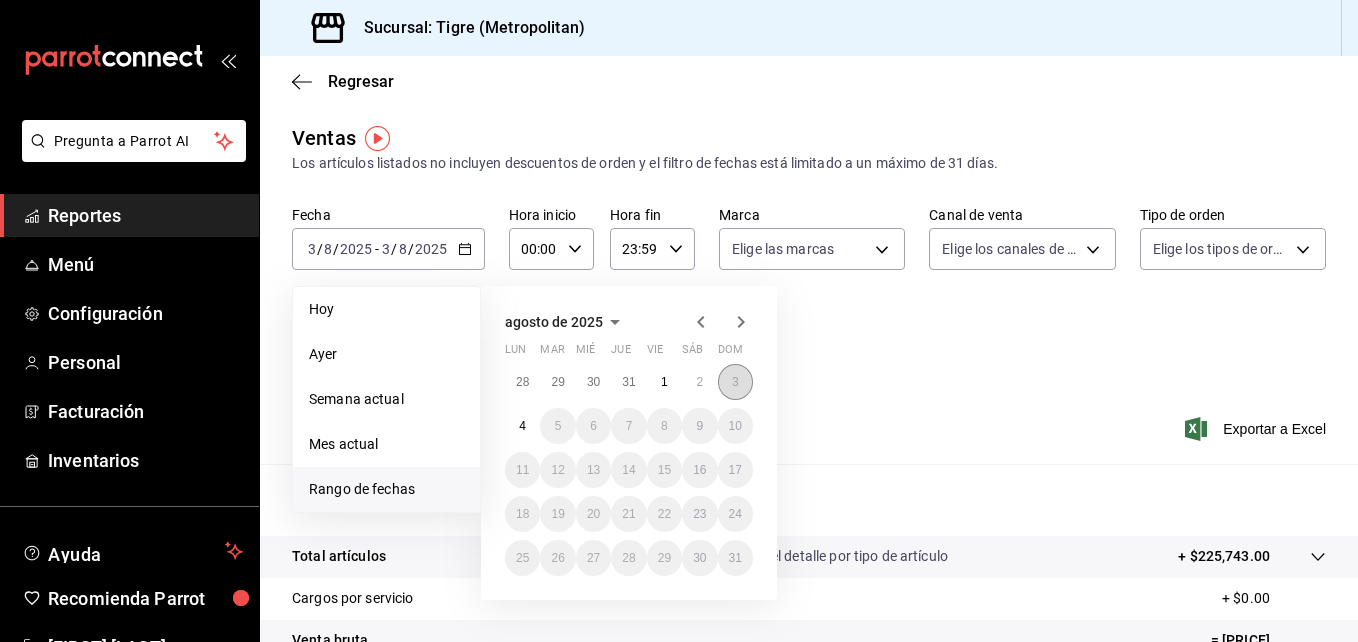 click on "3" at bounding box center (735, 382) 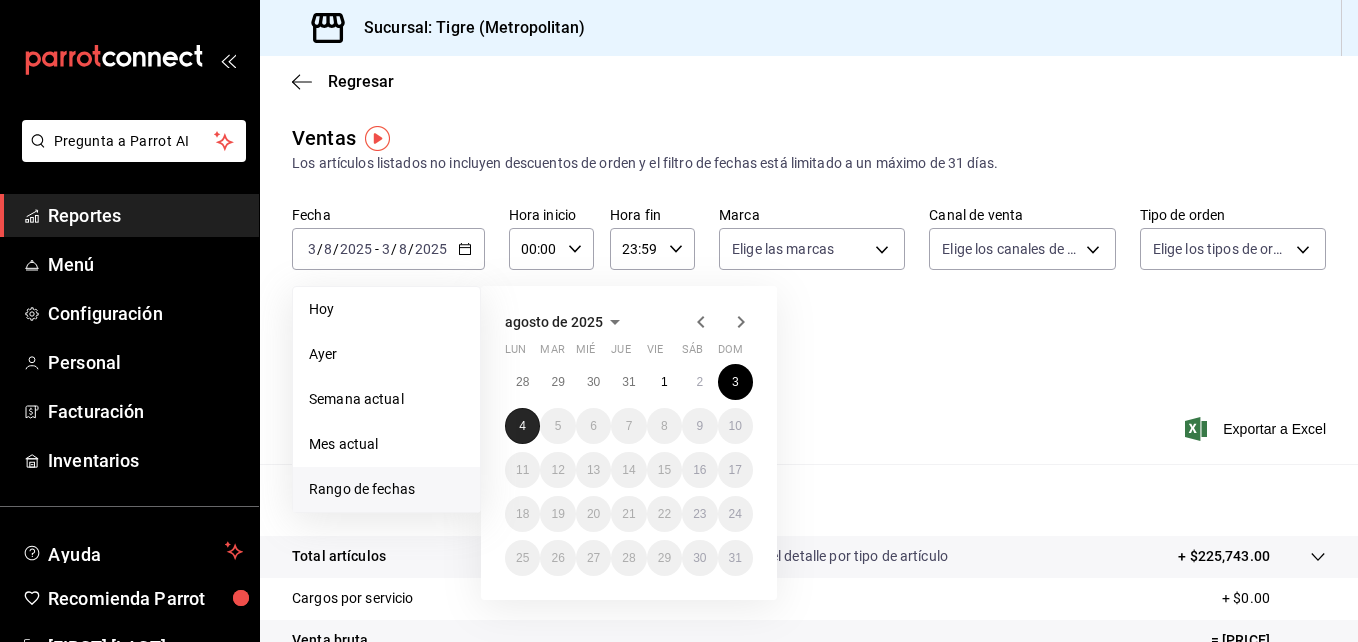 click on "4" at bounding box center (522, 426) 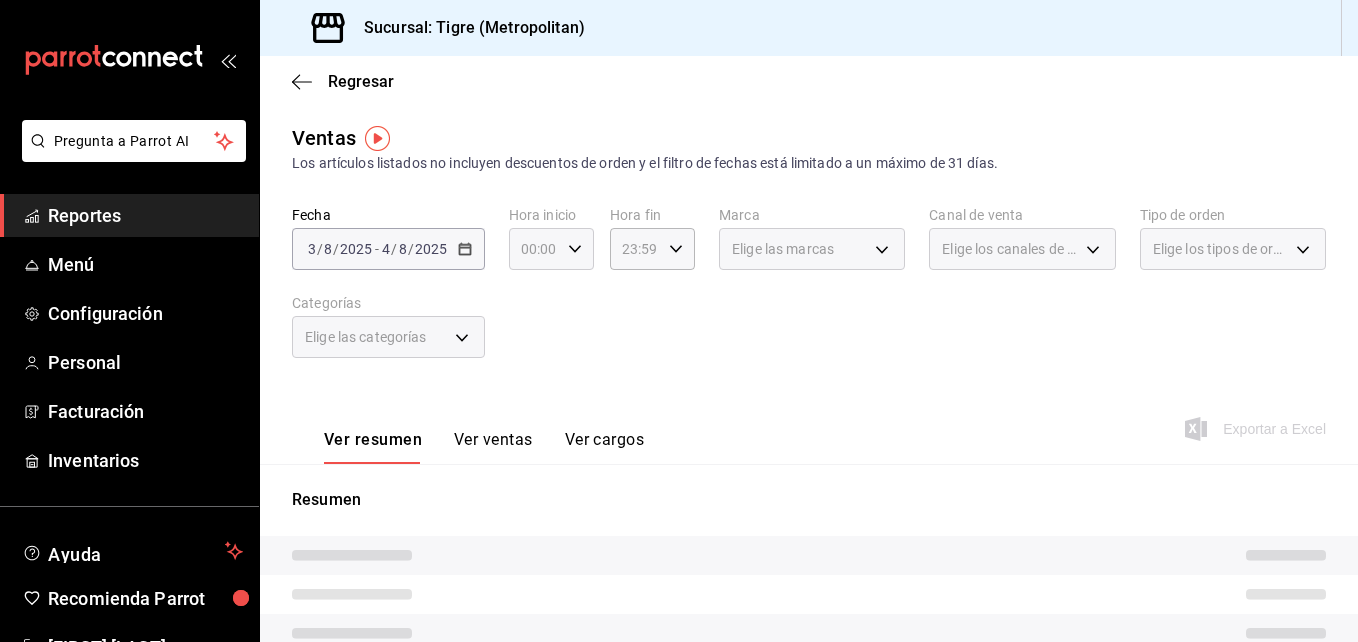 click on "00:00 Hora inicio" at bounding box center [551, 249] 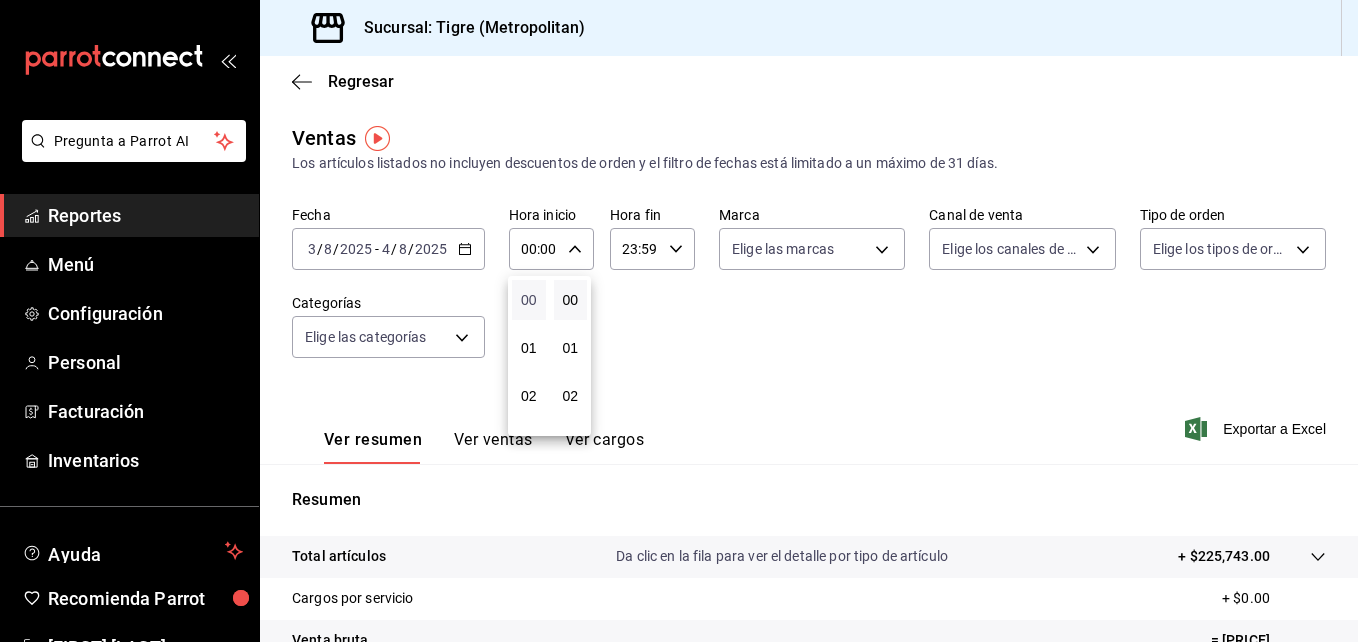 click on "00" at bounding box center (529, 300) 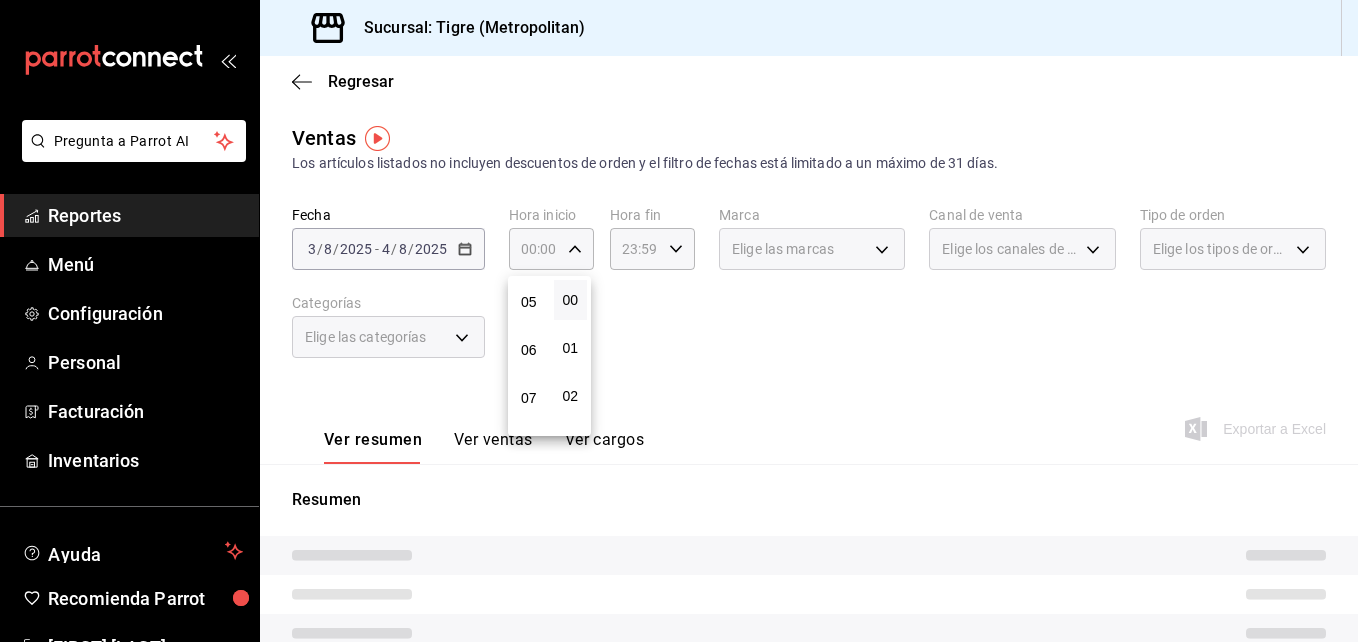 scroll, scrollTop: 240, scrollLeft: 0, axis: vertical 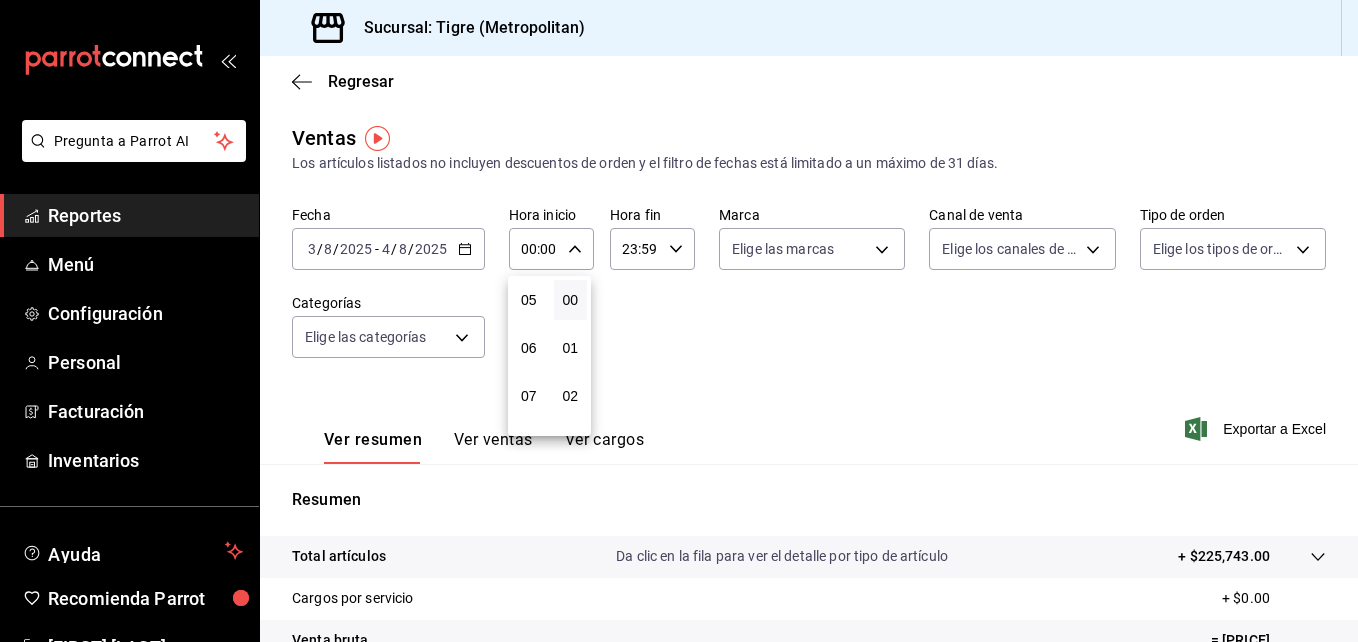 click on "05" at bounding box center [529, 300] 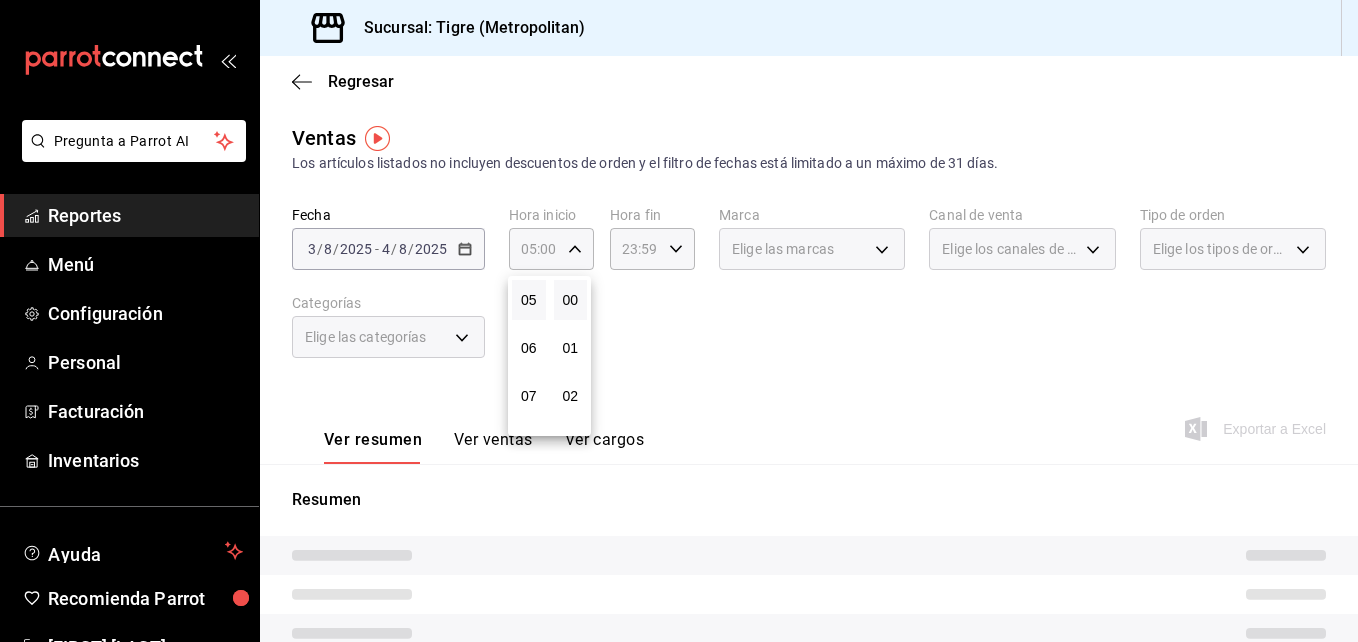 click at bounding box center (679, 321) 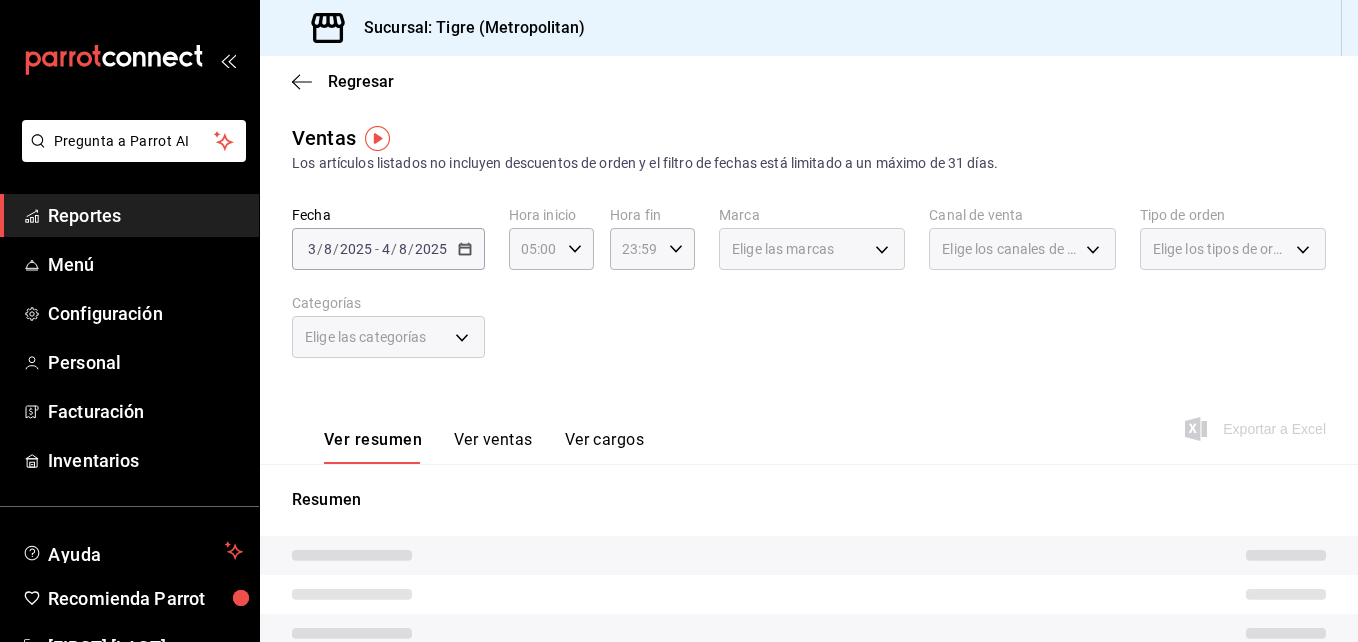click on "23:59 Hora fin" at bounding box center (652, 249) 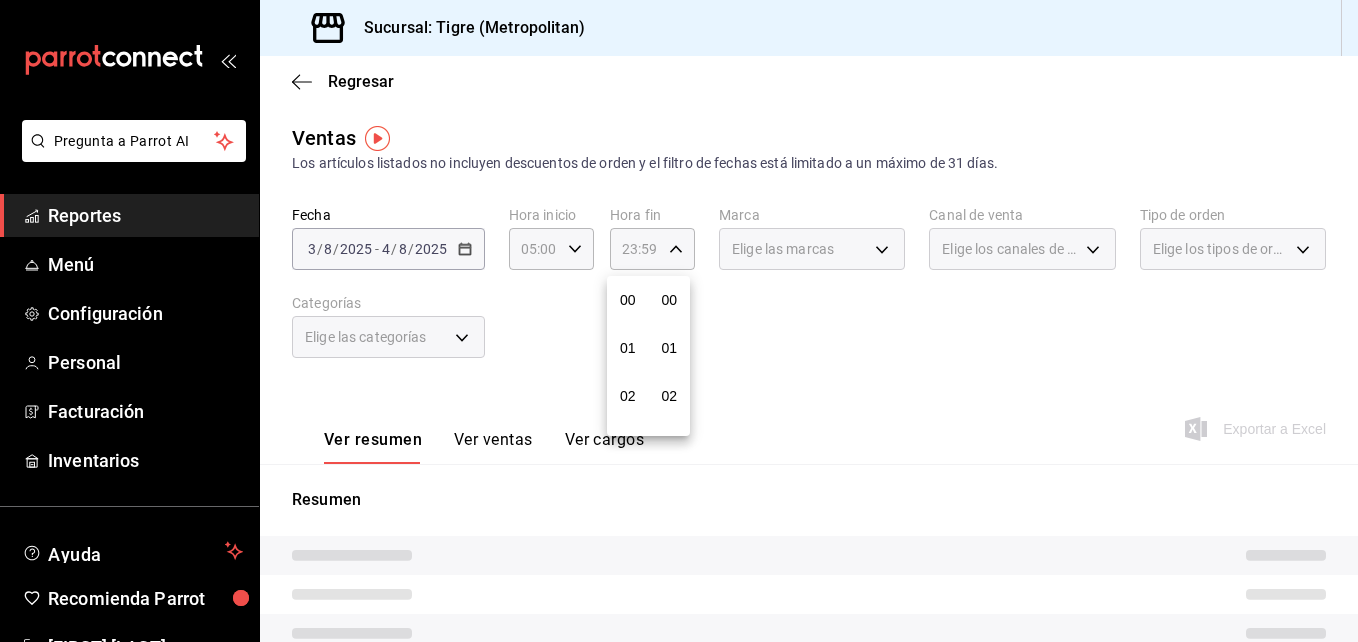 scroll, scrollTop: 992, scrollLeft: 0, axis: vertical 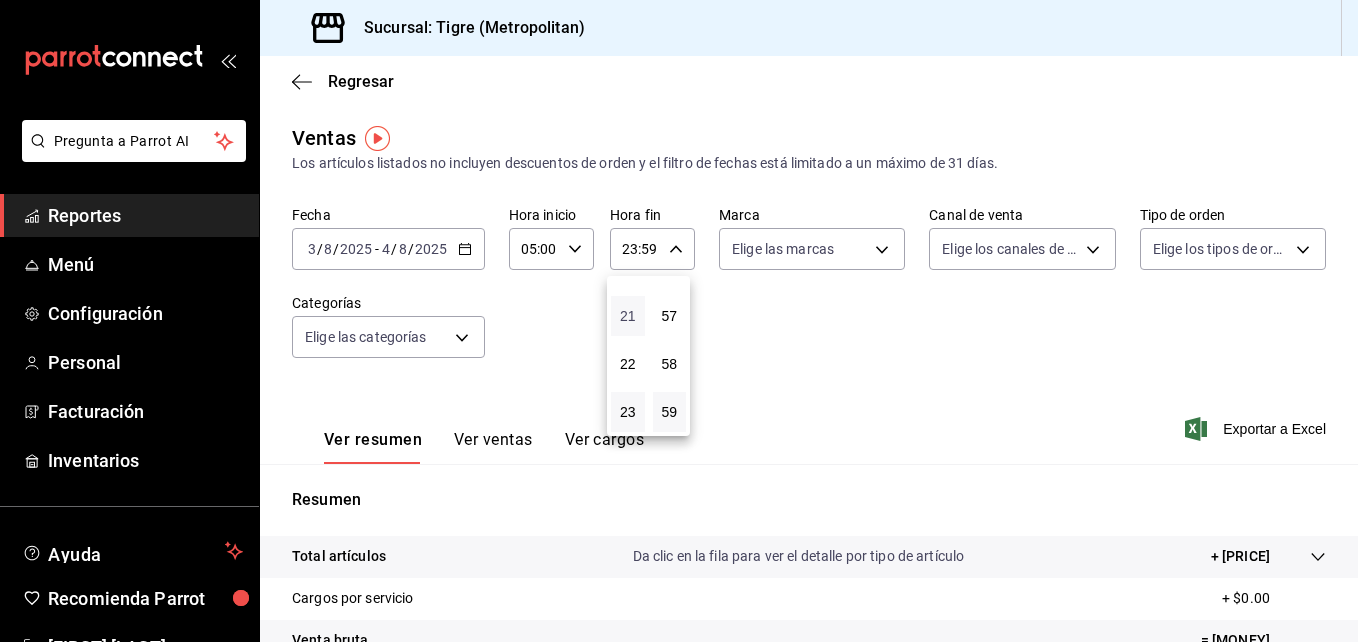 click on "21" at bounding box center [628, 316] 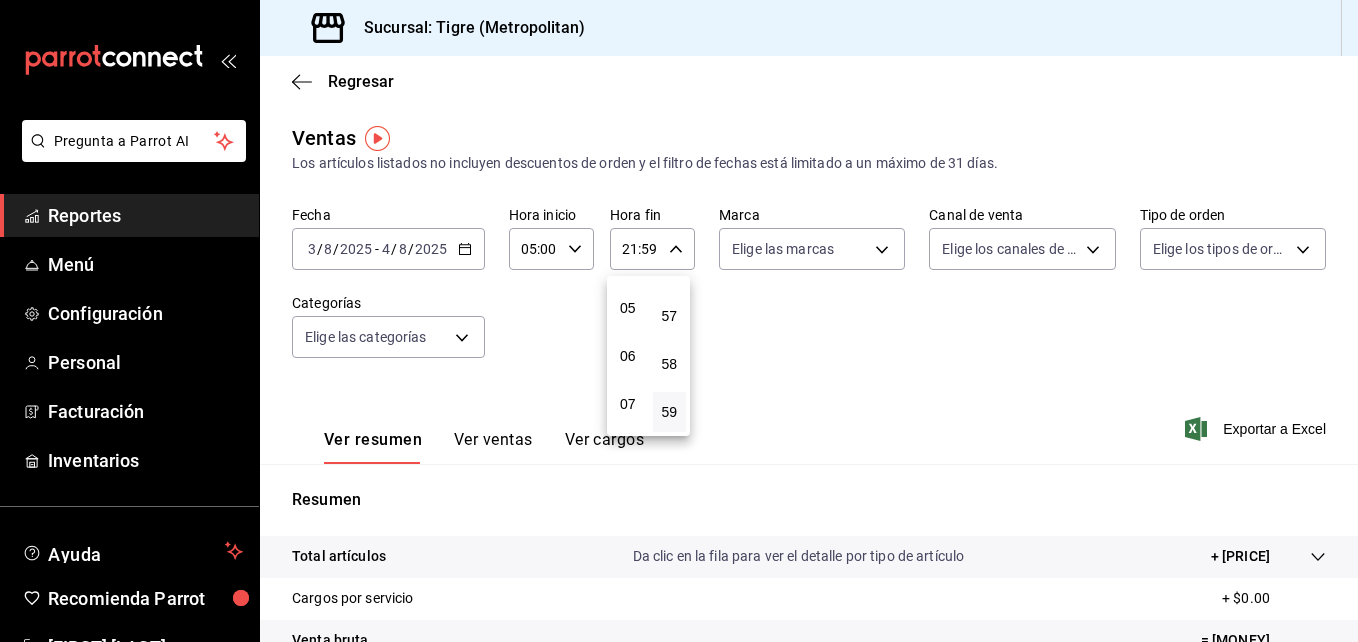 scroll, scrollTop: 192, scrollLeft: 0, axis: vertical 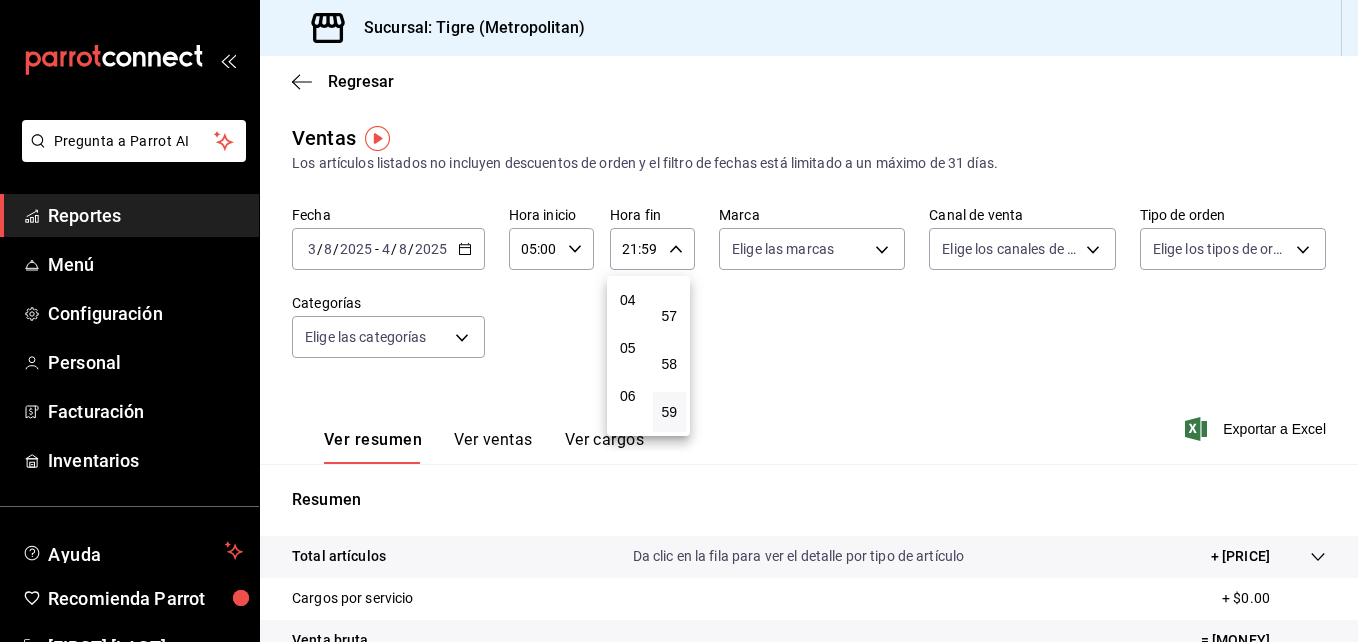 click on "04" at bounding box center [628, 300] 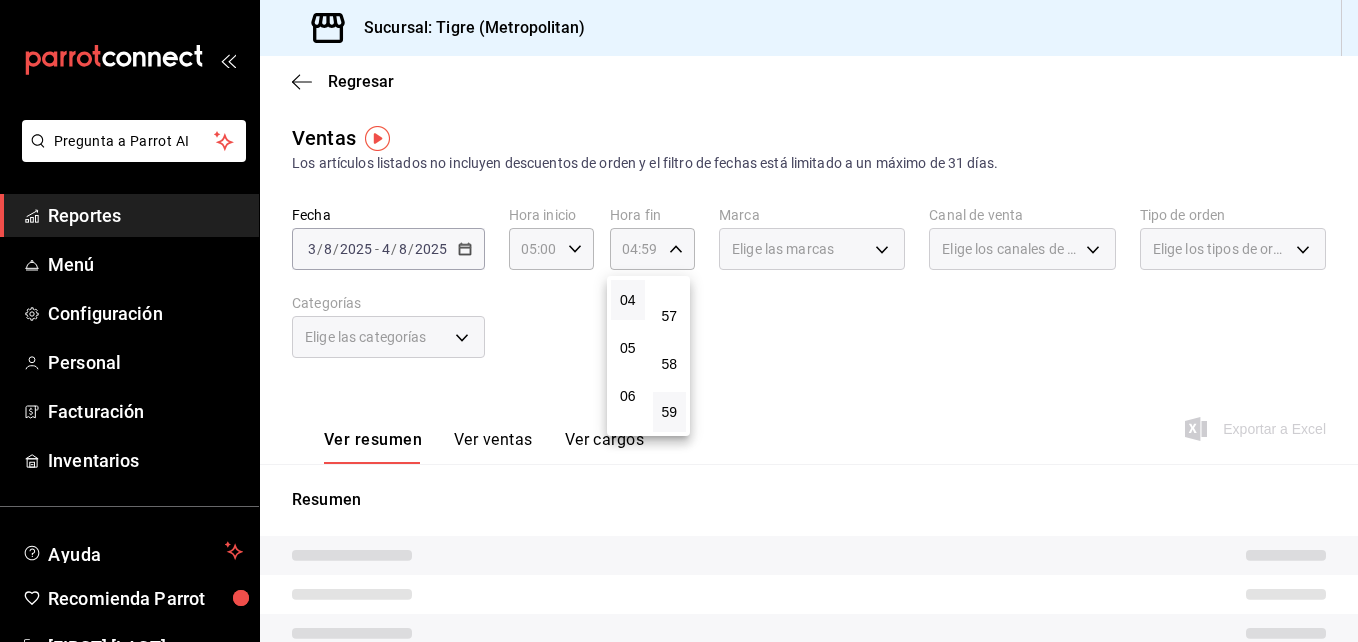 click at bounding box center (679, 321) 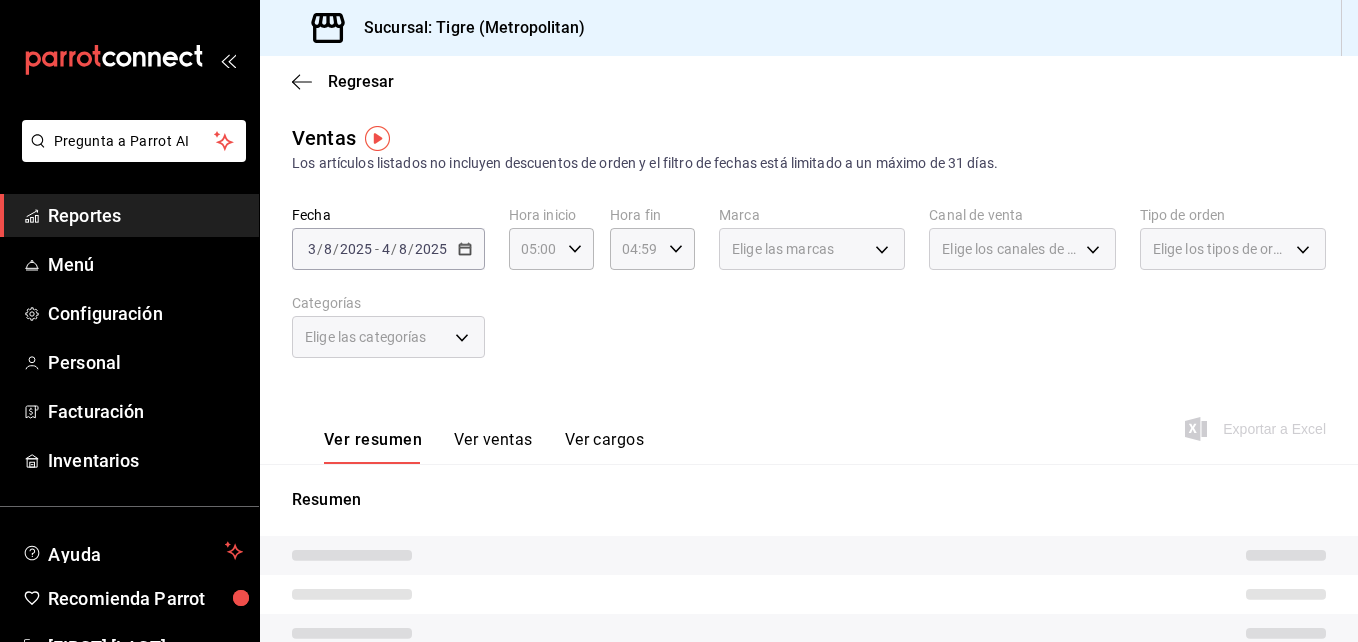 click on "Elige las marcas" at bounding box center (812, 249) 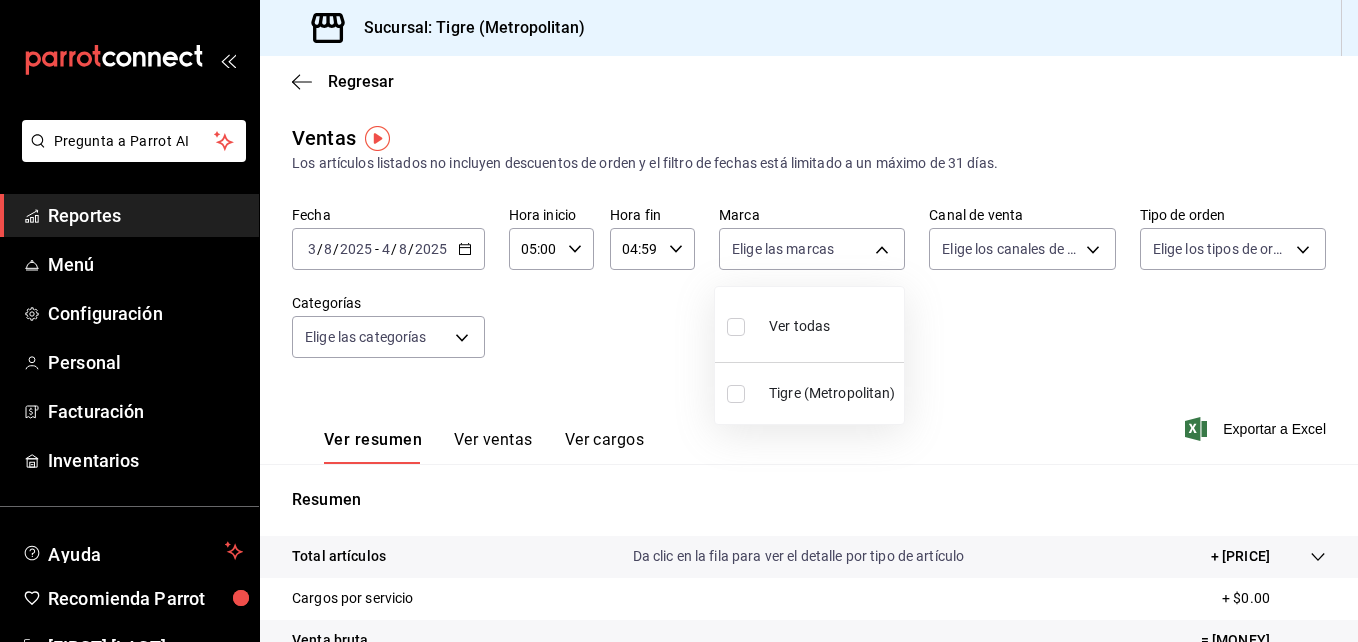 click on "Pregunta a Parrot AI Reportes   Menú   Configuración   Personal   Facturación   Inventarios   Ayuda Recomienda Parrot   [FIRST] [LAST]   Sugerir nueva función   Sucursal: [CITY] (Metropolitan) Regresar Ventas Los artículos listados no incluyen descuentos de orden y el filtro de fechas está limitado a un máximo de 31 días. Fecha 2025-08-03 3 / 8 / 2025 - 2025-08-04 4 / 8 / 2025 Hora inicio 05:00 Hora inicio Hora fin 04:59 Hora fin Marca Elige las marcas Canal de venta Elige los canales de venta Tipo de orden Elige los tipos de orden Categorías Elige las categorías Ver resumen Ver ventas Ver cargos Exportar a Excel Resumen Total artículos Da clic en la fila para ver el detalle por tipo de artículo + $220,542.00 Cargos por servicio + $0.00 Venta bruta = $220,542.00 Descuentos totales - $1,623.00 Certificados de regalo - $11,719.00 Venta total = $207,200.00 Impuestos - $28,579.31 Venta neta = $178,620.69 Pregunta a Parrot AI Reportes   Menú   Configuración   Personal   Facturación   Inventarios" at bounding box center [679, 321] 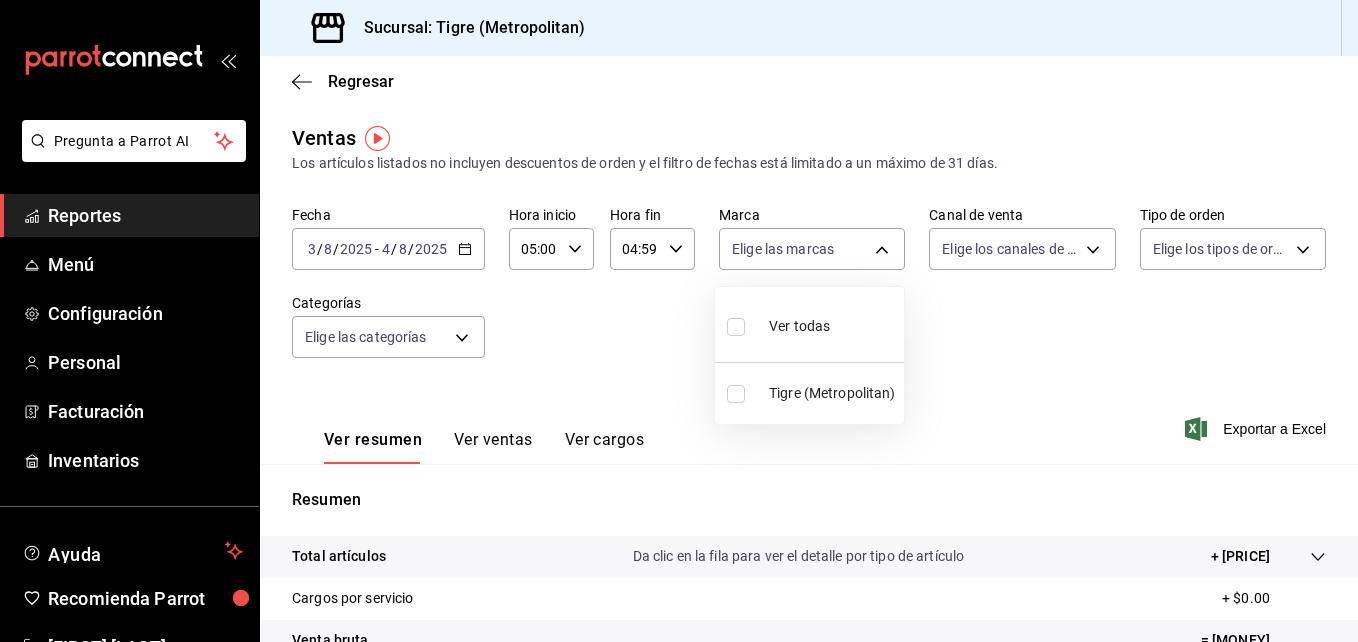 click at bounding box center [736, 327] 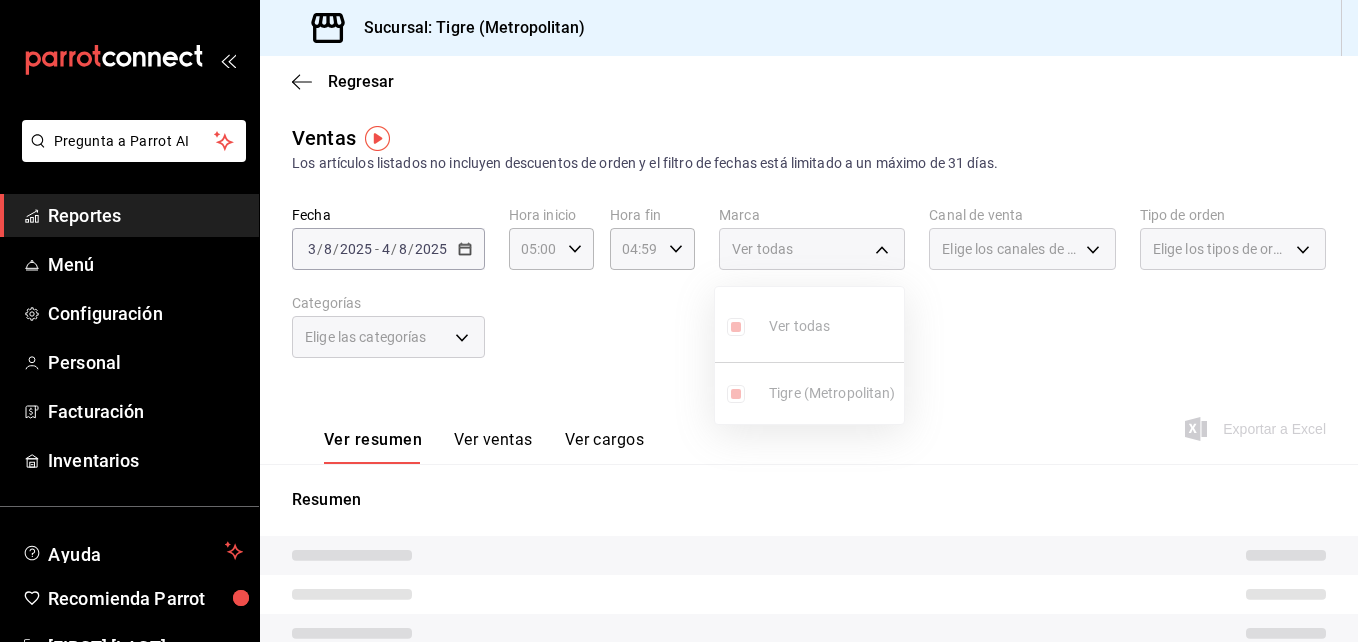 click at bounding box center [679, 321] 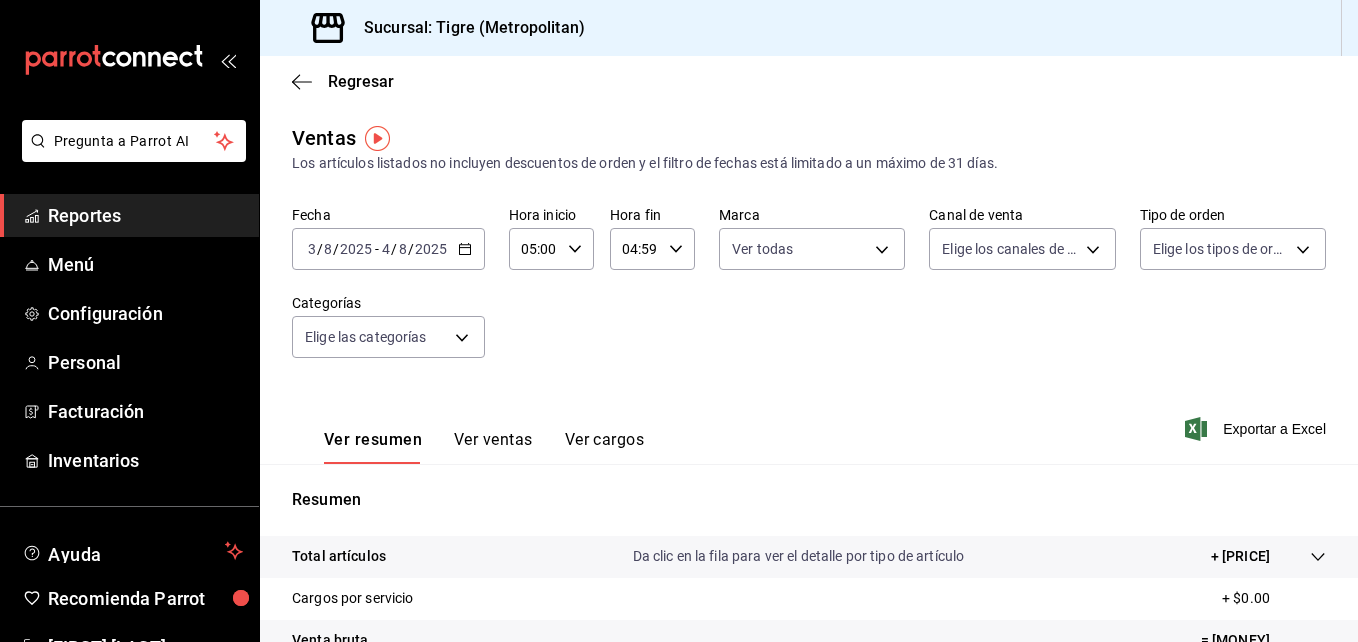 click on "Pregunta a Parrot AI Reportes   Menú   Configuración   Personal   Facturación   Inventarios   Ayuda Recomienda Parrot   [FIRST] [LAST]   Sugerir nueva función   Sucursal: Tigre (Metropolitan) Regresar Ventas Los artículos listados no incluyen descuentos de orden y el filtro de fechas está limitado a un máximo de 31 días. Fecha 2025-08-03 3 / 8 / 2025 - 2025-08-04 4 / 8 / 2025 Hora inicio 05:00 Hora inicio Hora fin 04:59 Hora fin Marca Ver todas d2a20516-989b-40fe-838d-c8b0b31ef0ff Canal de venta Elige los canales de venta Tipo de orden Elige los tipos de orden Categorías Elige las categorías Ver resumen Ver ventas Ver cargos Exportar a Excel Resumen Total artículos Da clic en la fila para ver el detalle por tipo de artículo + $220,542.00 Cargos por servicio + $0.00 Venta bruta = $220,542.00 Descuentos totales - $1,623.00 Certificados de regalo - $11,719.00 Venta total = $207,200.00 Impuestos - $28,579.31 Venta neta = $178,620.69 Pregunta a Parrot AI Reportes   Menú   Configuración   Personal" at bounding box center (679, 321) 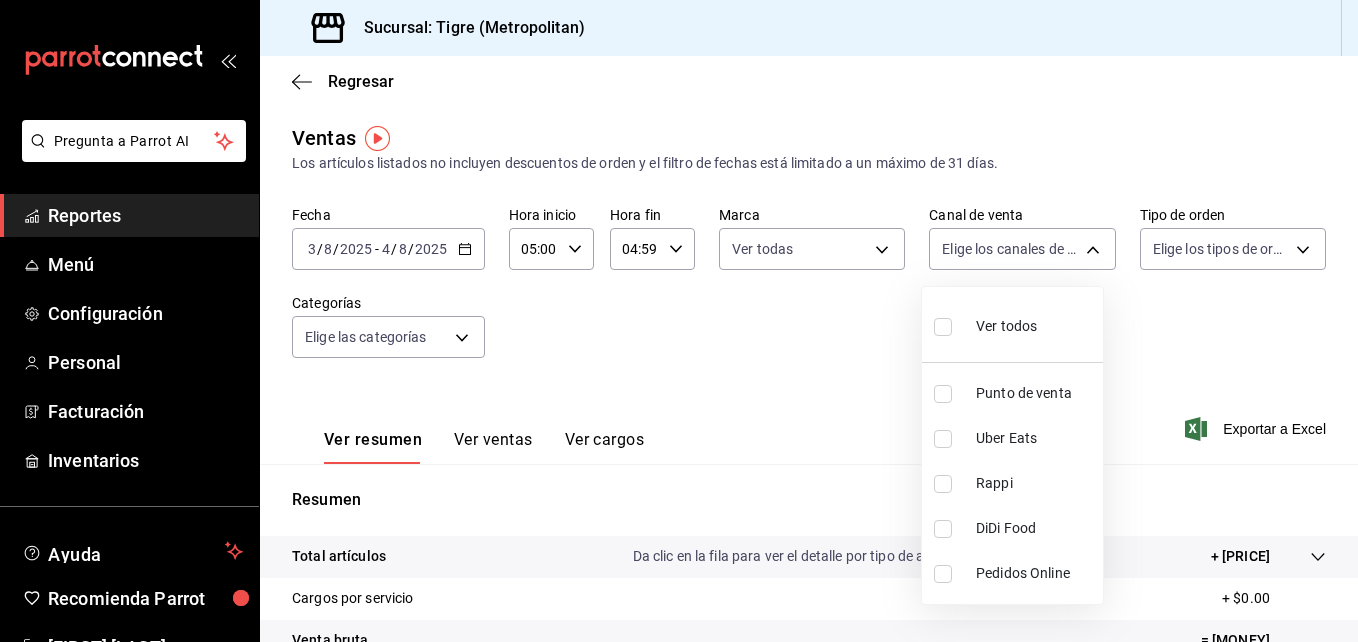 click at bounding box center (947, 326) 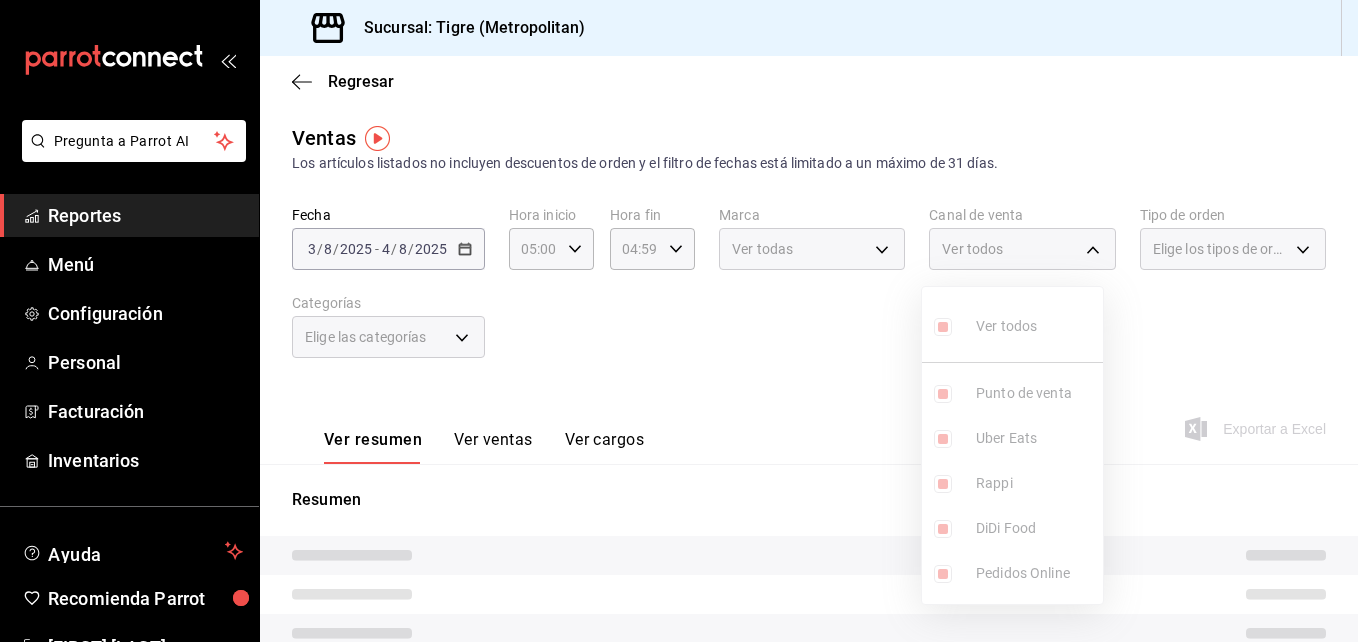 click at bounding box center (679, 321) 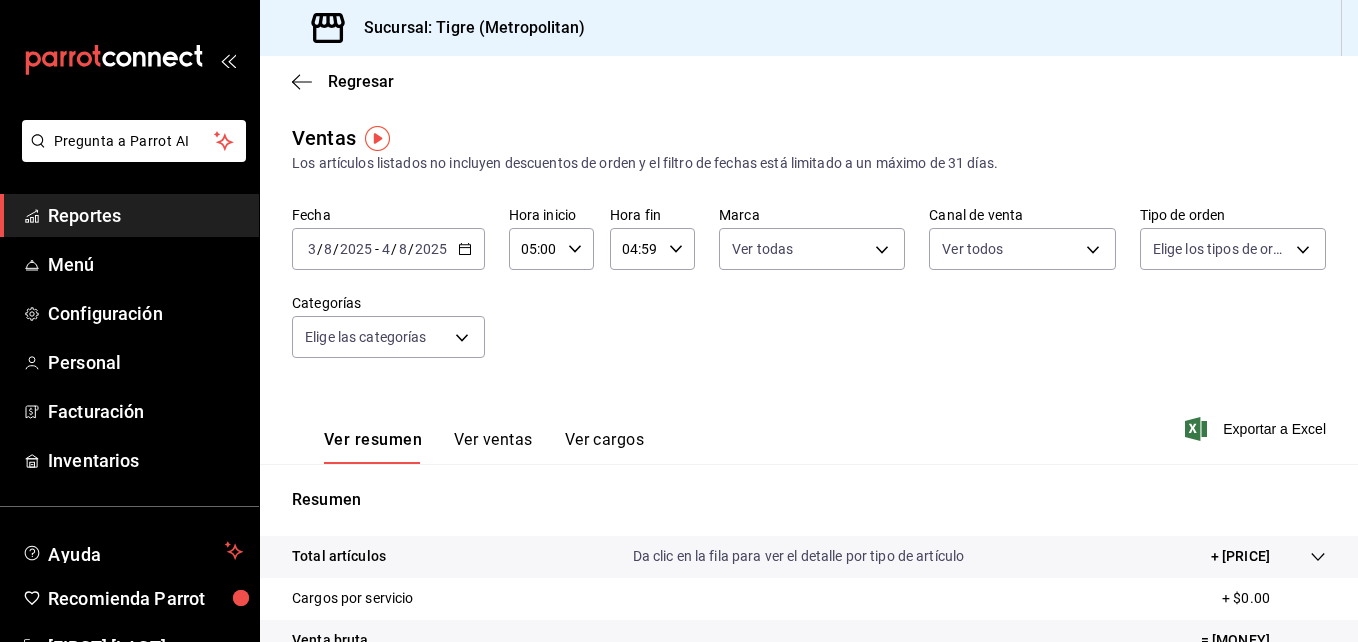 click on "Pregunta a Parrot AI Reportes   Menú   Configuración   Personal   Facturación   Inventarios   Ayuda Recomienda Parrot   [FIRST] [LAST]   Sugerir nueva función   Sucursal: [CITY] (Metropolitan) Regresar Ventas Los artículos listados no incluyen descuentos de orden y el filtro de fechas está limitado a un máximo de 31 días. Fecha 2025-08-03 3 / 8 / 2025 - 2025-08-04 4 / 8 / 2025 Hora inicio 05:00 Hora inicio Hora fin 04:59 Hora fin Marca Ver todas d2a20516-989b-40fe-838d-c8b0b31ef0ff Canal de venta Ver todos PARROT,UBER_EATS,RAPPI,DIDI_FOOD,ONLINE Tipo de orden Elige los tipos de orden Categorías Elige las categorías Ver resumen Ver ventas Ver cargos Exportar a Excel Resumen Total artículos Da clic en la fila para ver el detalle por tipo de artículo + $220,542.00 Cargos por servicio + $0.00 Venta bruta = $220,542.00 Descuentos totales - $1,623.00 Certificados de regalo - $11,719.00 Venta total = $207,200.00 Impuestos - $28,579.31 Venta neta = $178,620.69 Pregunta a Parrot AI Reportes   Menú" at bounding box center [679, 321] 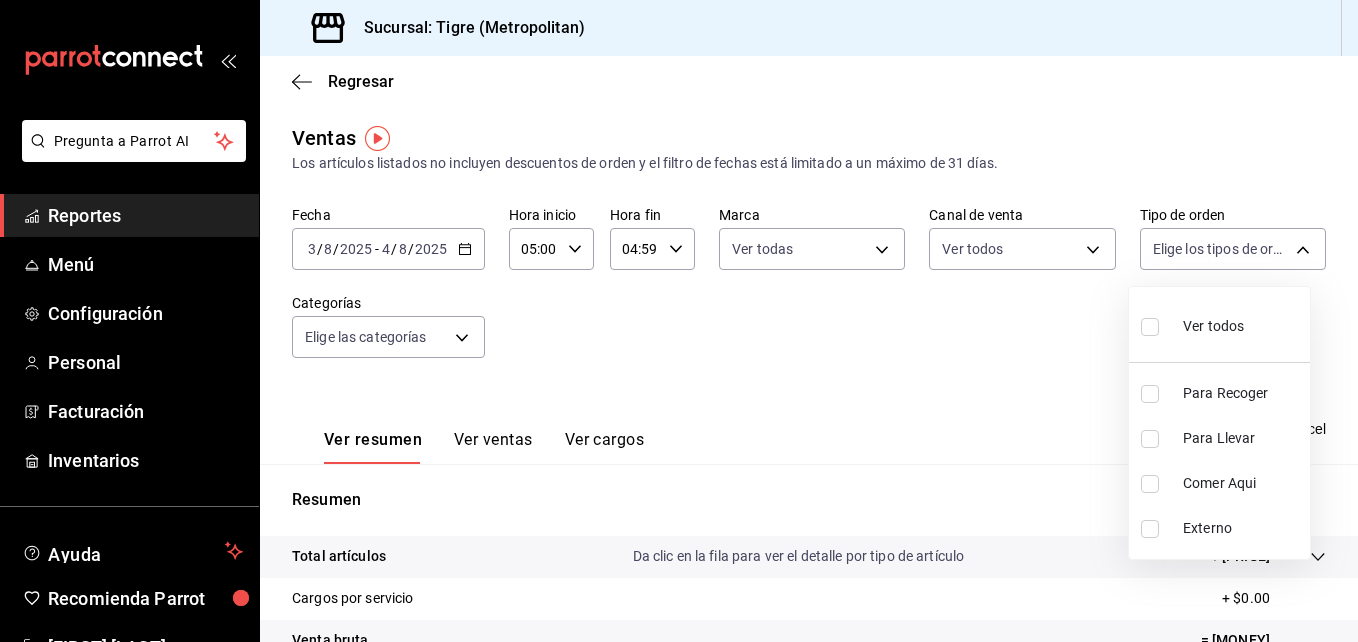 click at bounding box center [1150, 327] 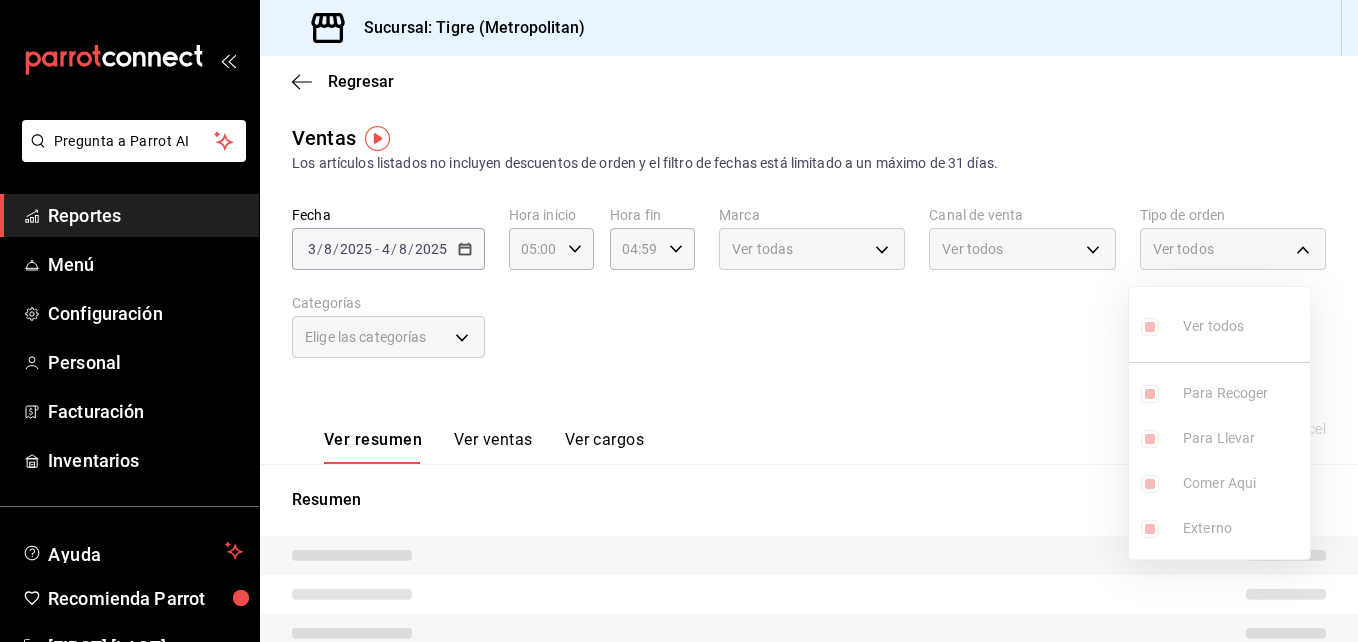 click at bounding box center [679, 321] 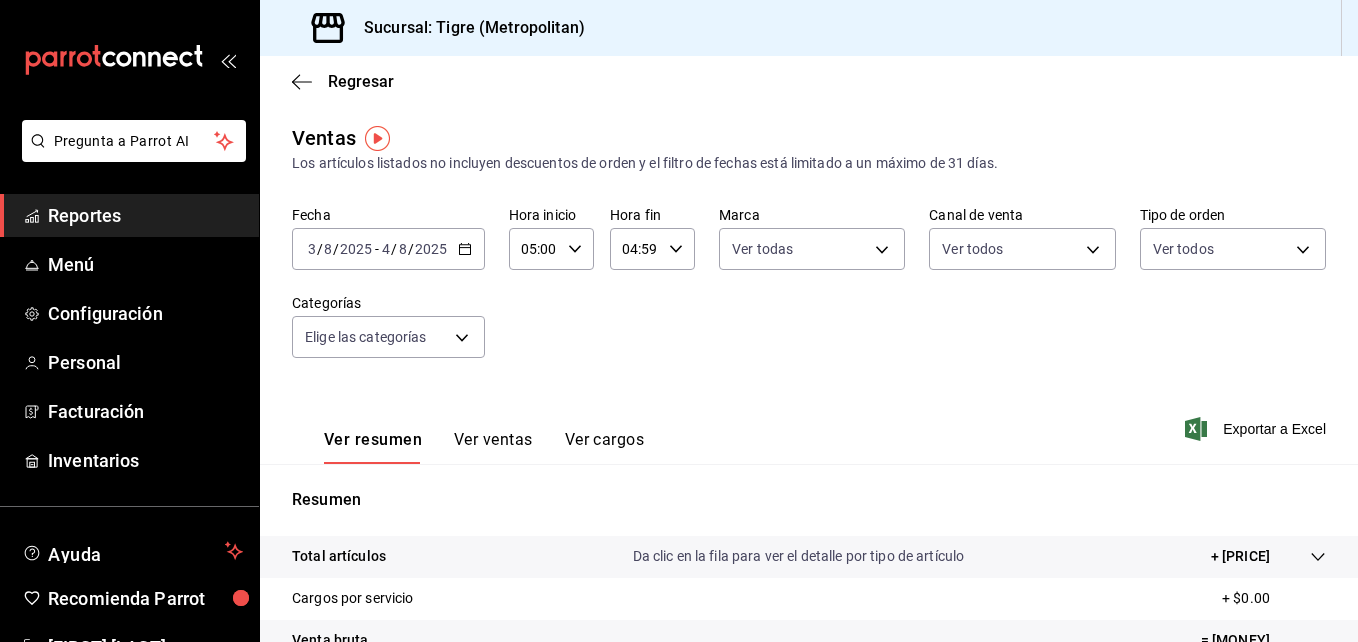 click on "Pregunta a Parrot AI Reportes   Menú   Configuración   Personal   Facturación   Inventarios   Ayuda Recomienda Parrot   [FIRST] [LAST]   Sugerir nueva función   Sucursal: Tigre (Metropolitan) Regresar Ventas Los artículos listados no incluyen descuentos de orden y el filtro de fechas está limitado a un máximo de 31 días. Fecha 2025-08-03 3 / 8 / 2025 - 2025-08-04 4 / 8 / 2025 Hora inicio 05:00 Hora inicio Hora fin 04:59 Hora fin Marca Ver todas d2a20516-989b-40fe-838d-c8b0b31ef0ff Canal de venta Ver todos PARROT,UBER_EATS,RAPPI,DIDI_FOOD,ONLINE Tipo de orden Ver todos f7df4de8-9964-48c4-9e53-dd040d652eda,4cfece08-abf2-465c-953c-59dc98a97bb2,5a16a703-5d23-45cc-98da-f4387ee19197,EXTERNAL Categorías Elige las categorías Ver resumen Ver ventas Ver cargos Exportar a Excel Resumen Total artículos Da clic en la fila para ver el detalle por tipo de artículo + $220,542.00 Cargos por servicio + $0.00 Venta bruta = $220,542.00 Descuentos totales - $1,623.00 Certificados de regalo - $11,719.00 Venta total" at bounding box center (679, 321) 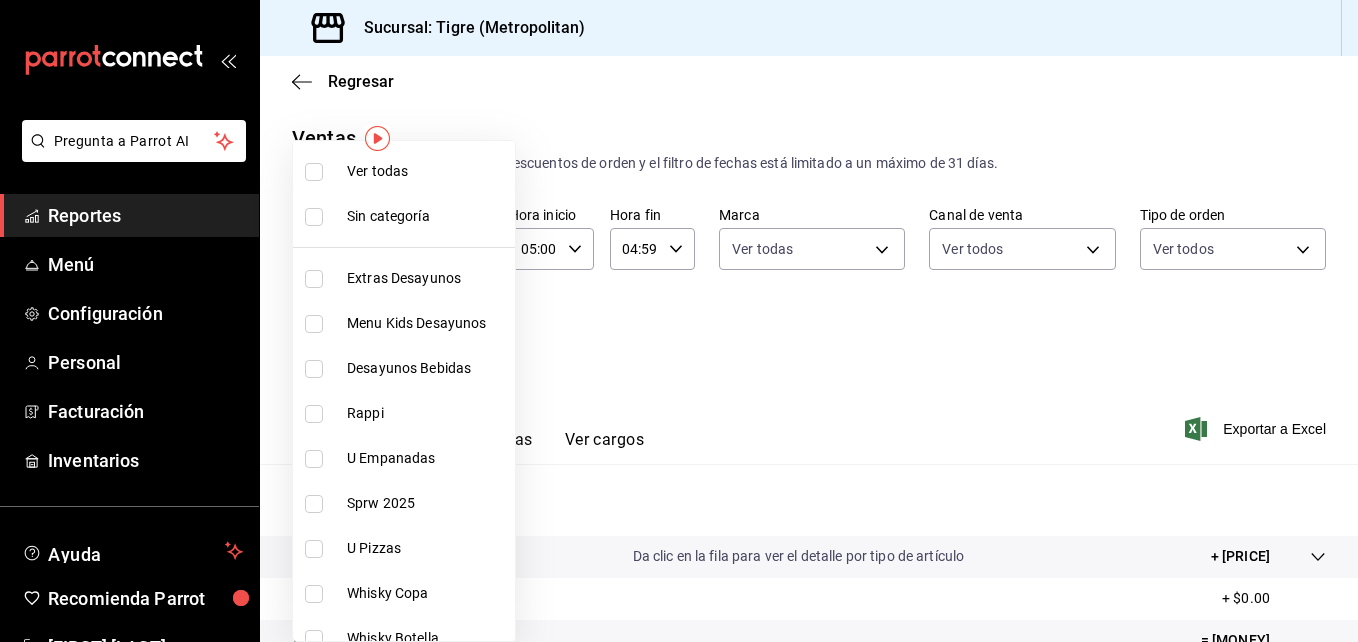 click at bounding box center (314, 172) 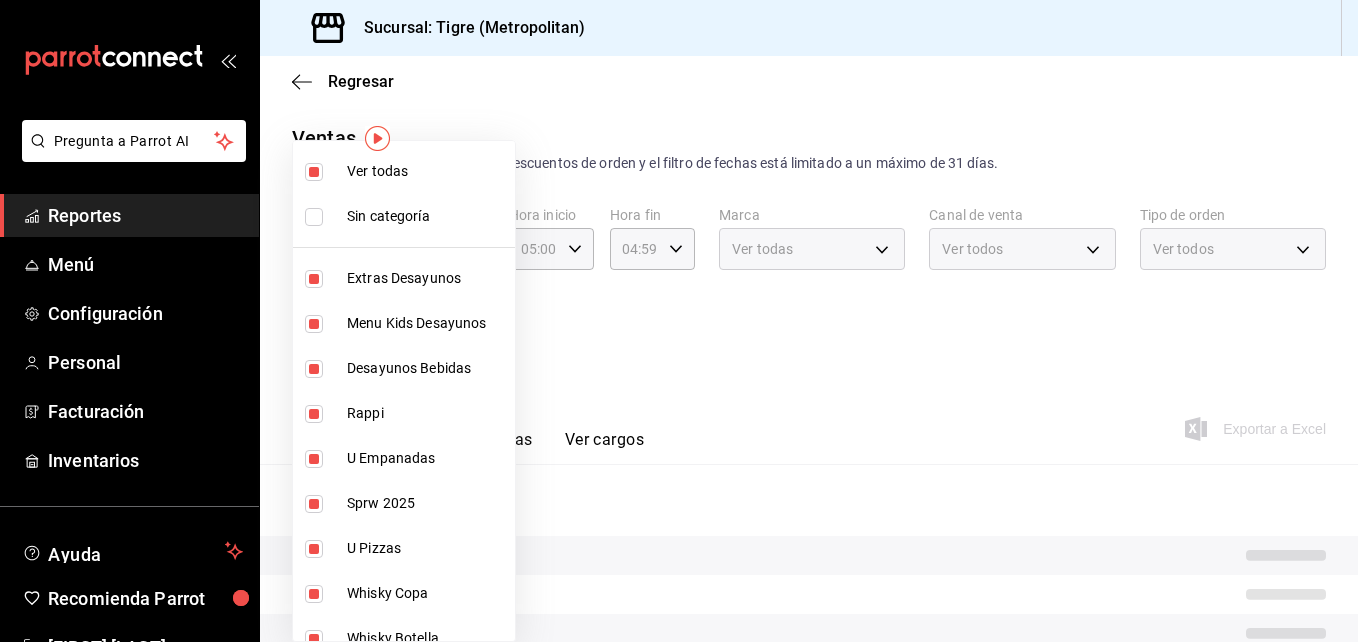 click at bounding box center [314, 217] 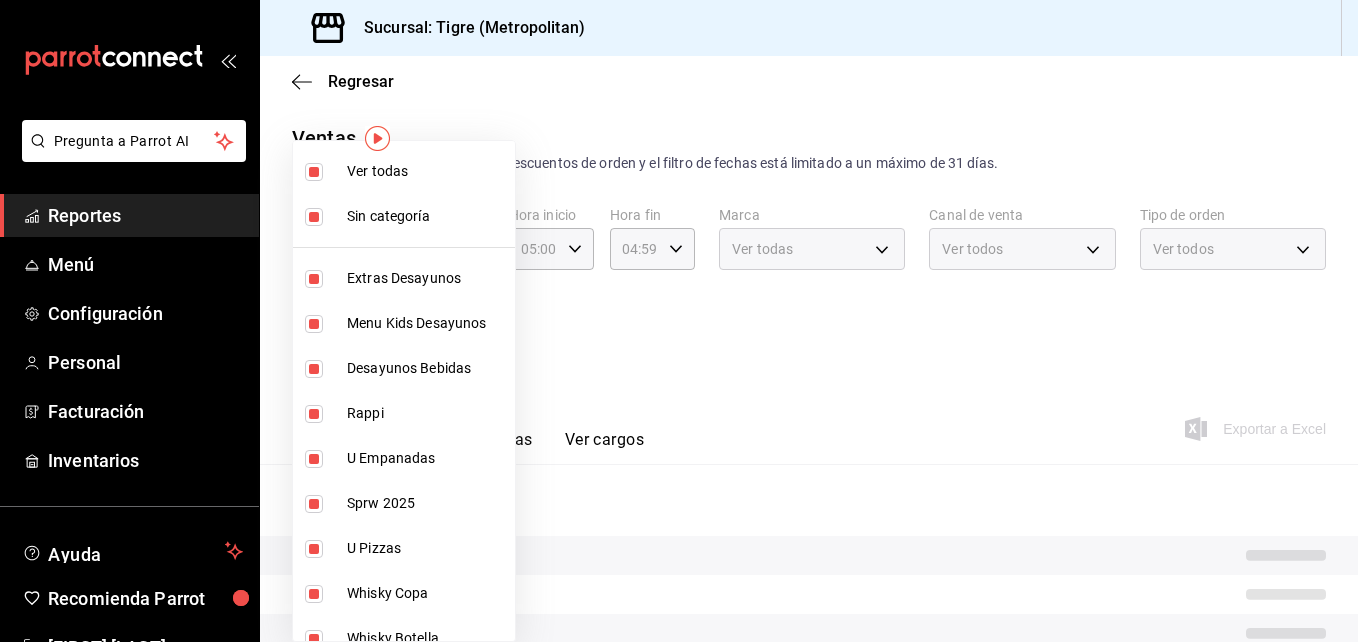 click at bounding box center [679, 321] 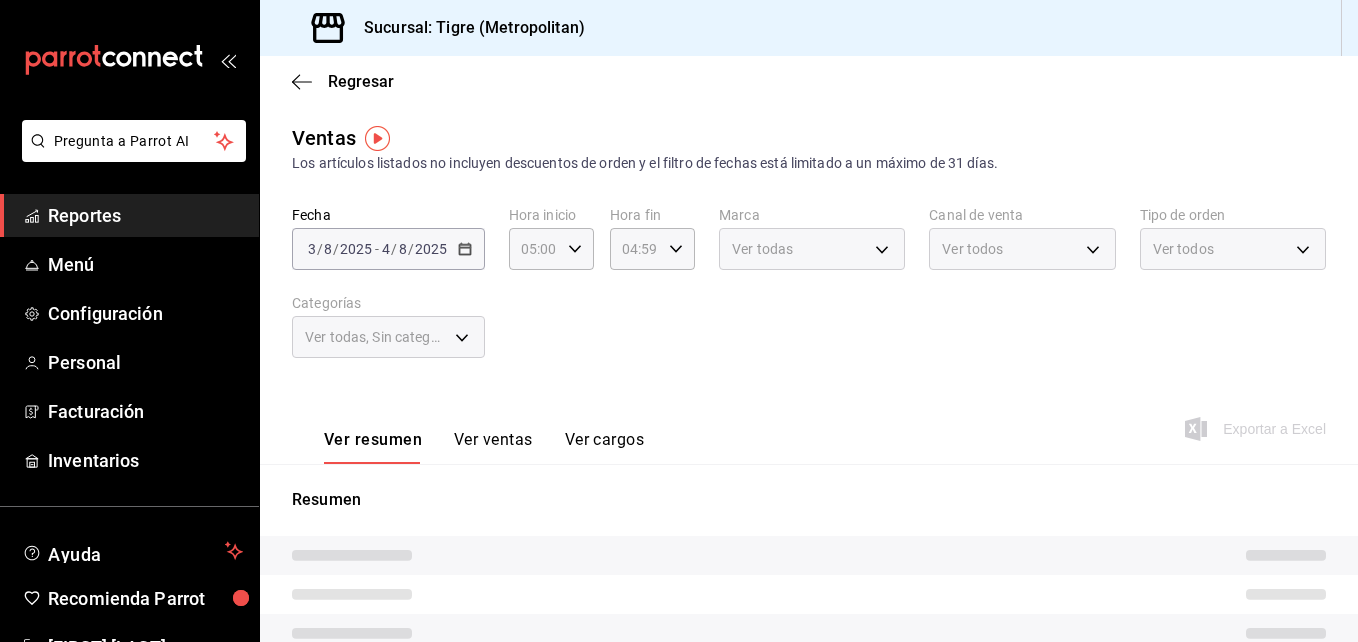 click on "Ver todas, Sin categoría" at bounding box center (388, 337) 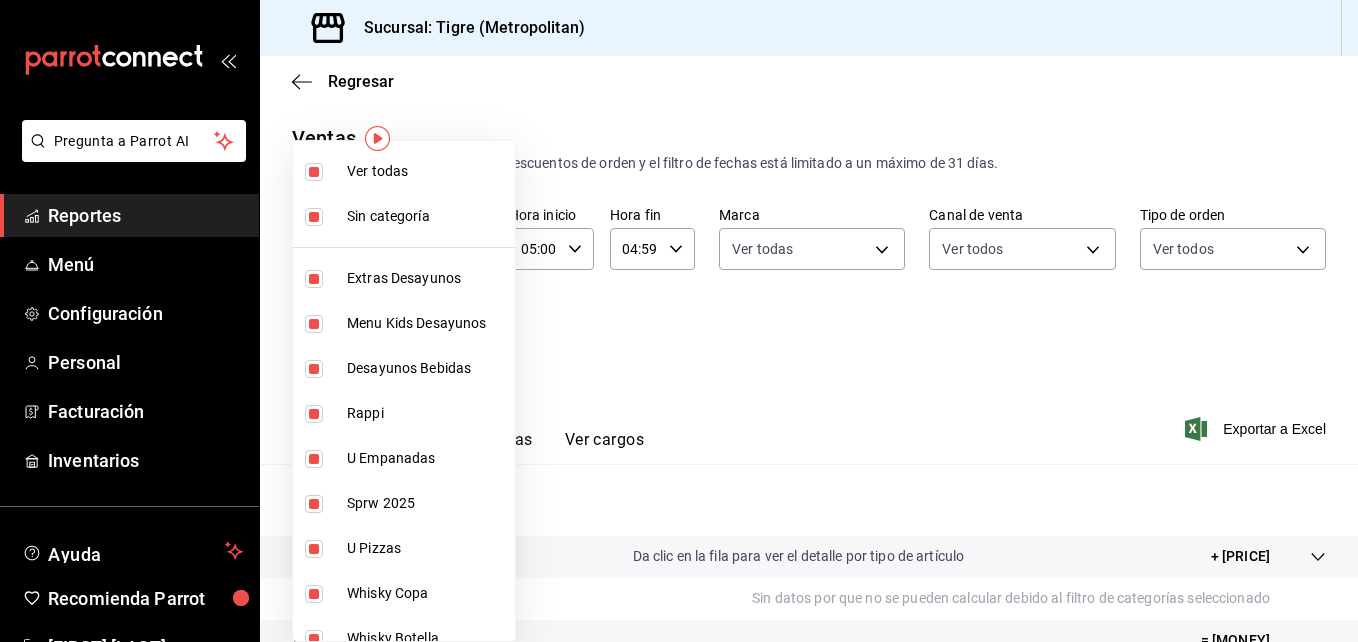 click on "Pregunta a Parrot AI Reportes   Menú   Configuración   Personal   Facturación   Inventarios   Ayuda Recomienda Parrot   [FIRST] [LAST]   Sugerir nueva función   Sucursal: Tigre (Metropolitan) Regresar Ventas Los artículos listados no incluyen descuentos de orden y el filtro de fechas está limitado a un máximo de 31 días. Fecha 2025-08-03 3 / 8 / 2025 - 2025-08-04 4 / 8 / 2025 Hora inicio 05:00 Hora inicio Hora fin 04:59 Hora fin Marca Ver todas d2a20516-989b-40fe-838d-c8b0b31ef0ff Canal de venta Ver todos PARROT,UBER_EATS,RAPPI,DIDI_FOOD,ONLINE Tipo de orden Ver todos f7df4de8-9964-48c4-9e53-dd040d652eda,4cfece08-abf2-465c-953c-59dc98a97bb2,5a16a703-5d23-45cc-98da-f4387ee19197,EXTERNAL Categorías Elige las categorías Ver resumen Ver ventas Ver cargos Exportar a Excel Resumen Total artículos Da clic en la fila para ver el detalle por tipo de artículo + $220,542.00 Cargos por servicio + $0.00 Venta bruta = $220,542.00 Descuentos totales - $1,623.00 Certificados de regalo - $11,719.00 Venta total" at bounding box center [679, 321] 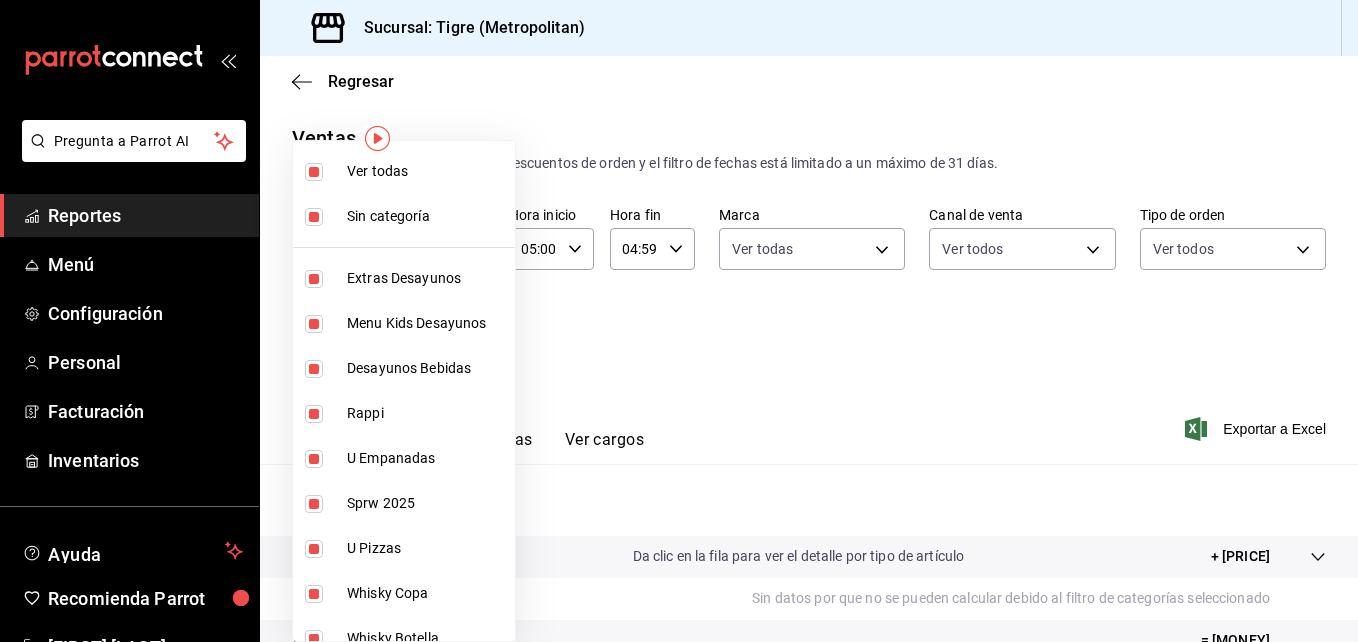 click at bounding box center (314, 172) 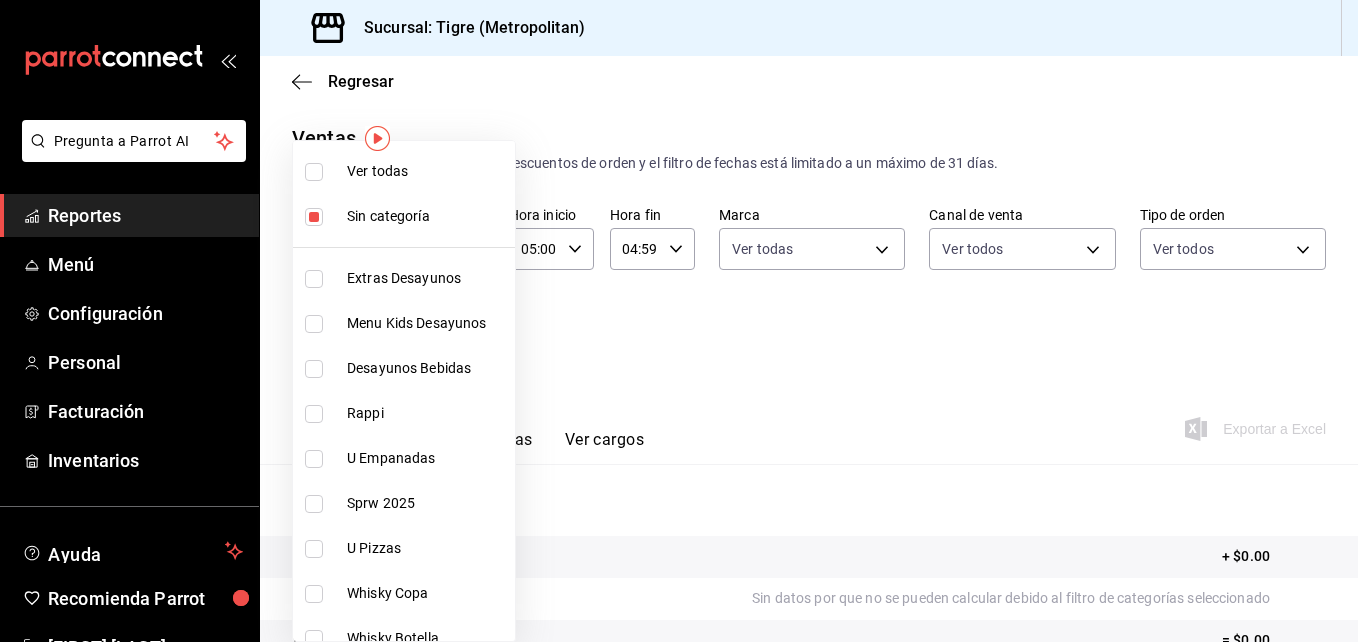 click at bounding box center (314, 217) 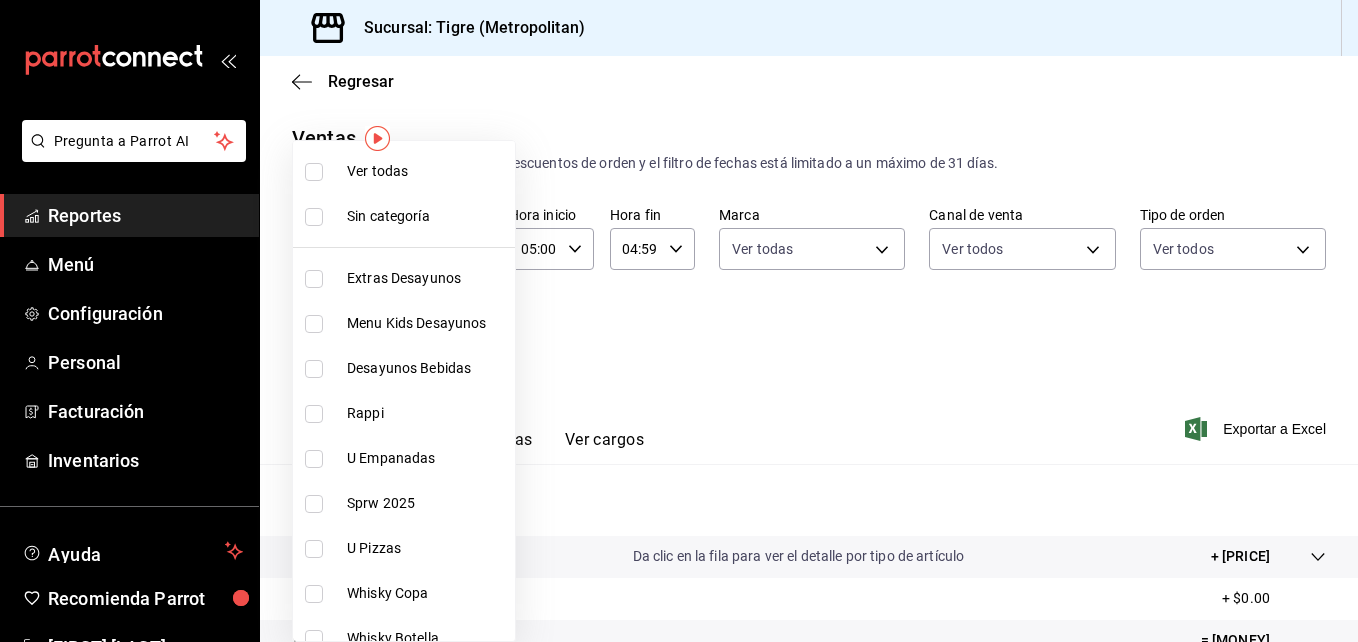 click at bounding box center [314, 172] 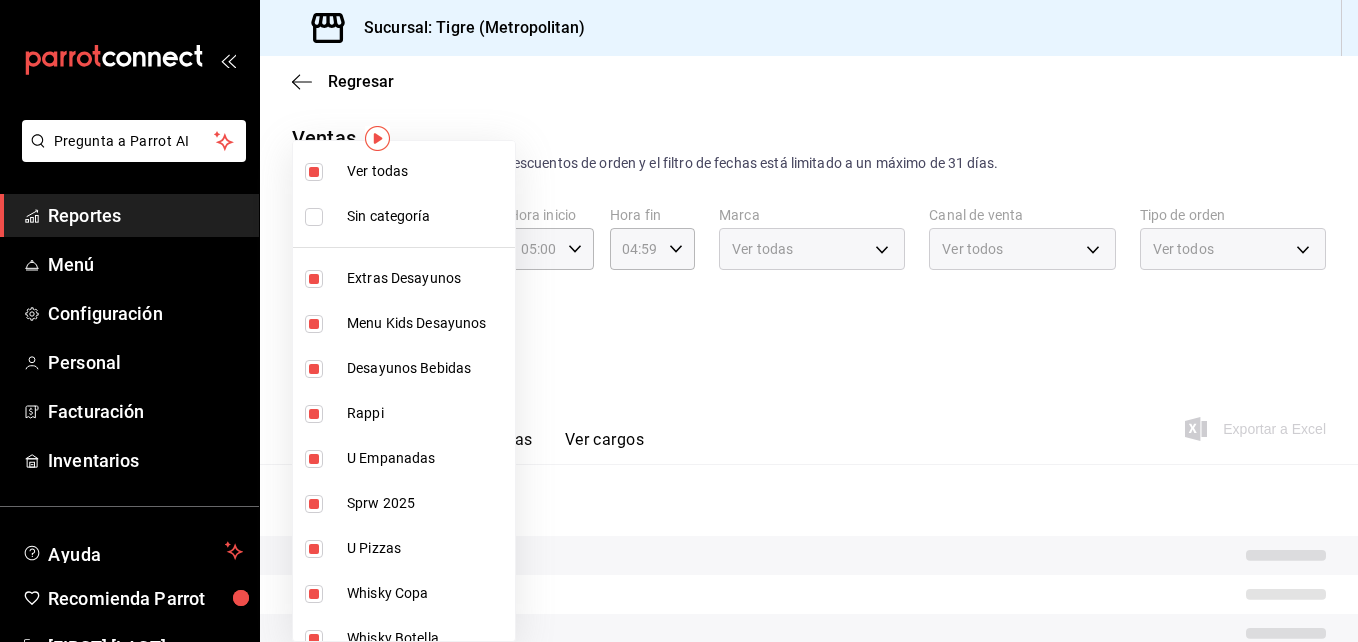 click at bounding box center [314, 217] 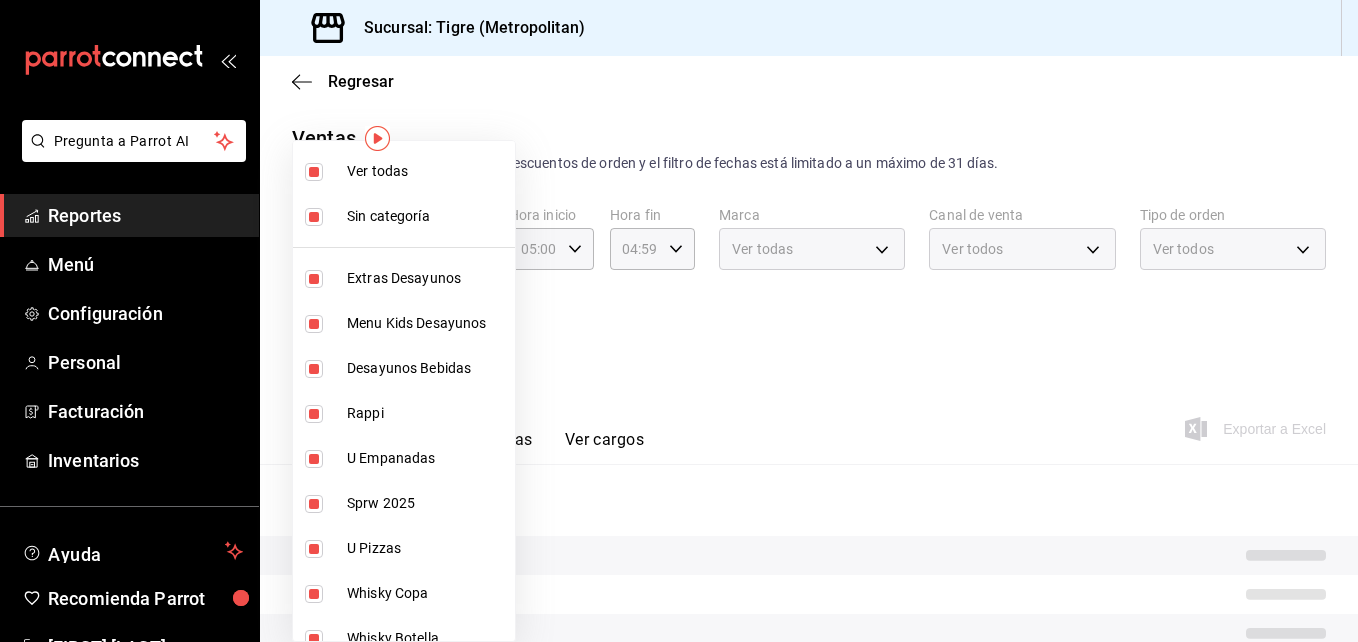 click at bounding box center (314, 279) 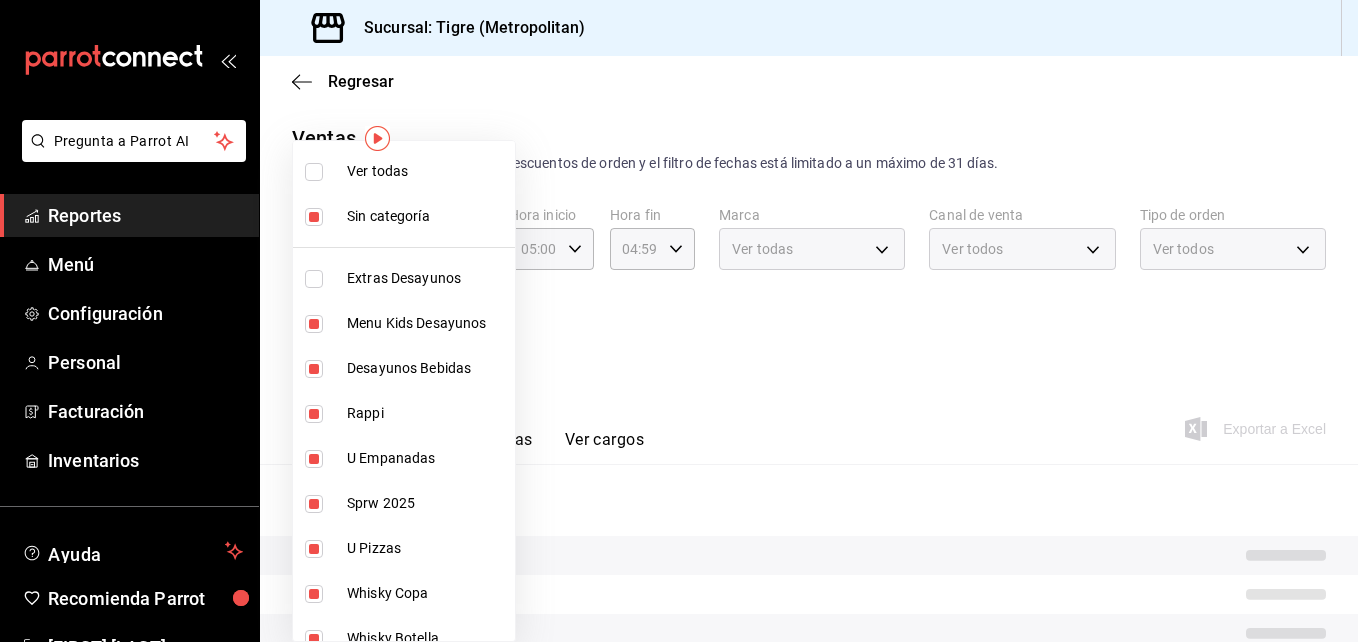 click at bounding box center (314, 324) 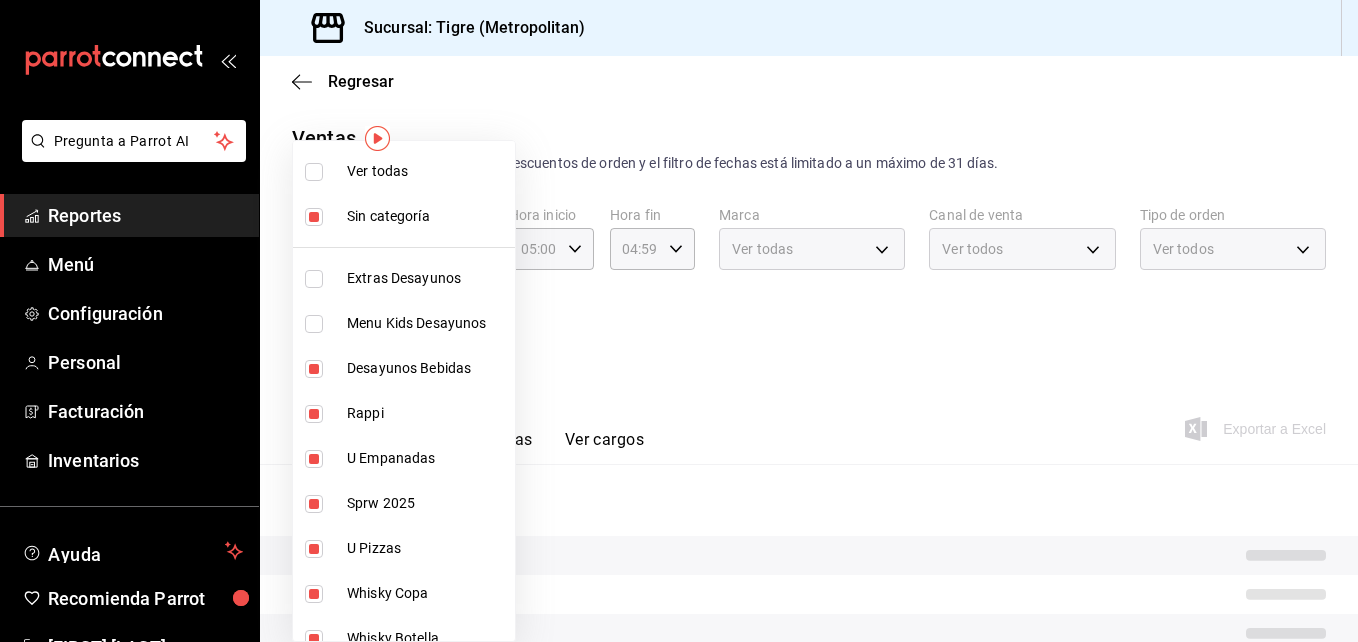 click at bounding box center (314, 369) 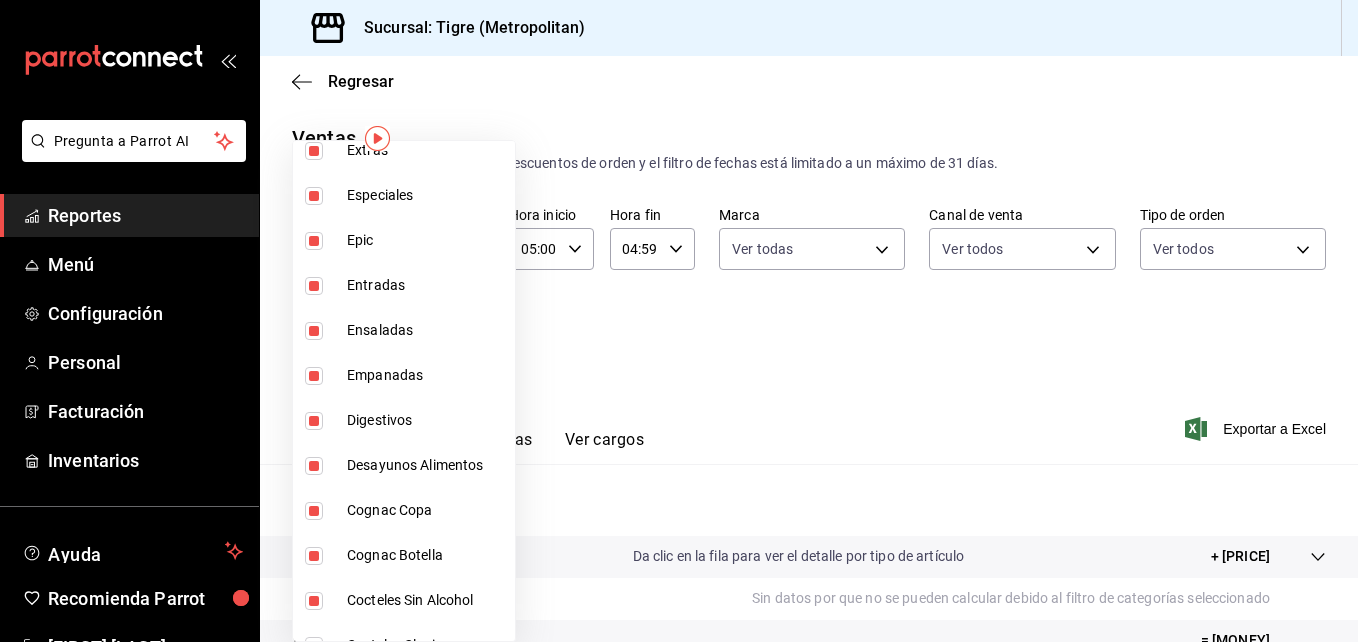 scroll, scrollTop: 1840, scrollLeft: 0, axis: vertical 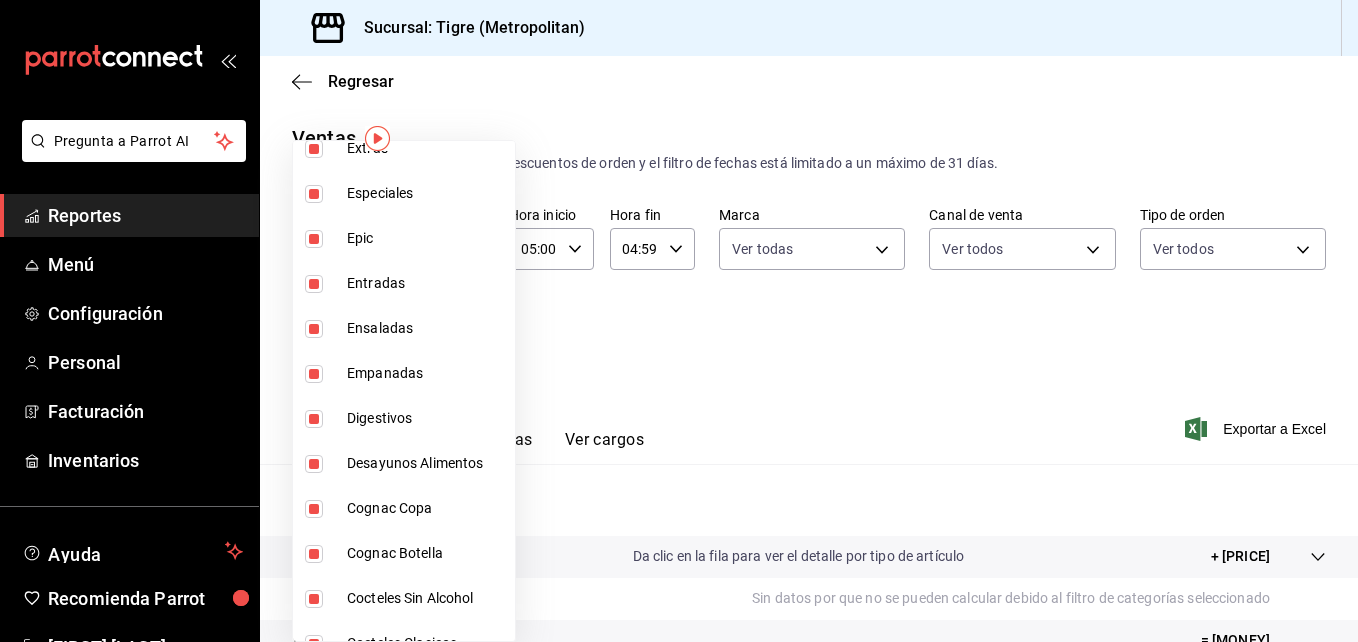 click at bounding box center [314, 464] 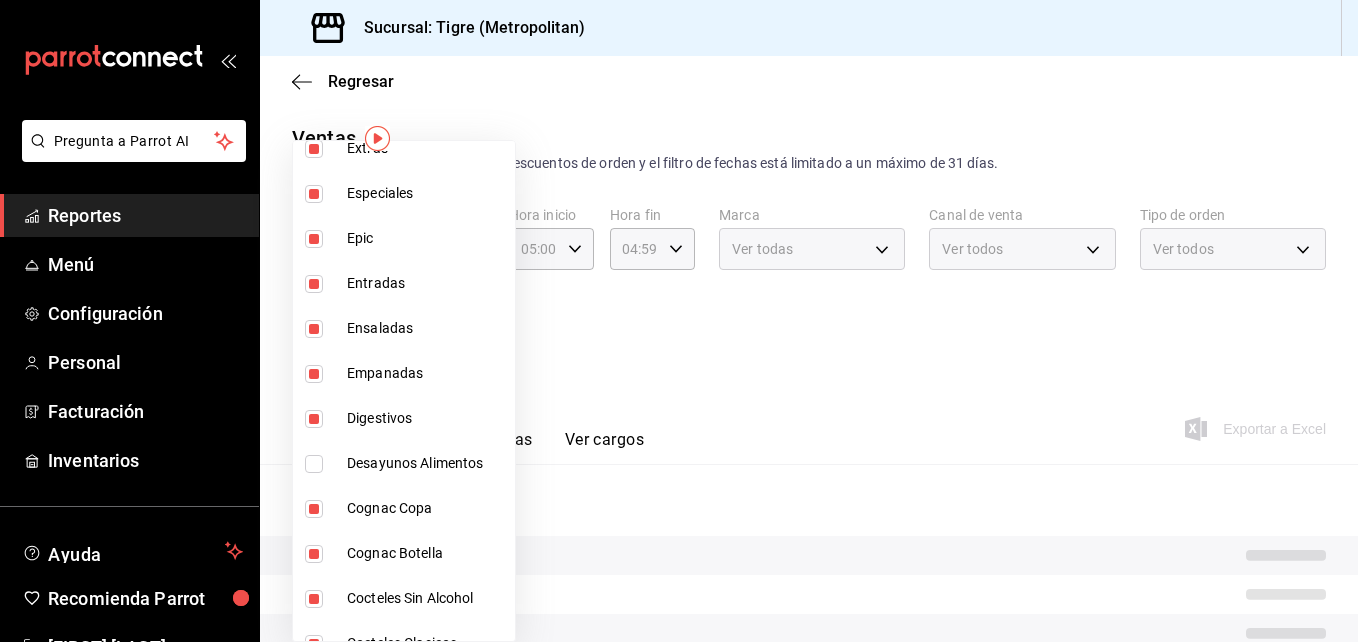 click at bounding box center (679, 321) 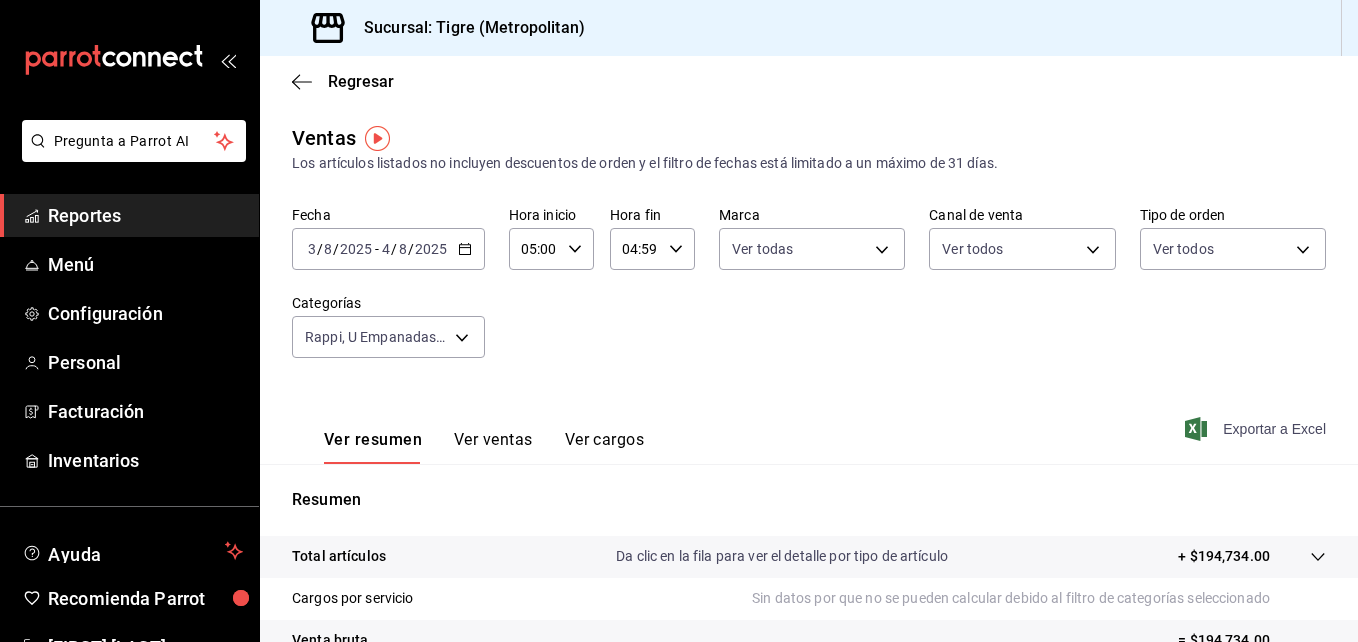 click 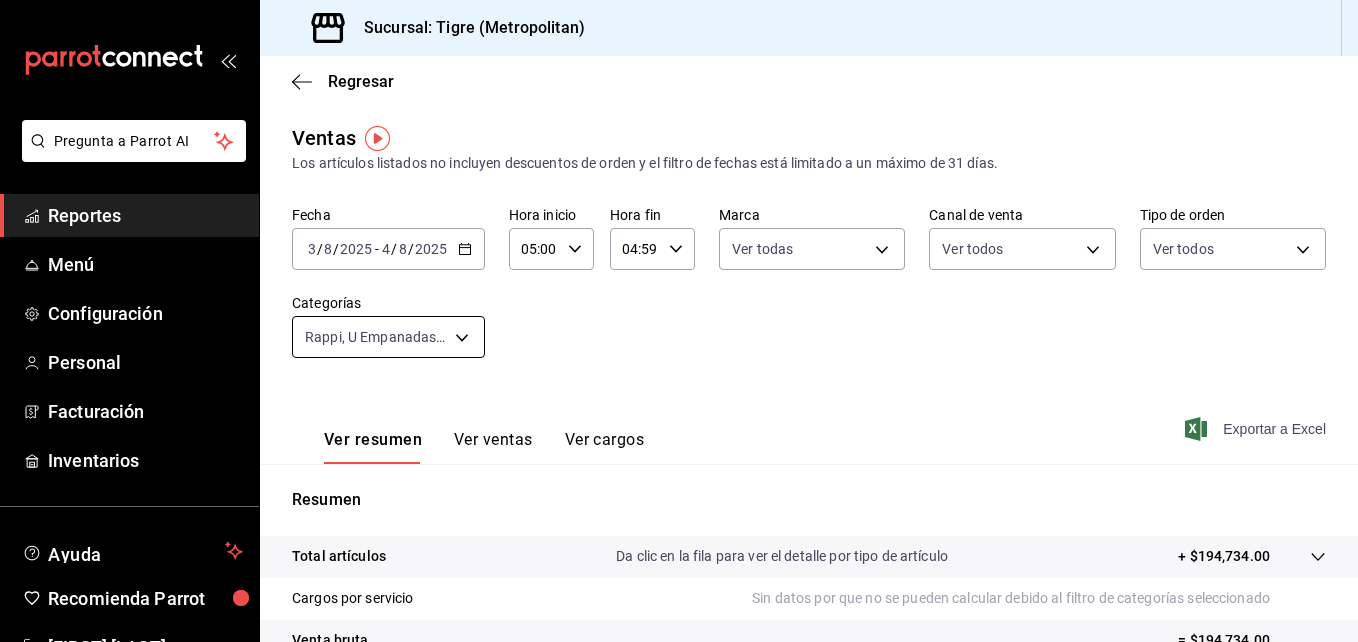 click on "Pregunta a Parrot AI Reportes   Menú   Configuración   Personal   Facturación   Inventarios   Ayuda Recomienda Parrot   [FIRST] [LAST]   Sugerir nueva función   Sucursal: Tigre (Metropolitan) Regresar Ventas Los artículos listados no incluyen descuentos de orden y el filtro de fechas está limitado a un máximo de 31 días. Fecha 2025-08-03 3 / 8 / 2025 - 2025-08-04 4 / 8 / 2025 Hora inicio 05:00 Hora inicio Hora fin 04:59 Hora fin Marca Ver todas d2a20516-989b-40fe-838d-c8b0b31ef0ff Canal de venta Ver todos PARROT,UBER_EATS,RAPPI,DIDI_FOOD,ONLINE Tipo de orden Ver todos f7df4de8-9964-48c4-9e53-dd040d652eda,4cfece08-abf2-465c-953c-59dc98a97bb2,5a16a703-5d23-45cc-98da-f4387ee19197,EXTERNAL Categorías Ver resumen Ver ventas Ver cargos Exportar a Excel Resumen Total artículos Da clic en la fila para ver el detalle por tipo de artículo + $194,734.00 Cargos por servicio  Sin datos por que no se pueden calcular debido al filtro de categorías seleccionado Venta bruta = $194,734.00 Descuentos totales Reportes" at bounding box center (679, 321) 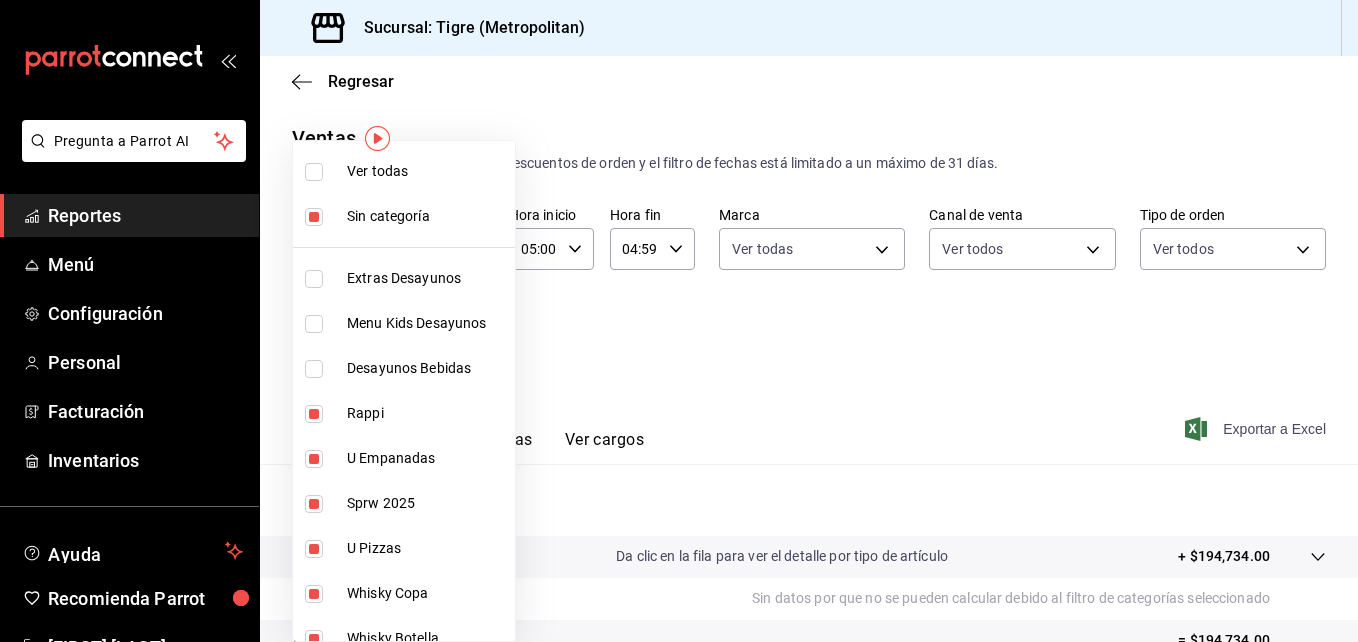 click at bounding box center (314, 172) 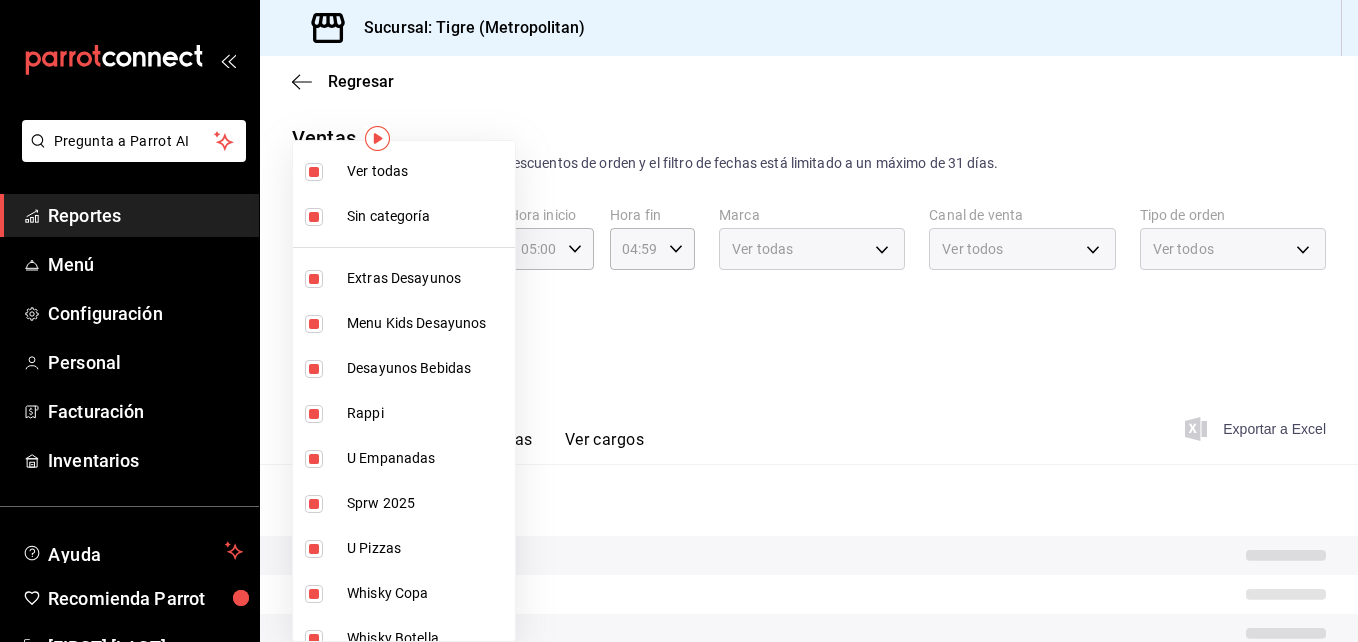 click at bounding box center (314, 172) 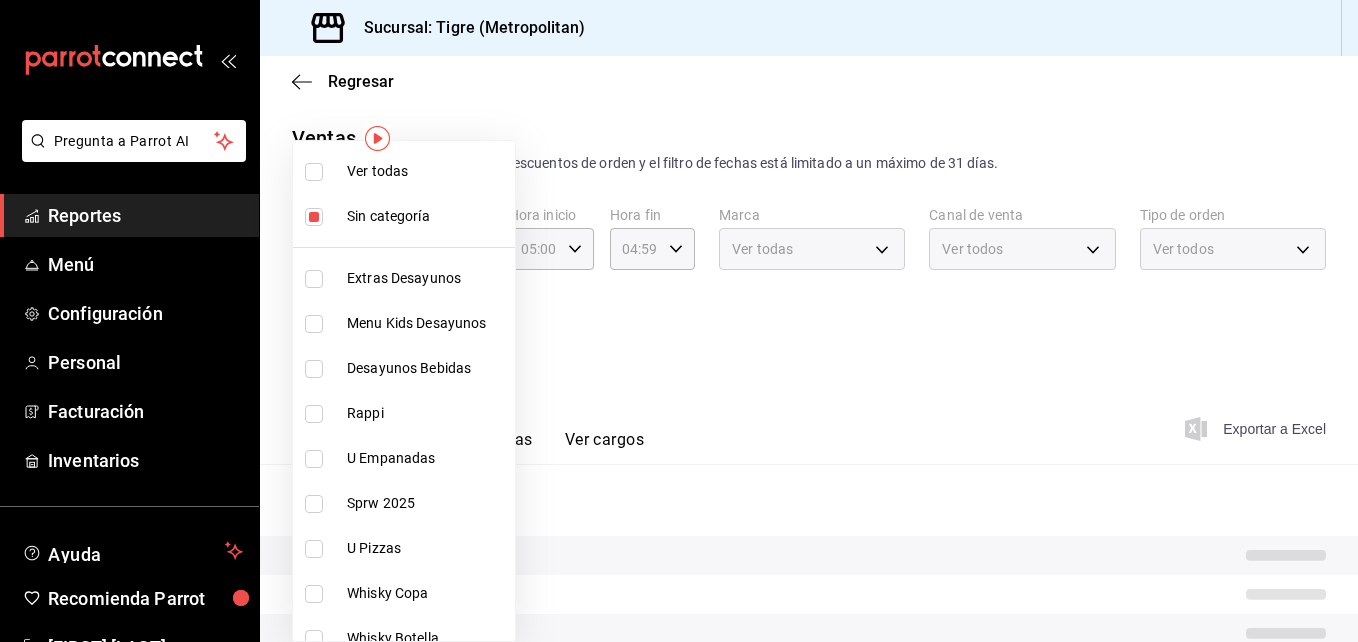 click at bounding box center [314, 217] 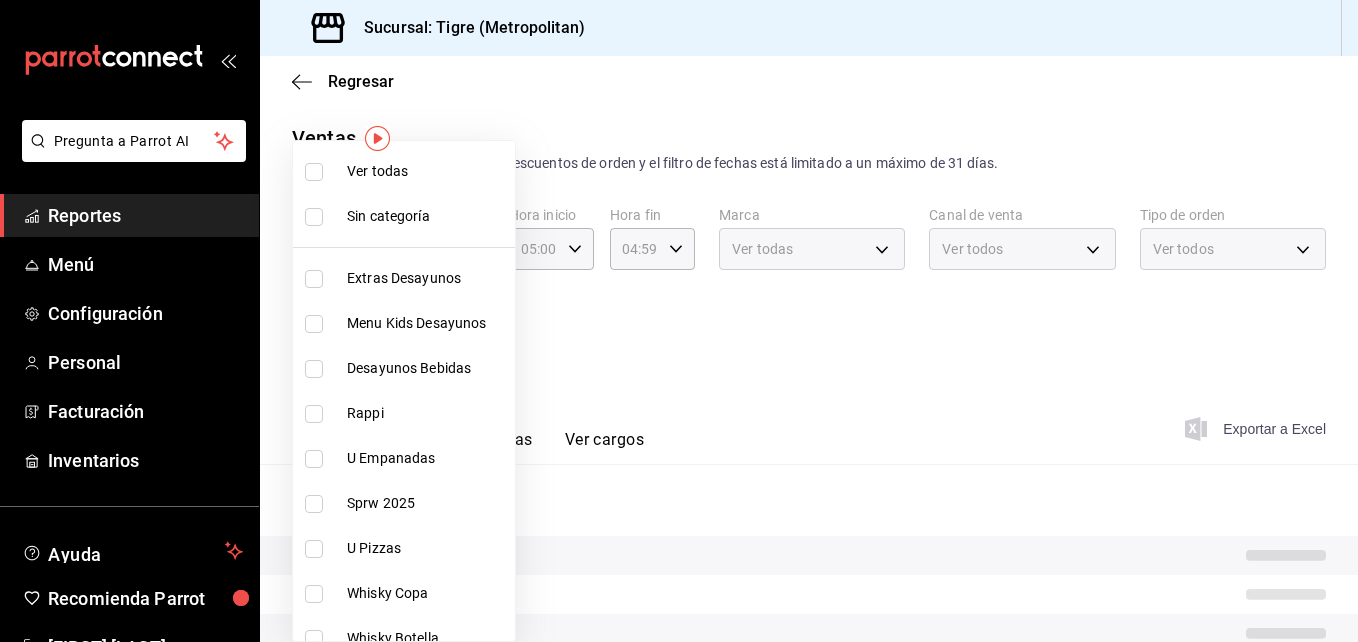click on "Extras Desayunos" at bounding box center [404, 278] 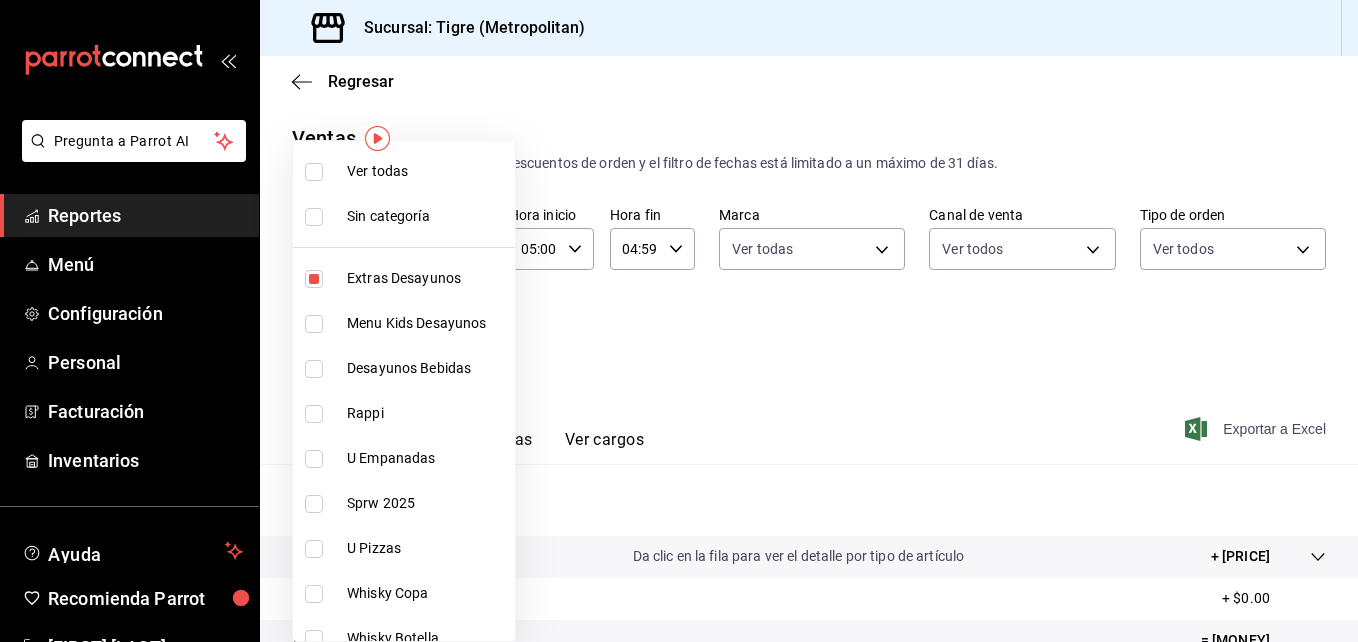 click at bounding box center [314, 324] 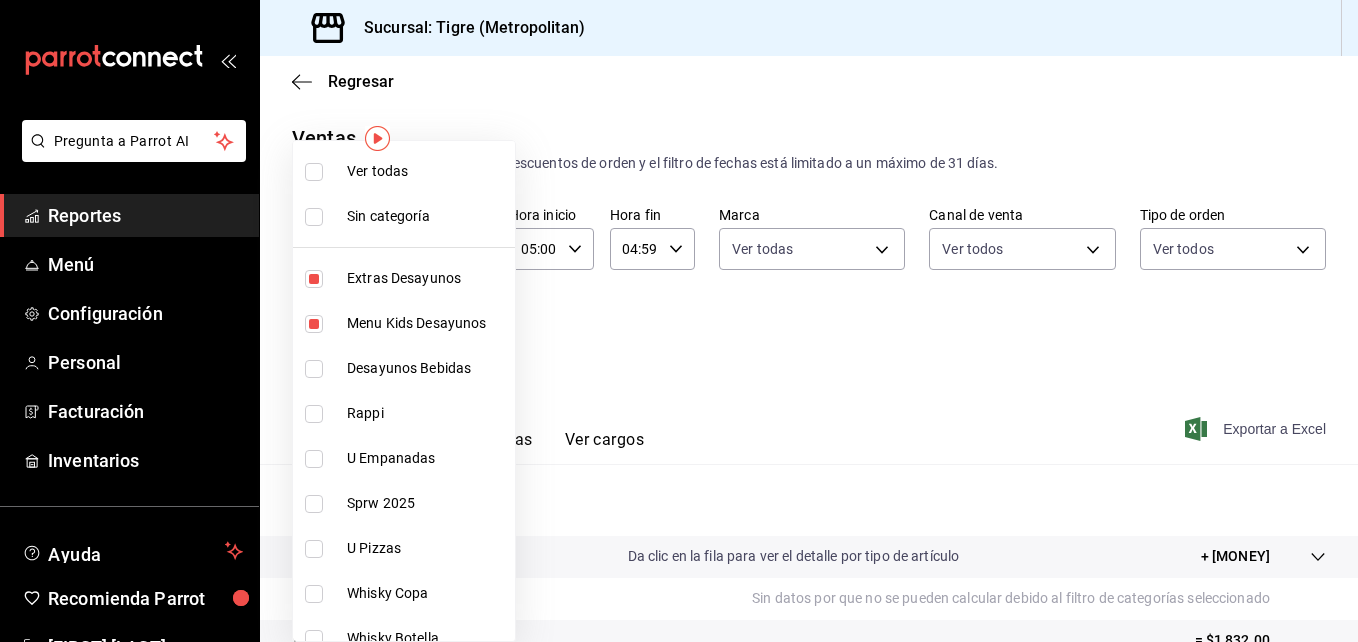 click at bounding box center (314, 369) 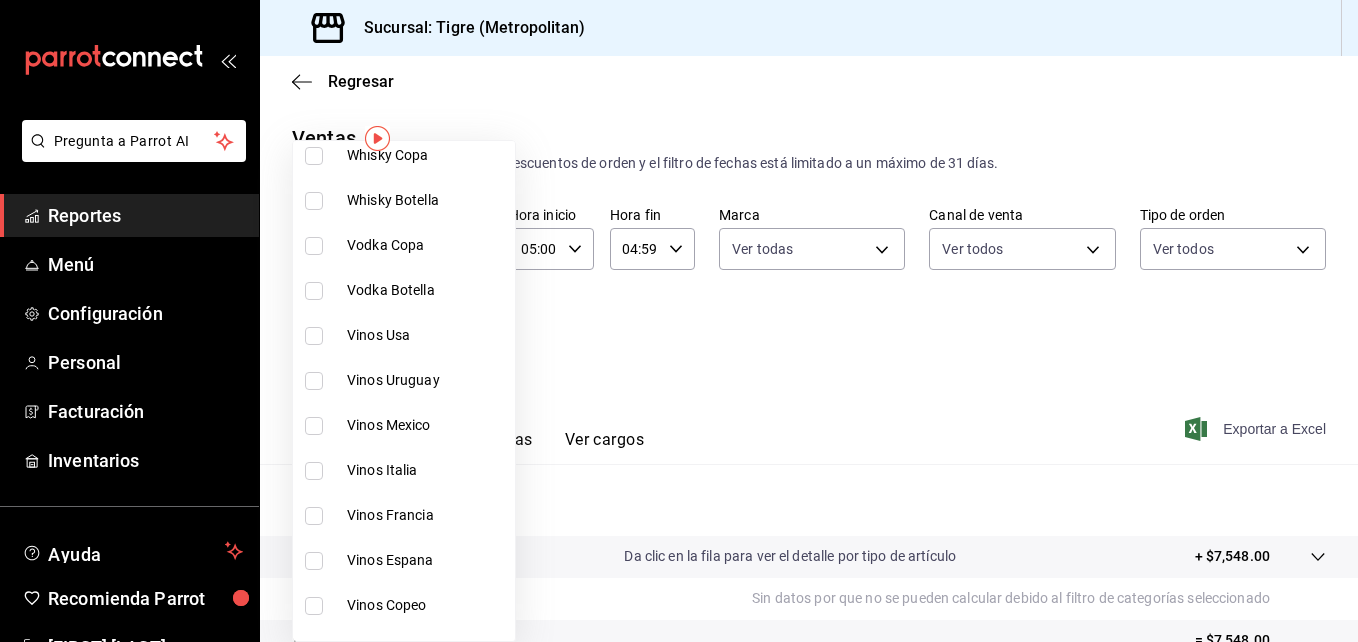 scroll, scrollTop: 875, scrollLeft: 0, axis: vertical 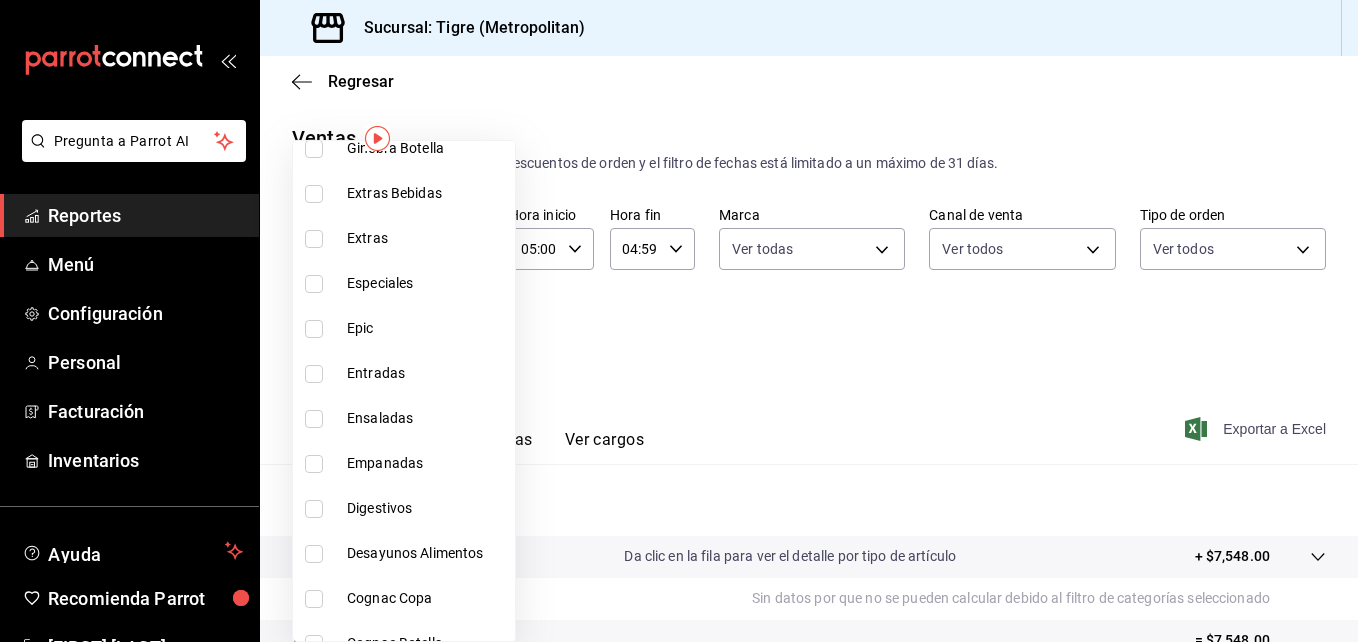 click at bounding box center (314, 554) 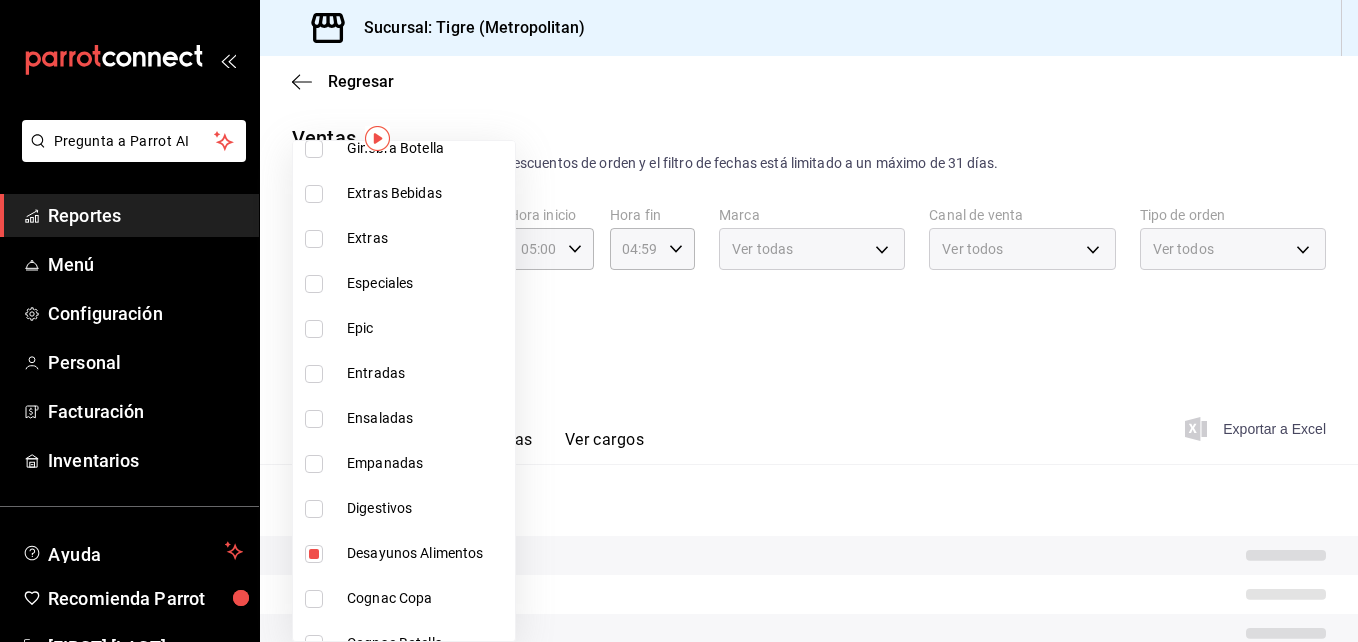click at bounding box center (679, 321) 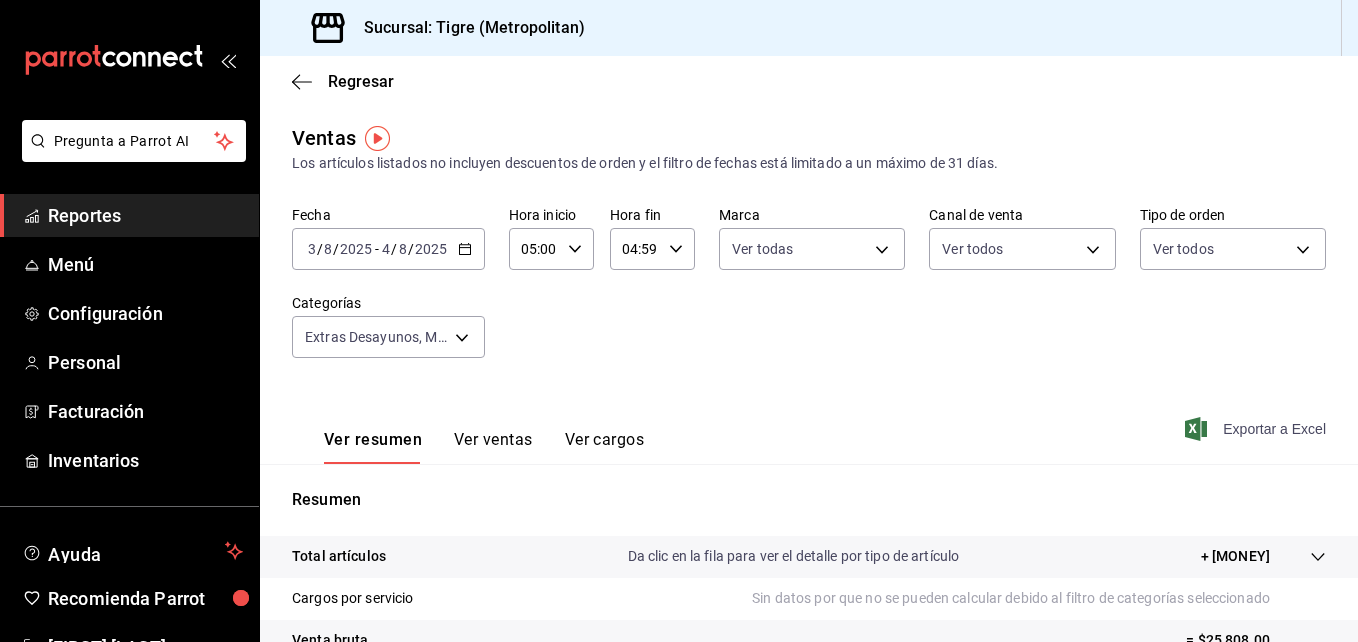 click on "Exportar a Excel" at bounding box center [1257, 429] 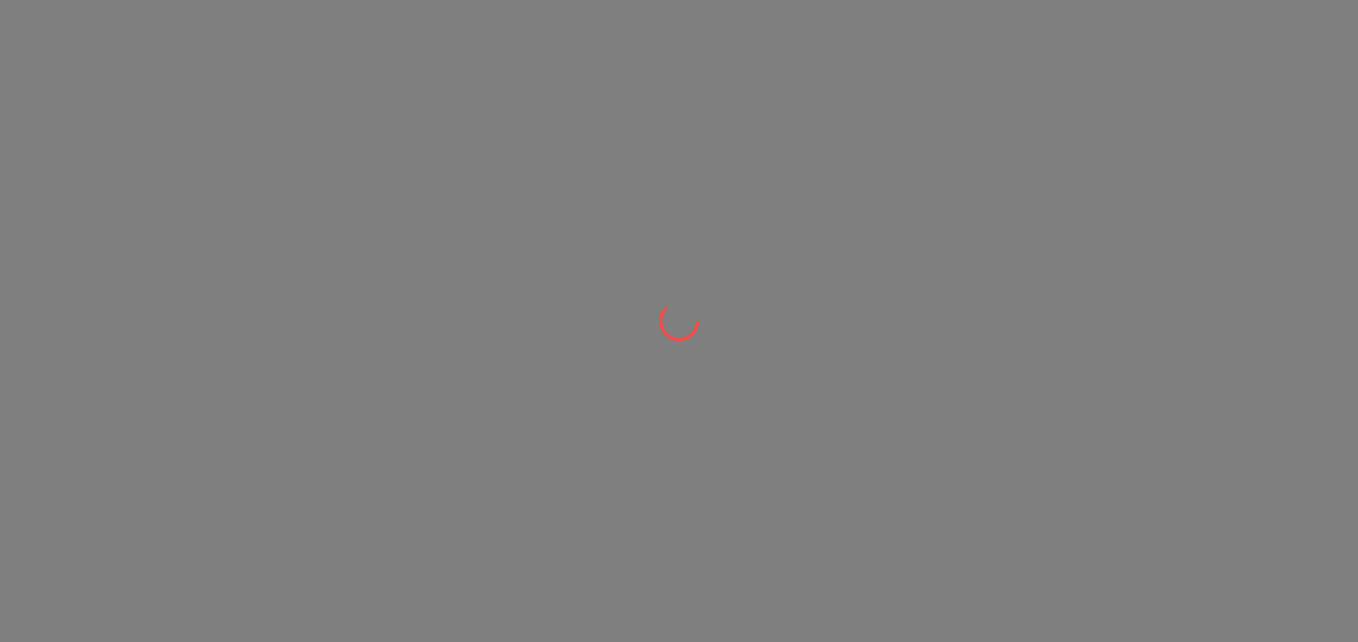 scroll, scrollTop: 0, scrollLeft: 0, axis: both 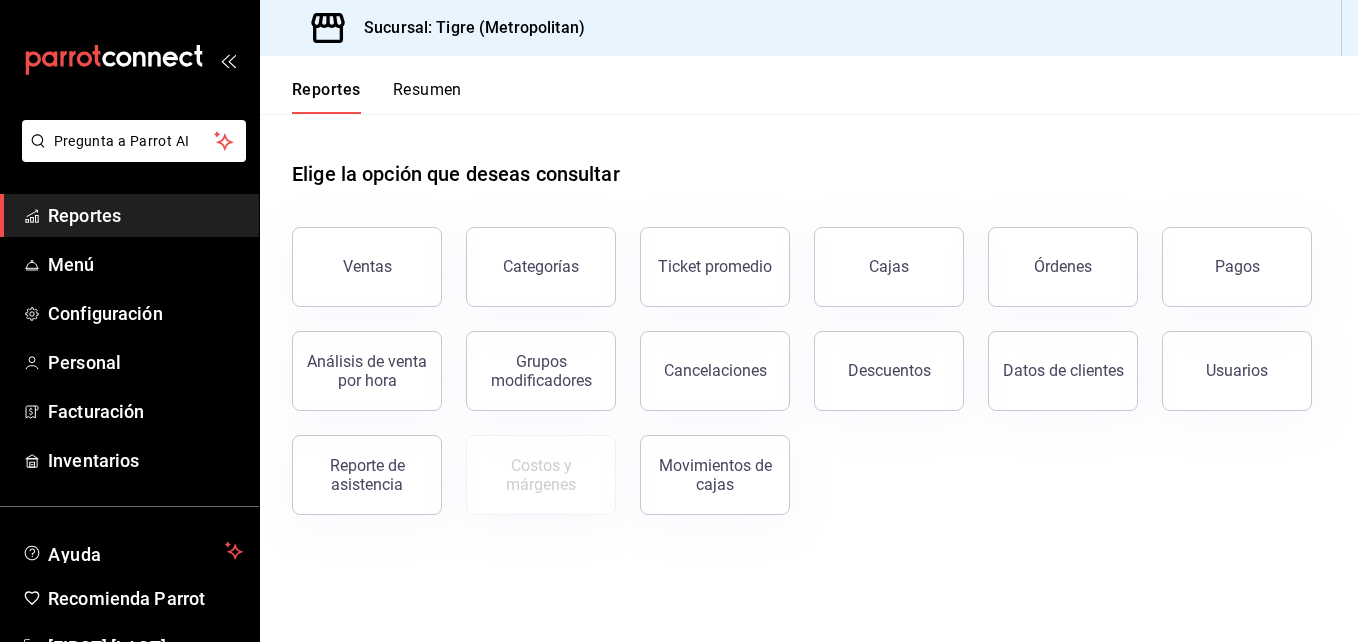 click on "Reportes" at bounding box center [145, 215] 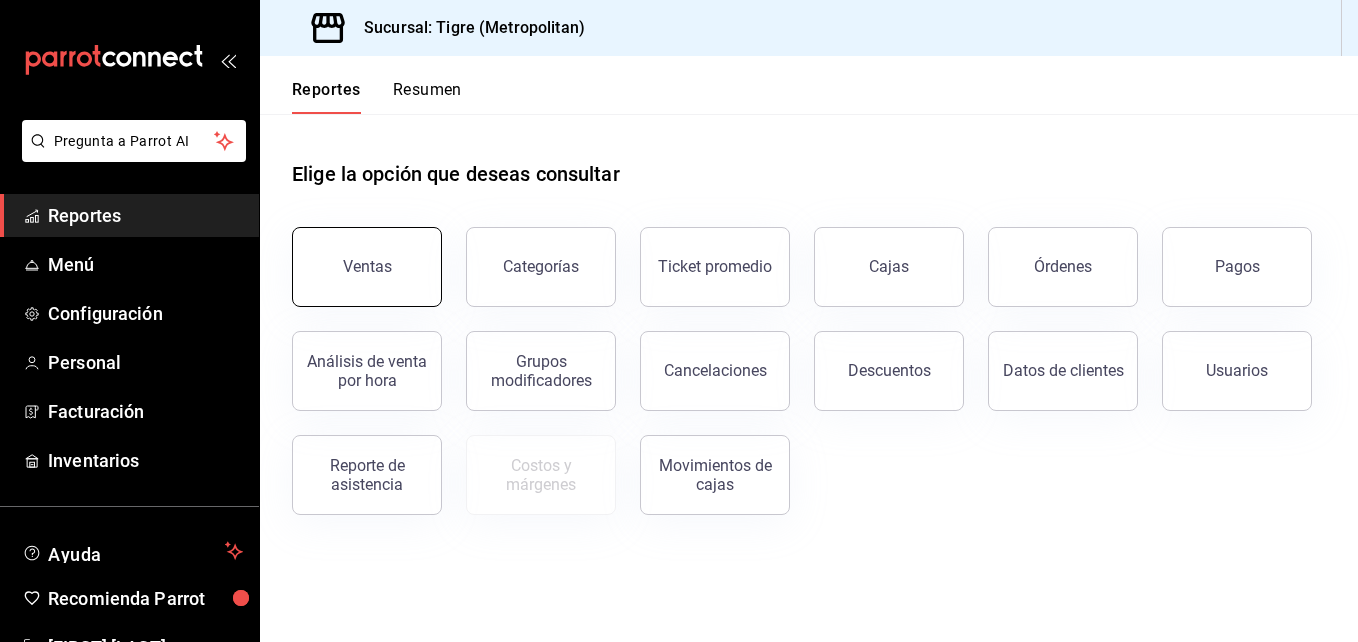 click on "Ventas" at bounding box center (367, 266) 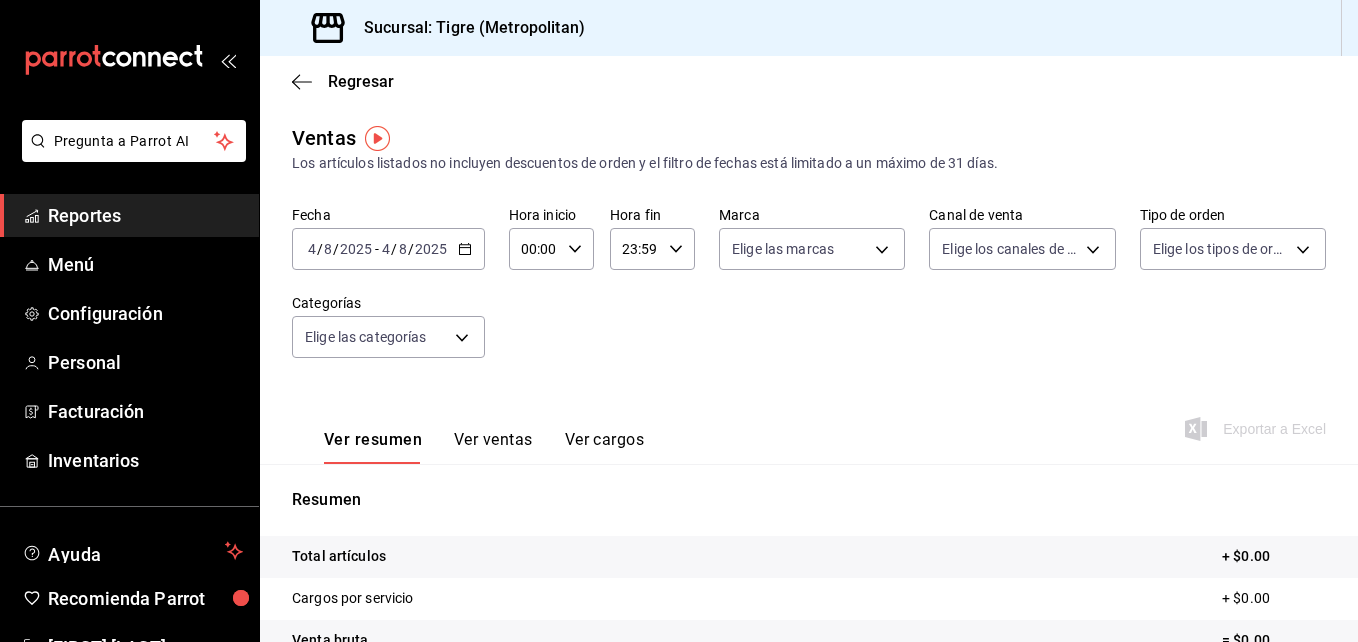 click 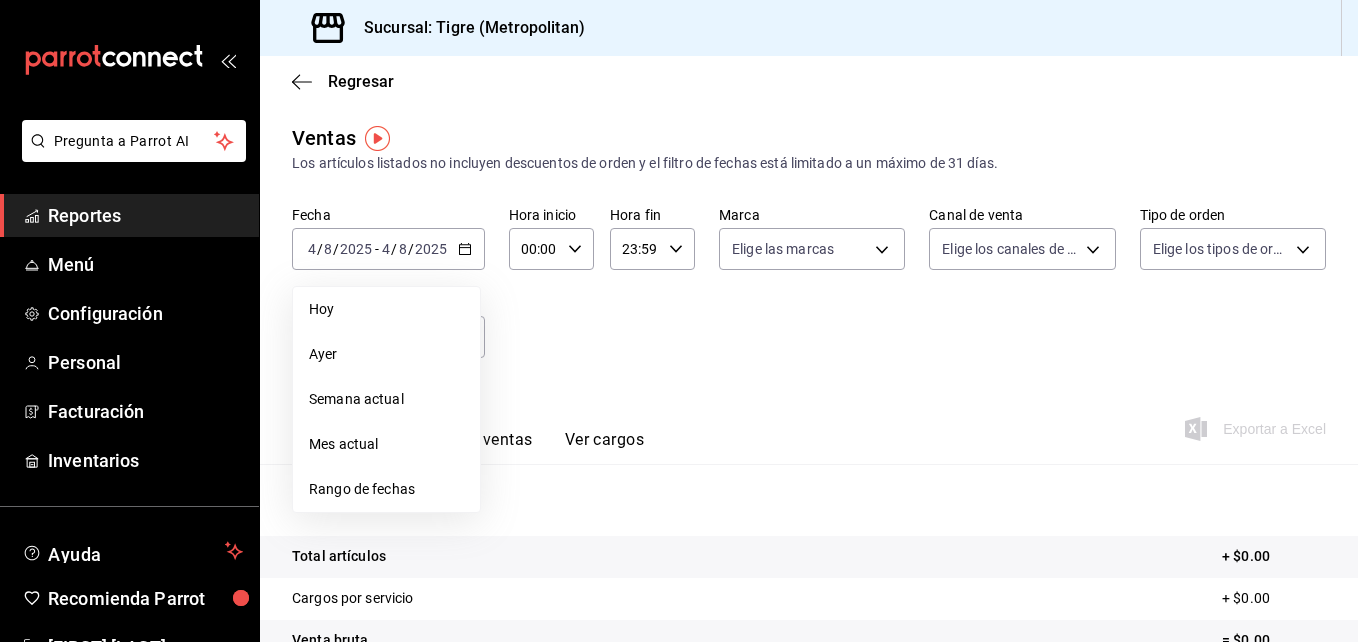 click on "Rango de fechas" at bounding box center (386, 489) 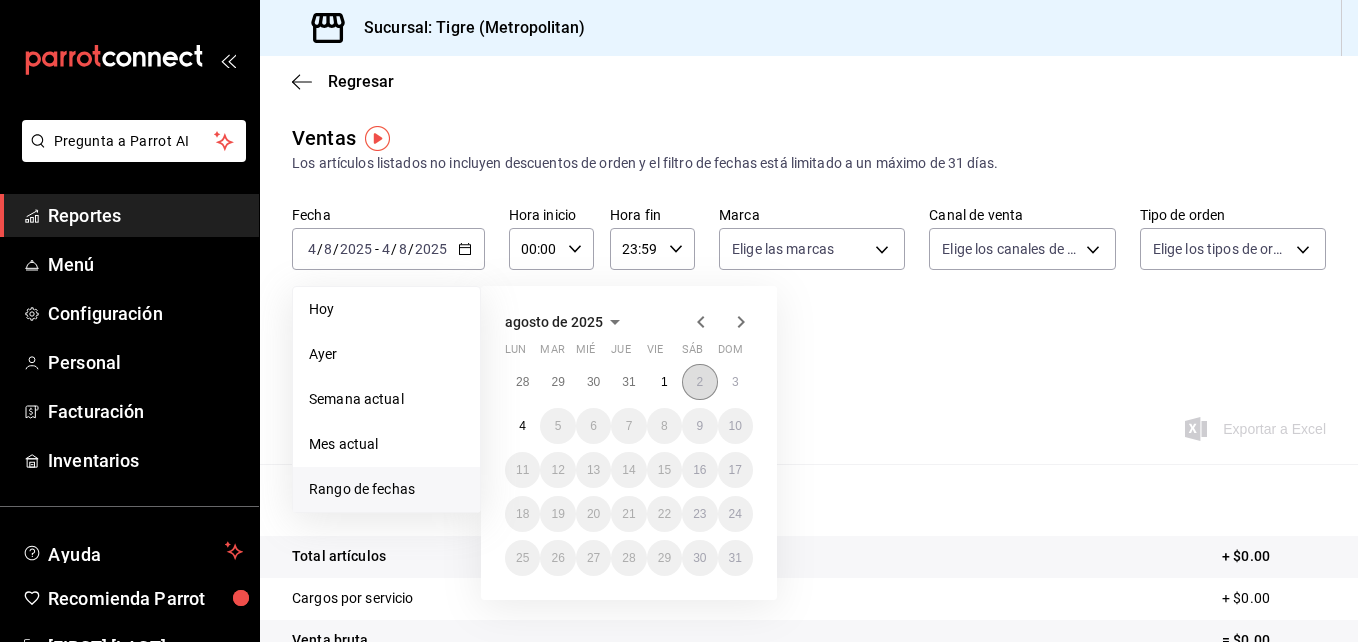 click on "2" at bounding box center (699, 382) 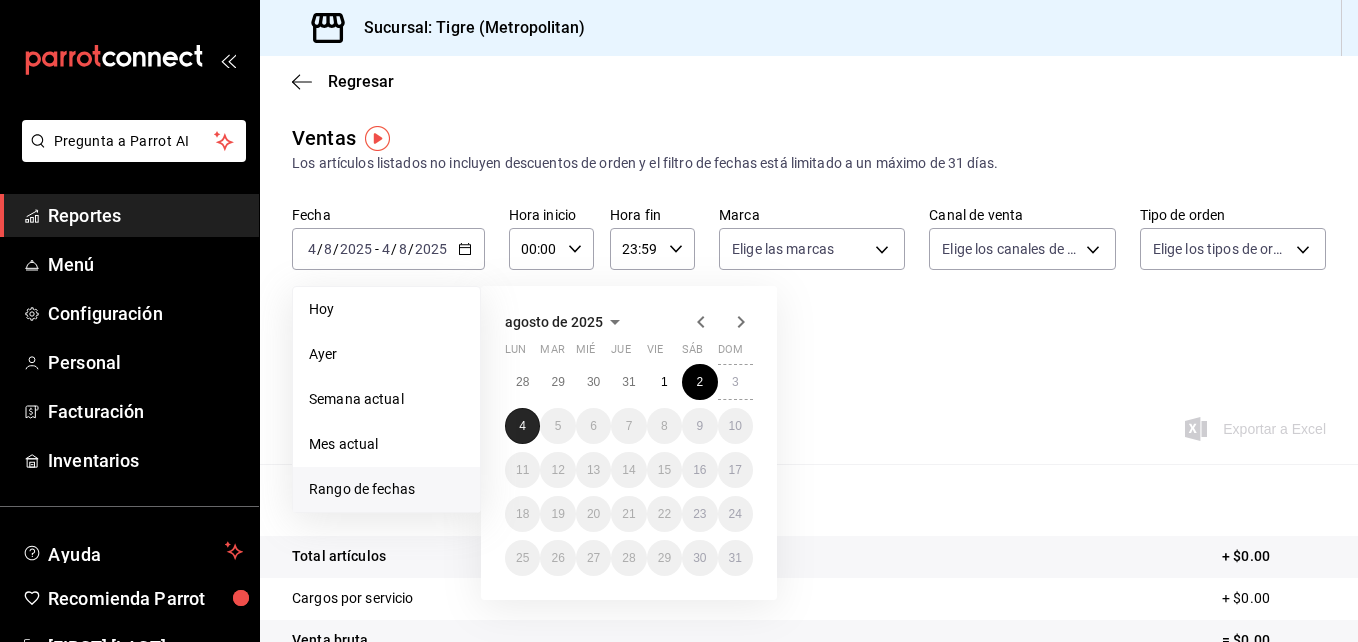 click on "4" at bounding box center [522, 426] 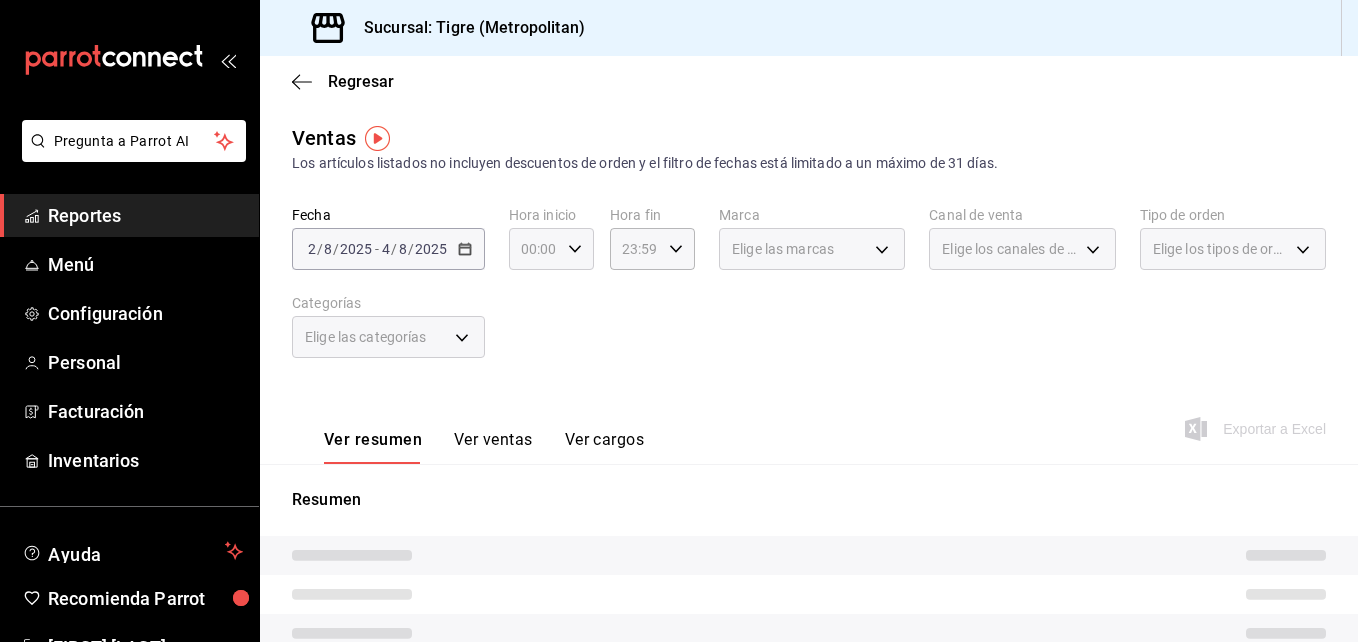 click 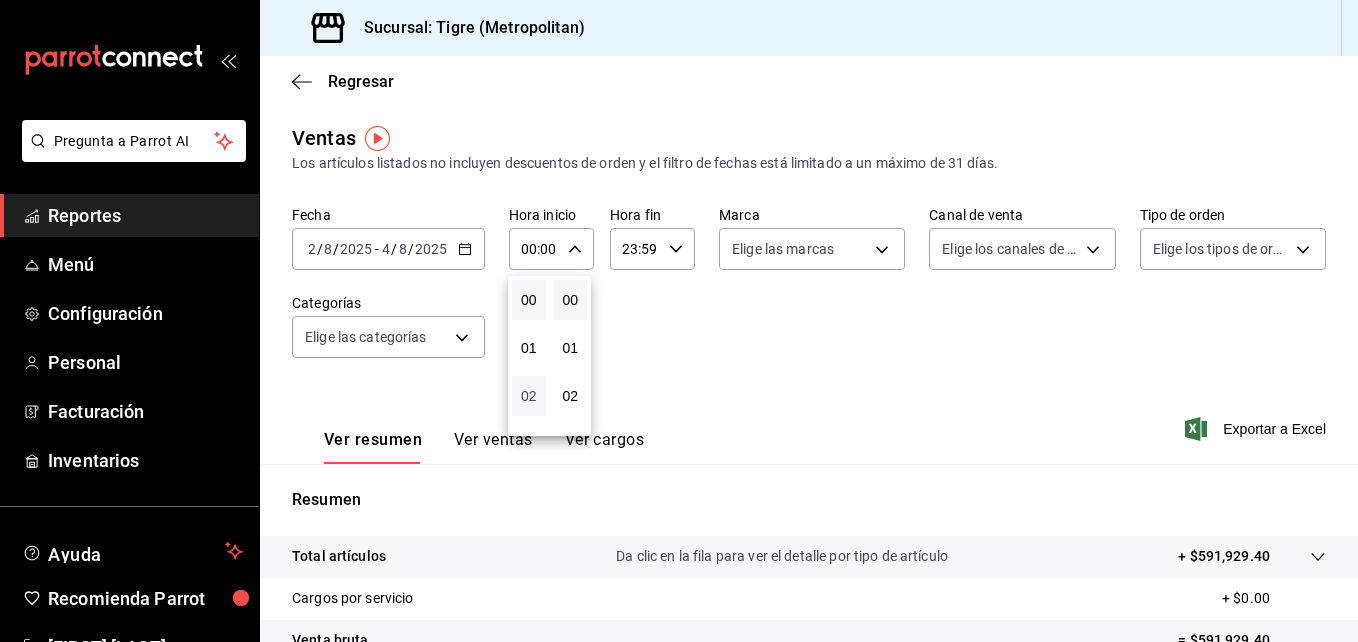 click on "02" at bounding box center (529, 396) 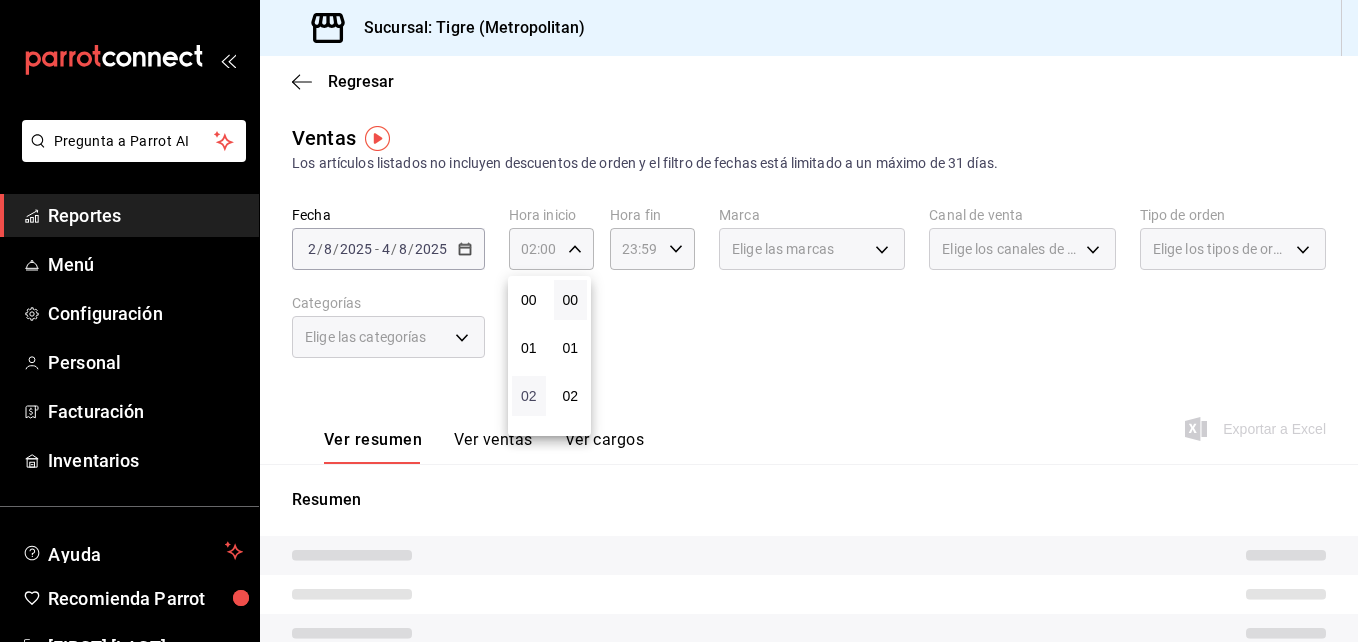 type 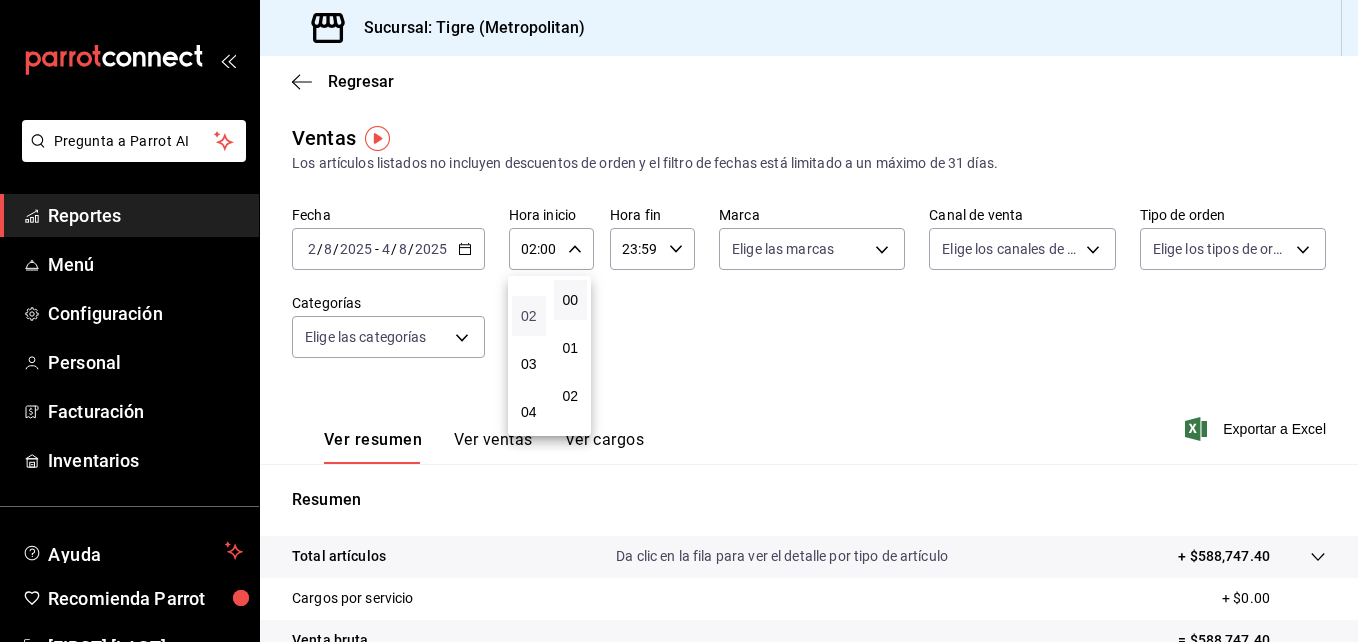 scroll, scrollTop: 120, scrollLeft: 0, axis: vertical 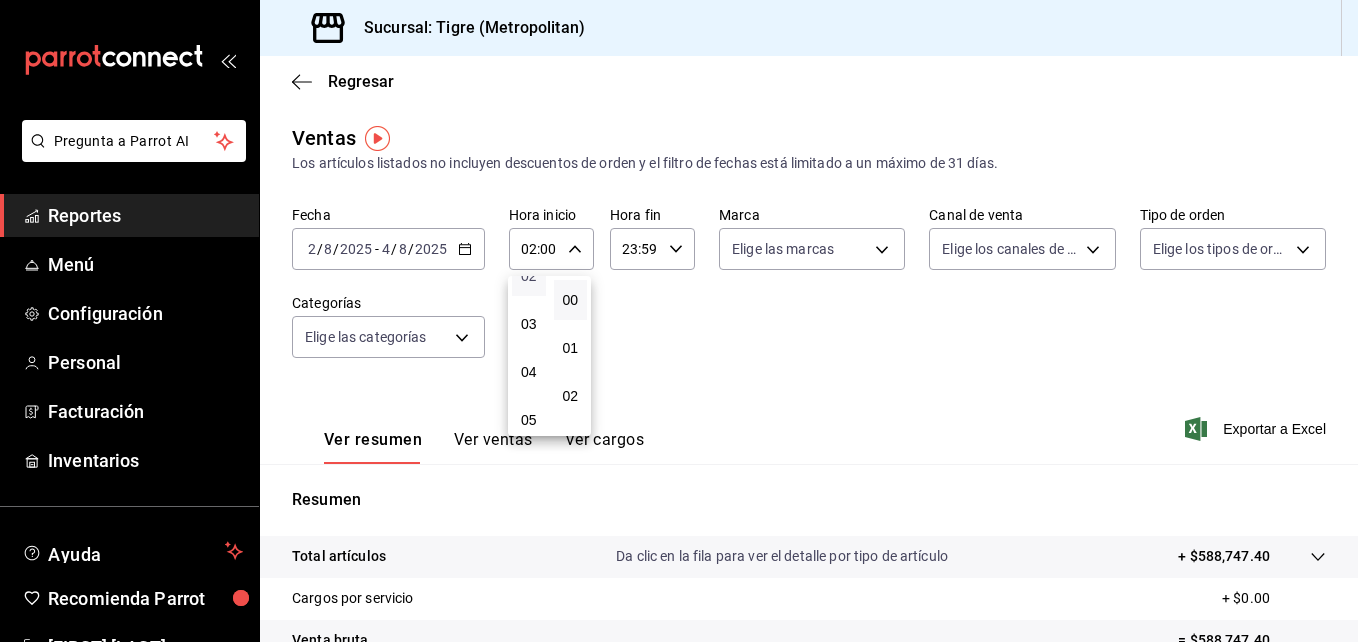click on "05" at bounding box center [529, 420] 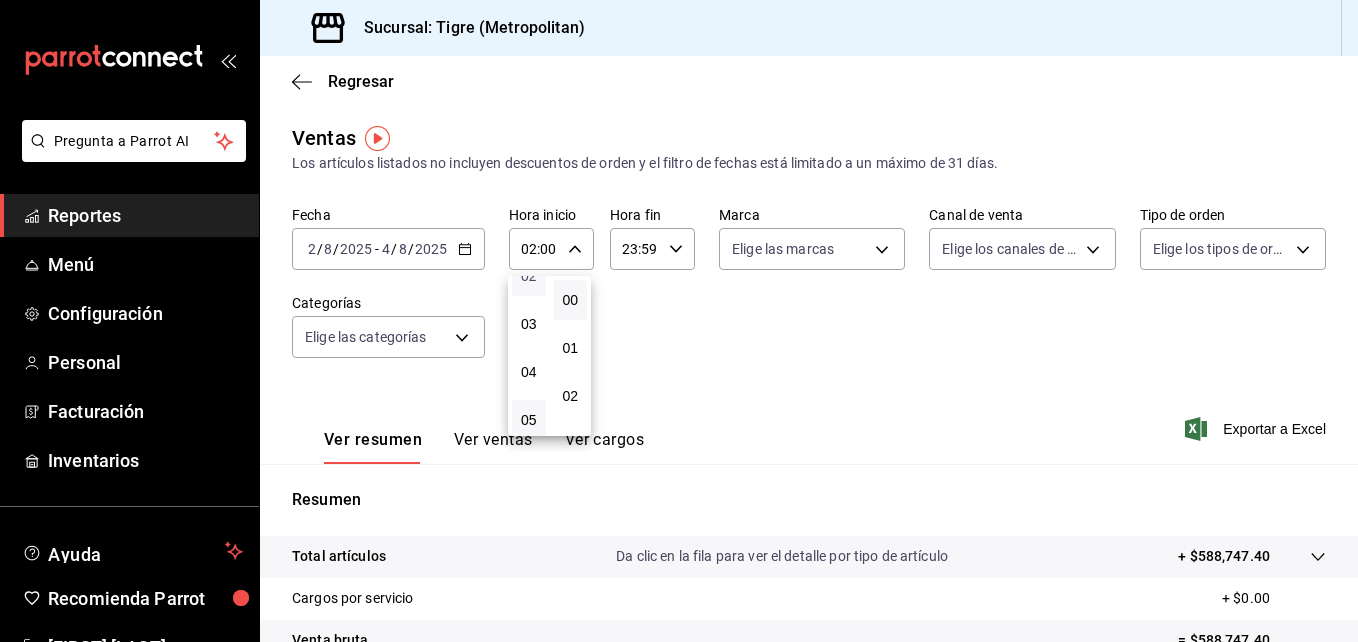 type on "05:00" 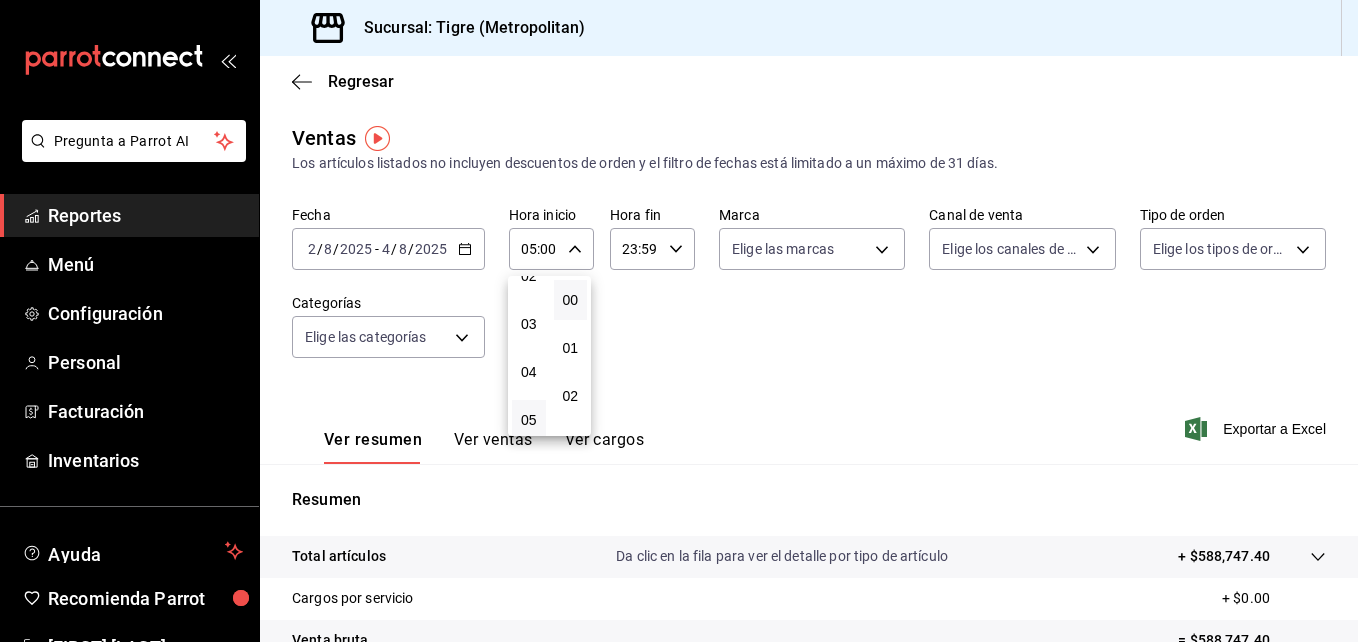 click at bounding box center [679, 321] 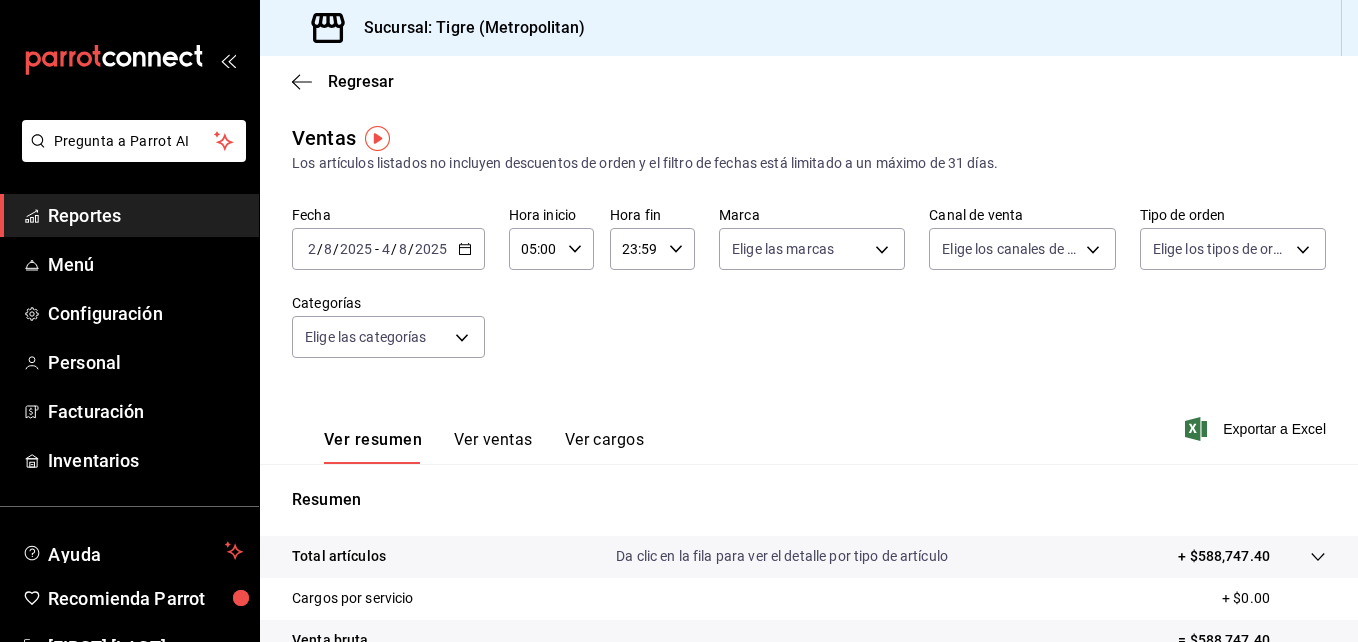click 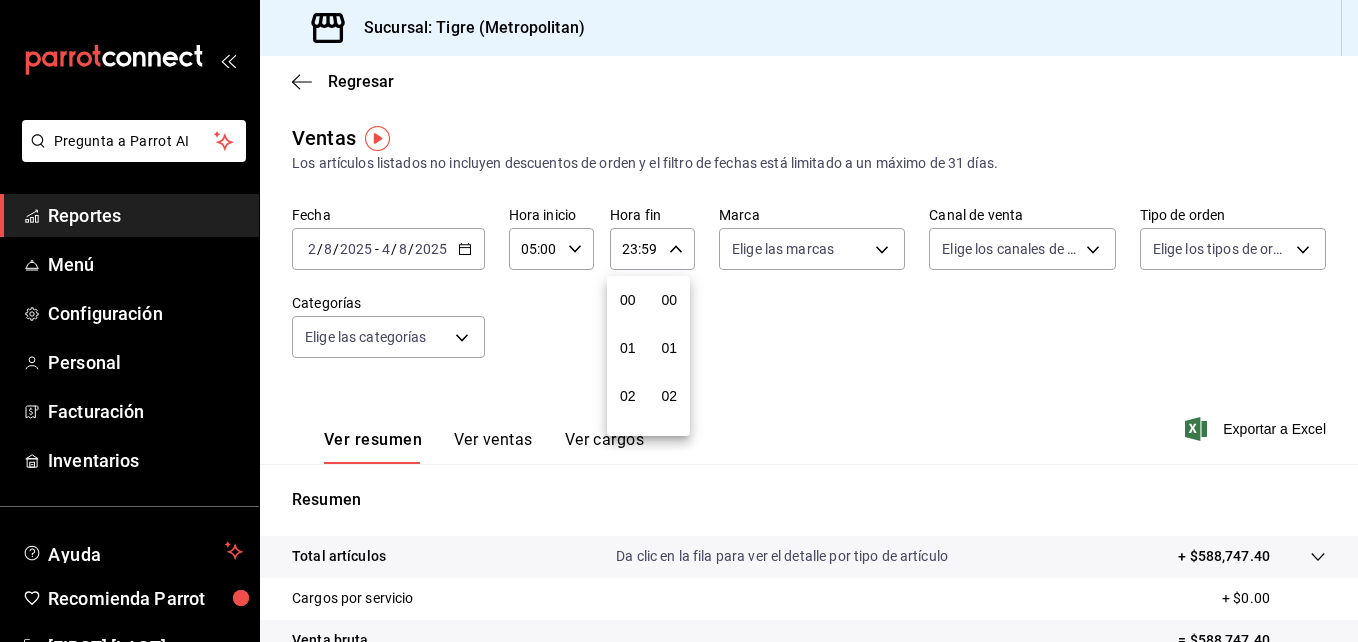 scroll, scrollTop: 992, scrollLeft: 0, axis: vertical 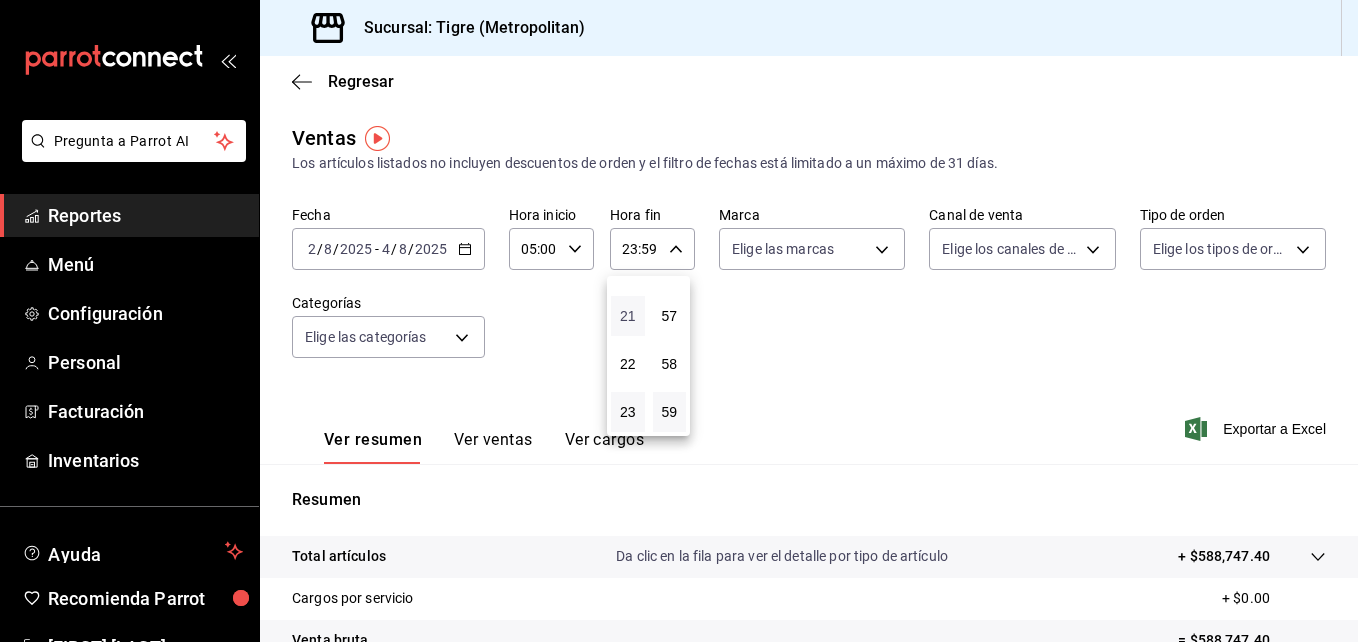 click on "21" at bounding box center (628, 316) 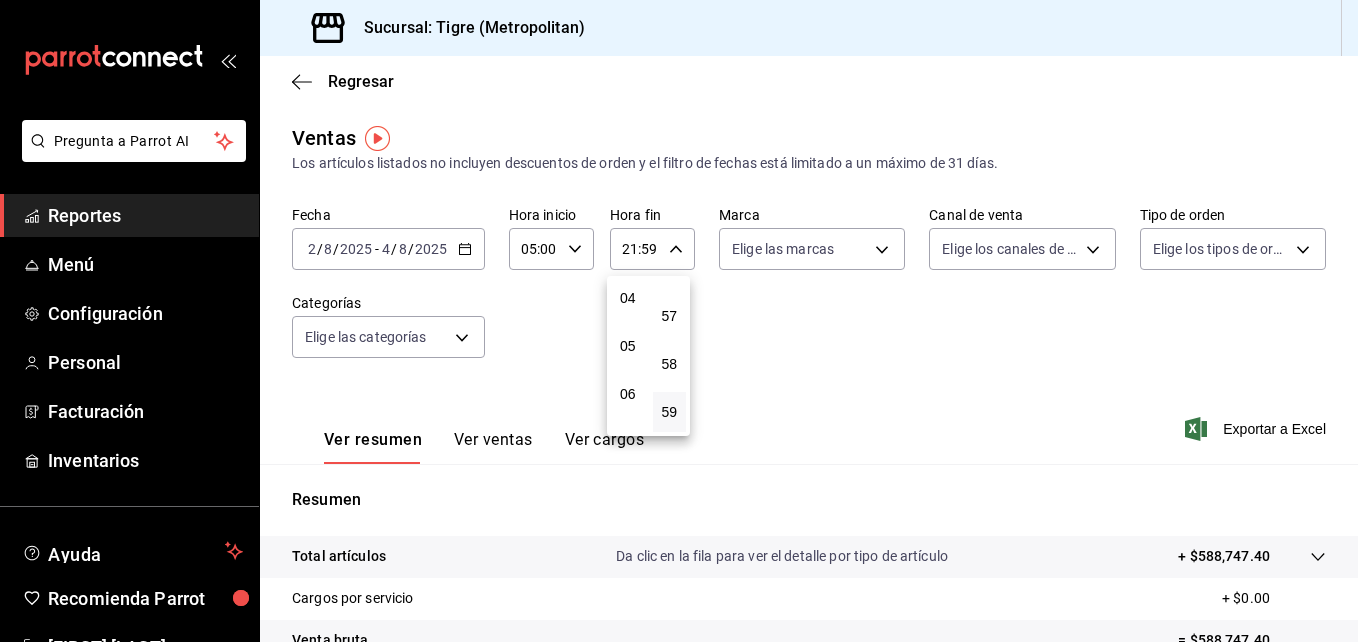 scroll, scrollTop: 192, scrollLeft: 0, axis: vertical 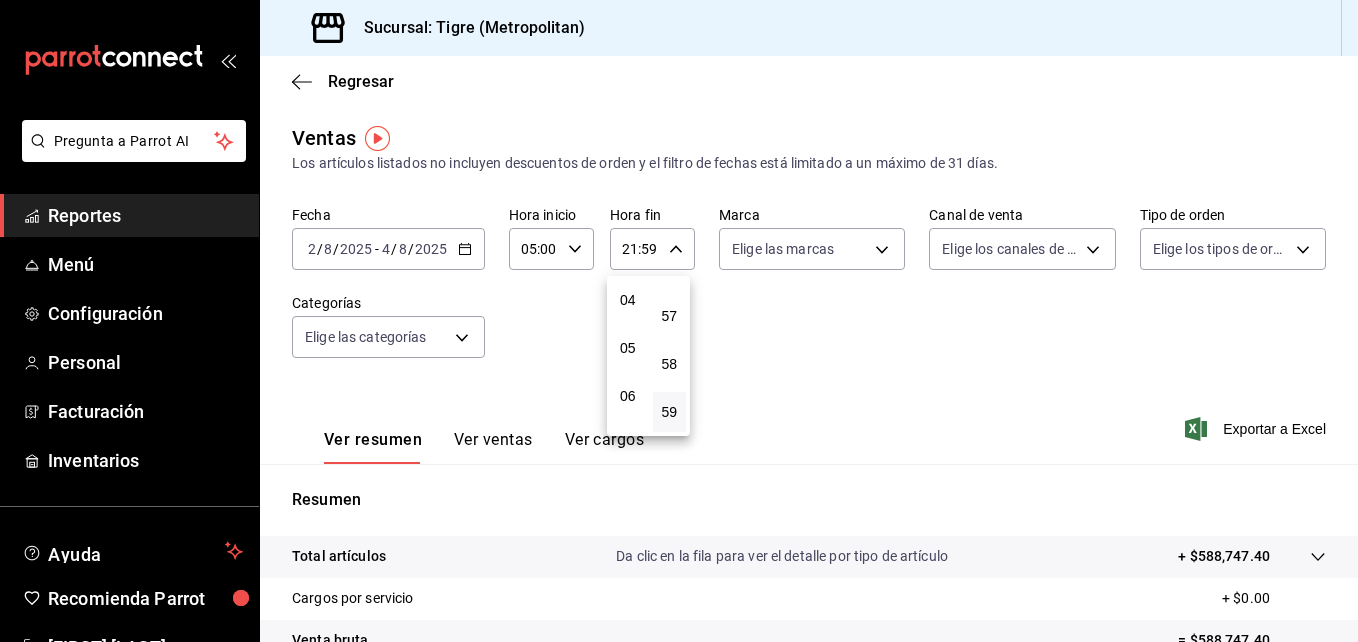 click on "04" at bounding box center (628, 300) 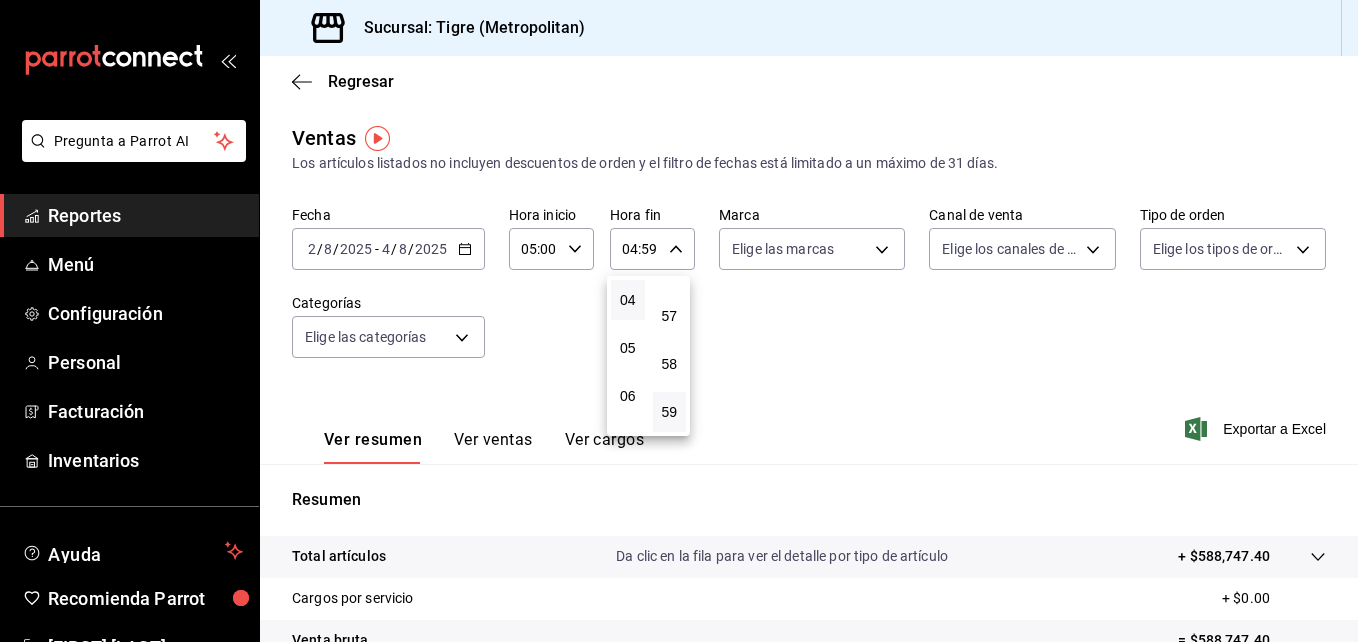 click at bounding box center (679, 321) 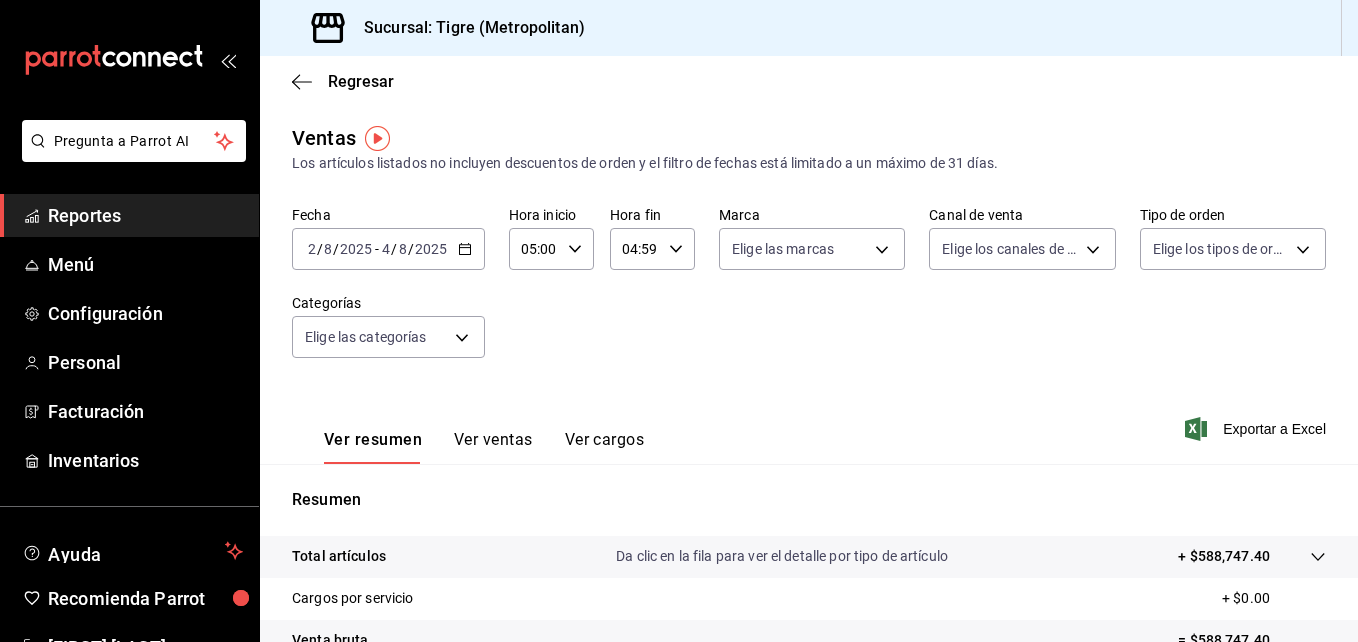 click on "Pregunta a Parrot AI Reportes   Menú   Configuración   Personal   Facturación   Inventarios   Ayuda Recomienda Parrot   Noe Espindola   Sugerir nueva función   Sucursal: Tigre (Metropolitan) Regresar Ventas Los artículos listados no incluyen descuentos de orden y el filtro de fechas está limitado a un máximo de 31 días. Fecha 2025-08-02 2 / 8 / 2025 - 2025-08-04 4 / 8 / 2025 Hora inicio 05:00 Hora inicio Hora fin 04:59 Hora fin Marca Elige las marcas Canal de venta Elige los canales de venta Tipo de orden Elige los tipos de orden Categorías Elige las categorías Ver resumen Ver ventas Ver cargos Exportar a Excel Resumen Total artículos Da clic en la fila para ver el detalle por tipo de artículo + $588,747.40 Cargos por servicio + $0.00 Venta bruta = $588,747.40 Descuentos totales - $6,531.00 Certificados de regalo - $18,706.00 Venta total = $563,510.40 Impuestos - $77,725.57 Venta neta = $485,784.83 Pregunta a Parrot AI Reportes   Menú   Configuración   Personal   Facturación   Inventarios" at bounding box center [679, 321] 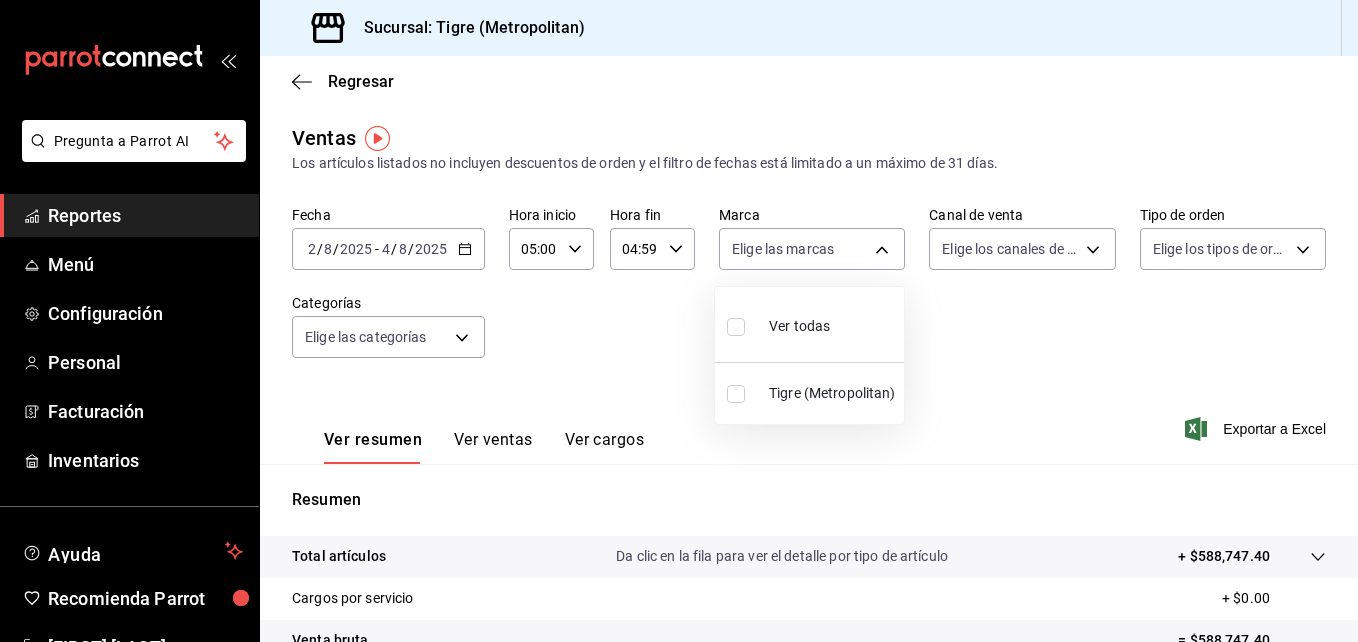 click at bounding box center (736, 327) 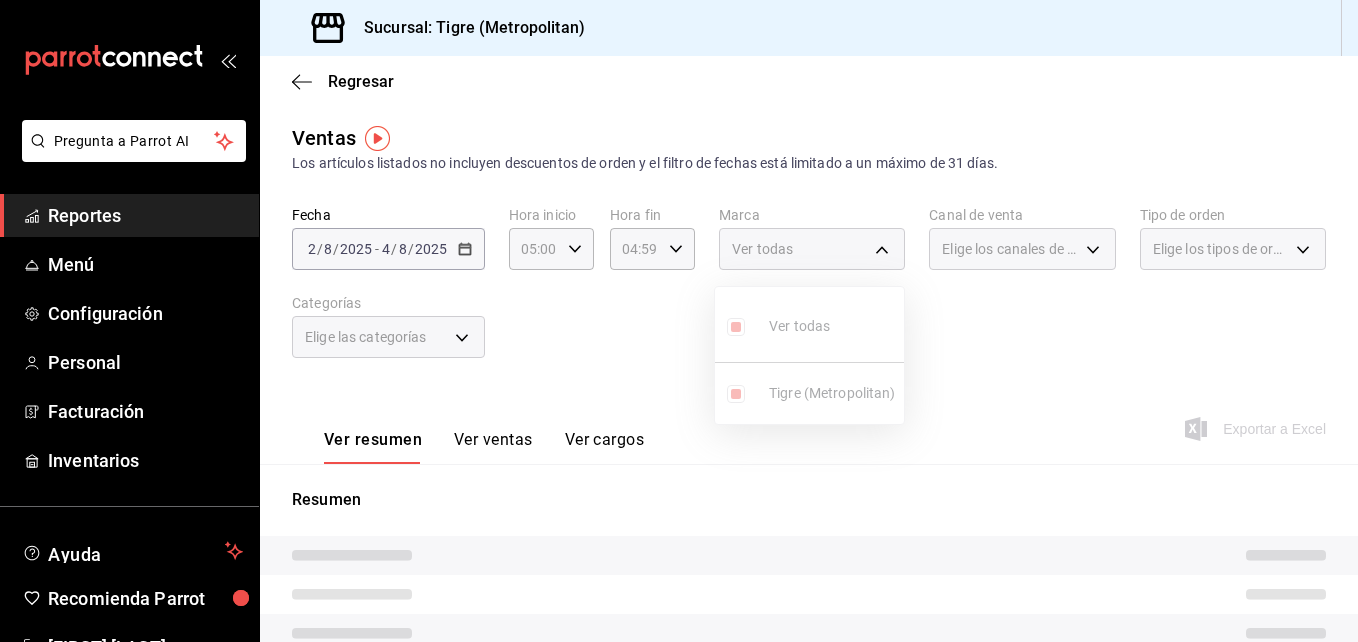 click at bounding box center [679, 321] 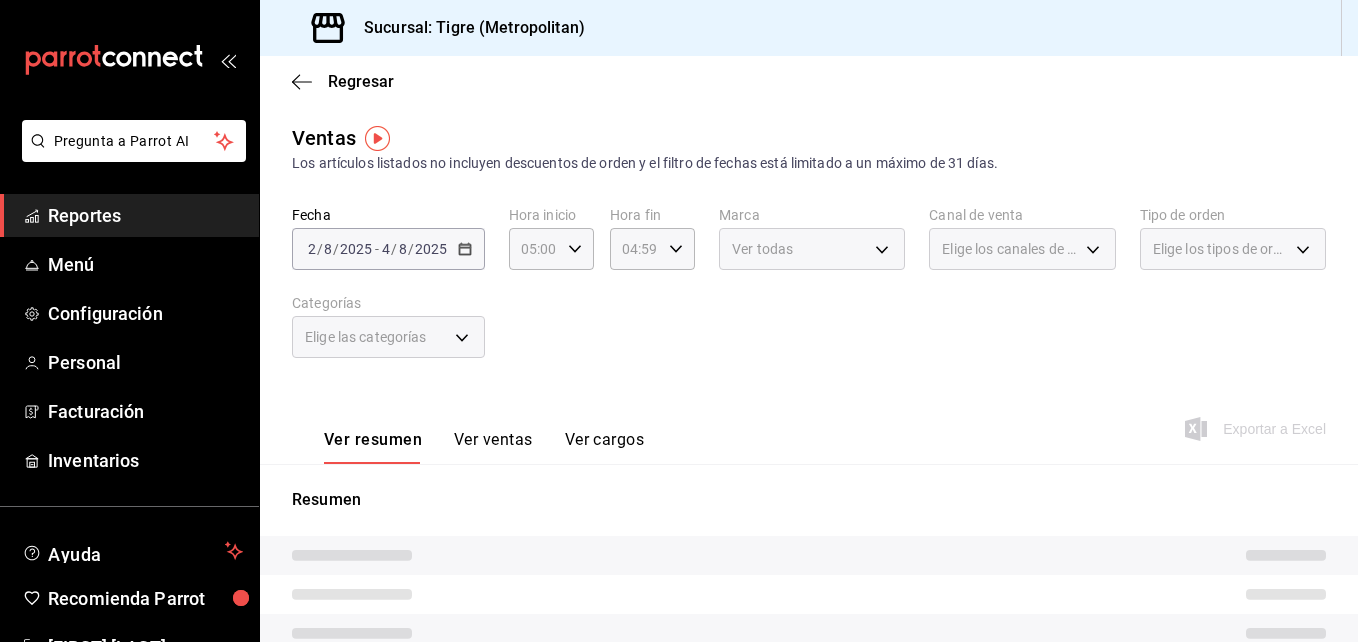 click on "Elige los canales de venta" at bounding box center [1022, 249] 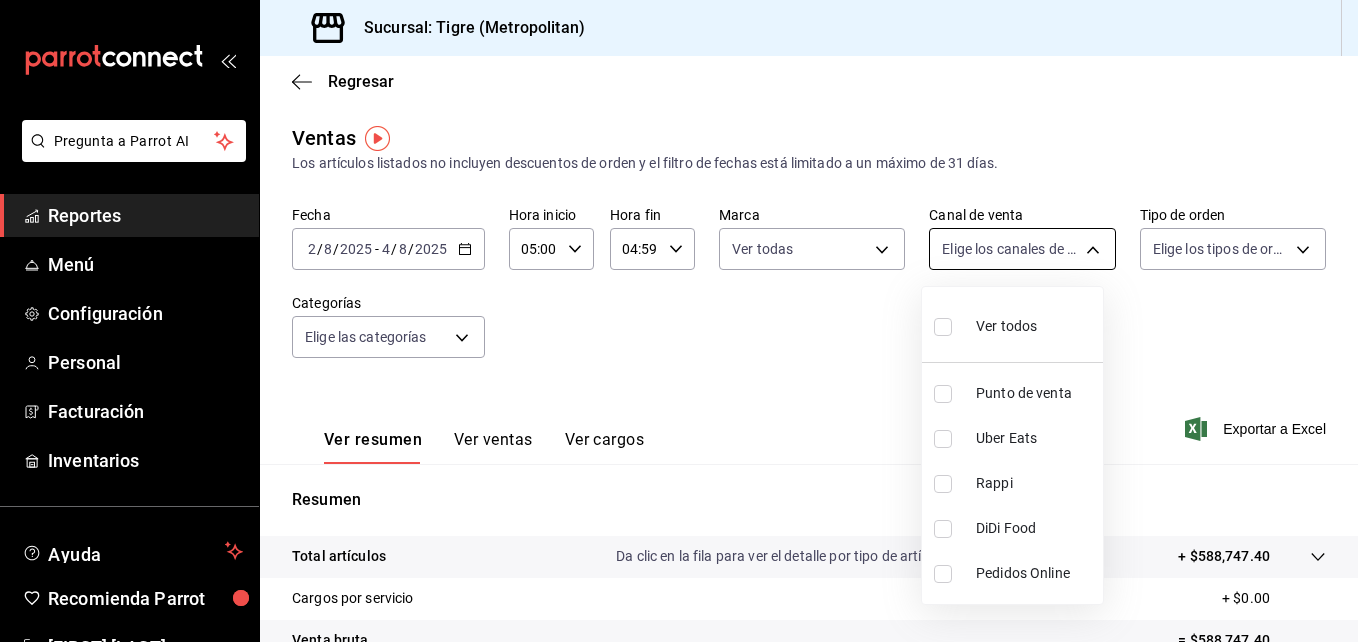 click on "Pregunta a Parrot AI Reportes   Menú   Configuración   Personal   Facturación   Inventarios   Ayuda Recomienda Parrot   Noe Espindola   Sugerir nueva función   Sucursal: Tigre (Metropolitan) Regresar Ventas Los artículos listados no incluyen descuentos de orden y el filtro de fechas está limitado a un máximo de 31 días. Fecha 2025-08-02 2 / 8 / 2025 - 2025-08-04 4 / 8 / 2025 Hora inicio 05:00 Hora inicio Hora fin 04:59 Hora fin Marca Ver todas d2a20516-989b-40fe-838d-c8b0b31ef0ff Canal de venta Elige los canales de venta Tipo de orden Elige los tipos de orden Categorías Elige las categorías Ver resumen Ver ventas Ver cargos Exportar a Excel Resumen Total artículos Da clic en la fila para ver el detalle por tipo de artículo + $588,747.40 Cargos por servicio + $0.00 Venta bruta = $588,747.40 Descuentos totales - $6,531.00 Certificados de regalo - $18,706.00 Venta total = $563,510.40 Impuestos - $77,725.57 Venta neta = $485,784.83 Pregunta a Parrot AI Reportes   Menú   Configuración   Personal" at bounding box center (679, 321) 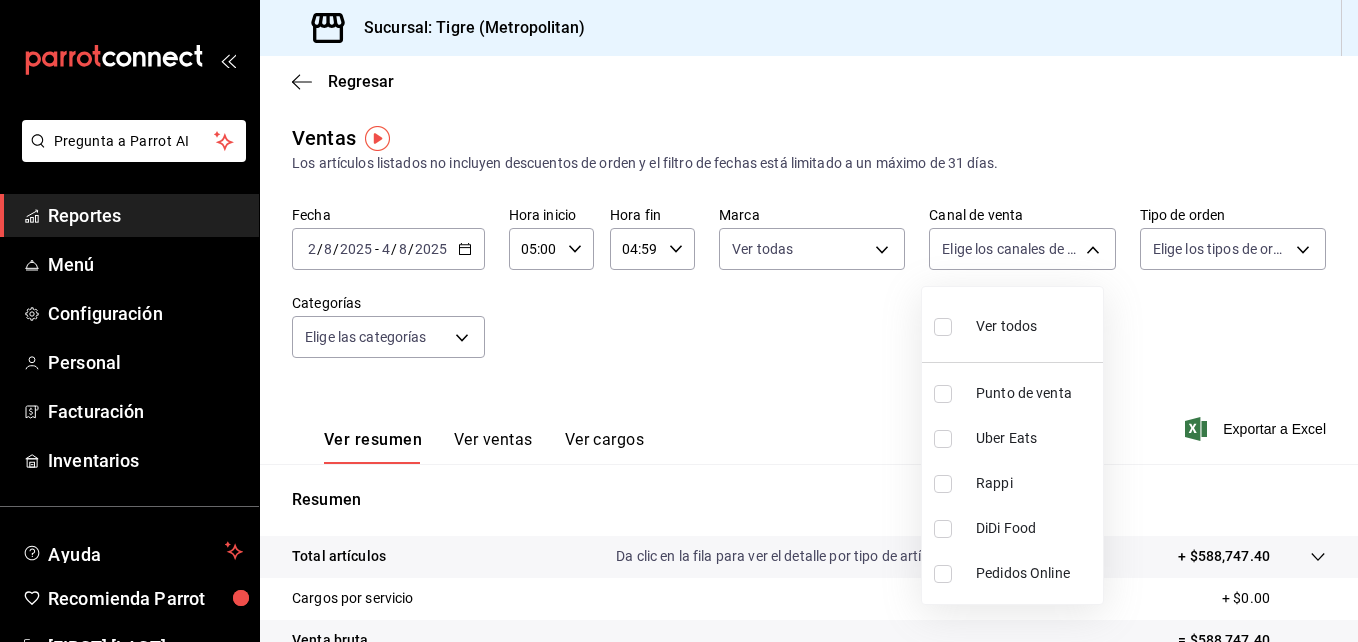 click at bounding box center [943, 327] 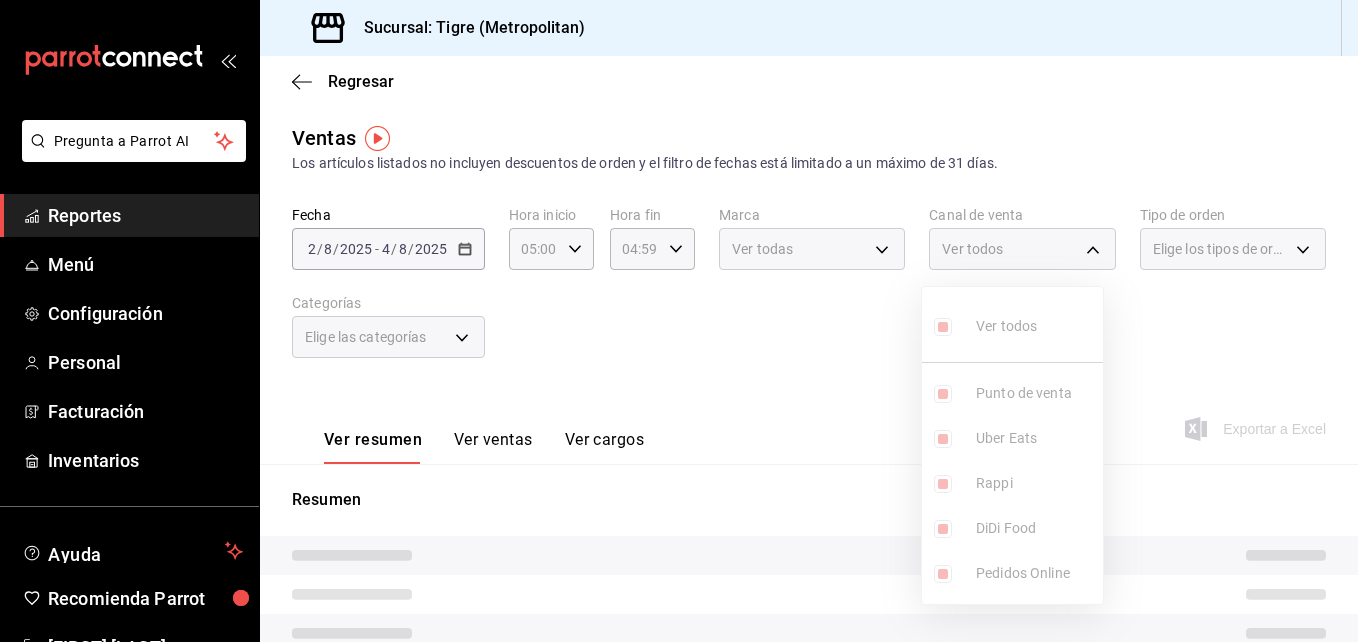 click at bounding box center [679, 321] 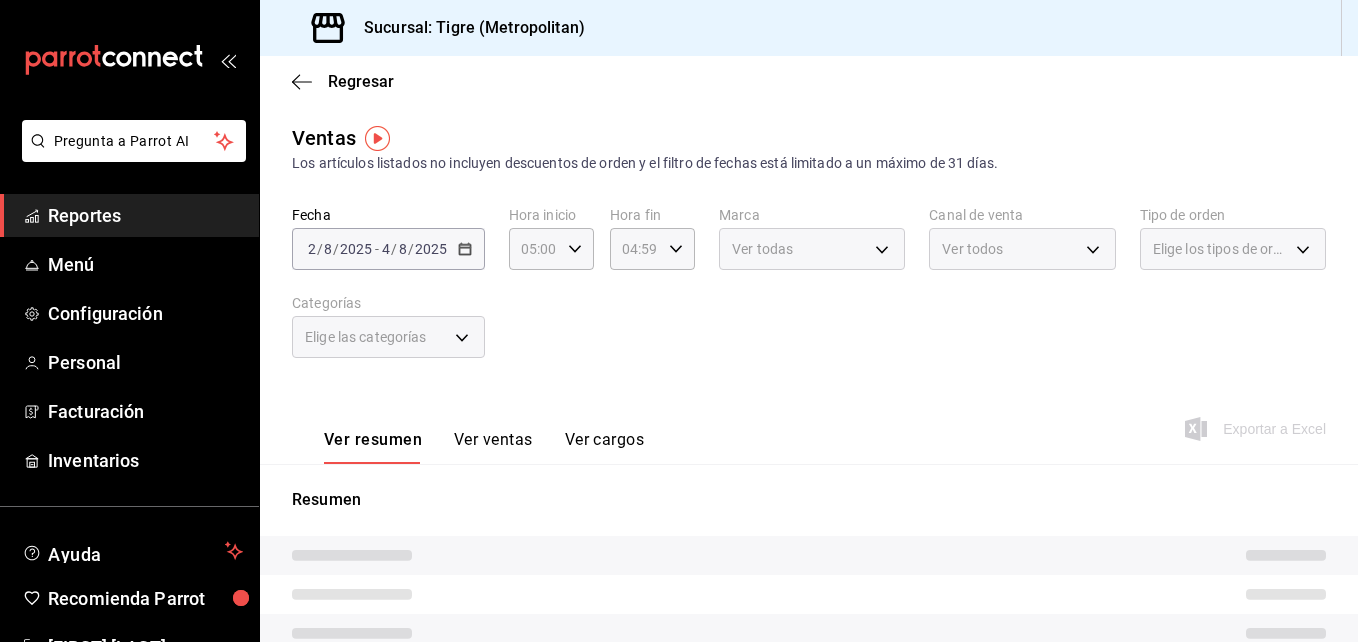 click on "Elige los tipos de orden" at bounding box center [1233, 249] 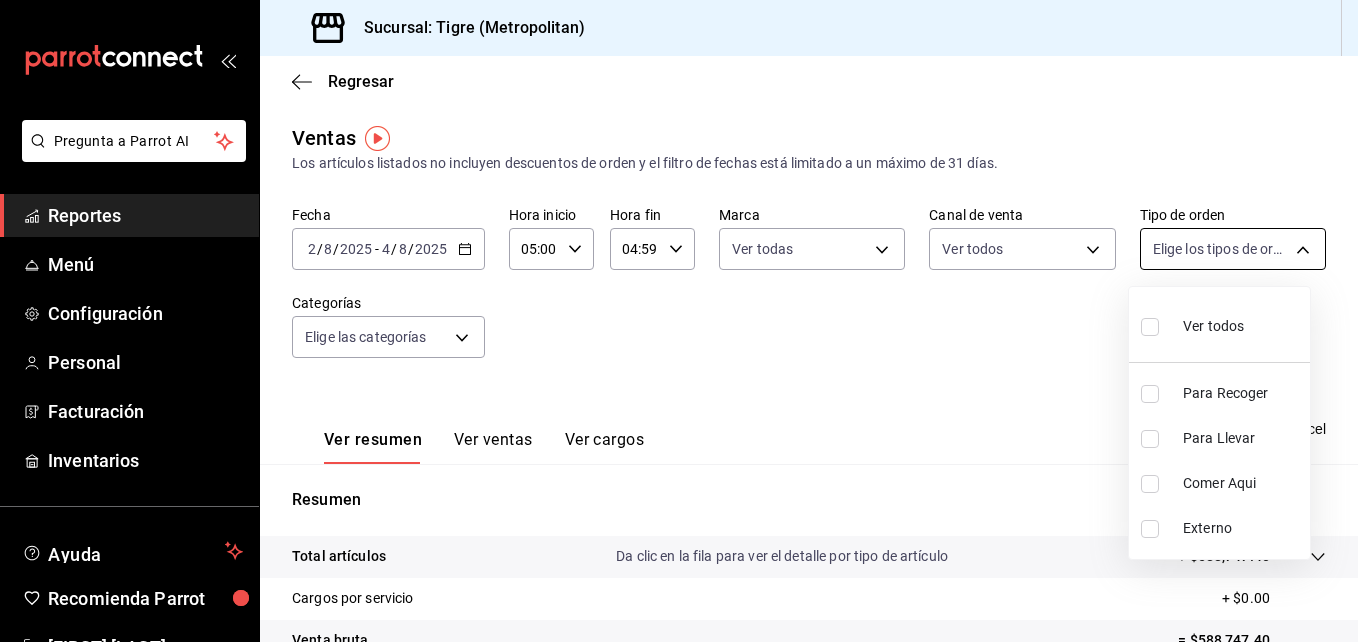 click on "Pregunta a Parrot AI Reportes   Menú   Configuración   Personal   Facturación   Inventarios   Ayuda Recomienda Parrot   Noe Espindola   Sugerir nueva función   Sucursal: Tigre (Metropolitan) Regresar Ventas Los artículos listados no incluyen descuentos de orden y el filtro de fechas está limitado a un máximo de 31 días. Fecha 2025-08-02 2 / 8 / 2025 - 2025-08-04 4 / 8 / 2025 Hora inicio 05:00 Hora inicio Hora fin 04:59 Hora fin Marca Ver todas d2a20516-989b-40fe-838d-c8b0b31ef0ff Canal de venta Ver todos PARROT,UBER_EATS,RAPPI,DIDI_FOOD,ONLINE Tipo de orden Elige los tipos de orden Categorías Elige las categorías Ver resumen Ver ventas Ver cargos Exportar a Excel Resumen Total artículos Da clic en la fila para ver el detalle por tipo de artículo + $588,747.40 Cargos por servicio + $0.00 Venta bruta = $588,747.40 Descuentos totales - $6,531.00 Certificados de regalo - $18,706.00 Venta total = $563,510.40 Impuestos - $77,725.57 Venta neta = $485,784.83 Pregunta a Parrot AI Reportes   Menú" at bounding box center [679, 321] 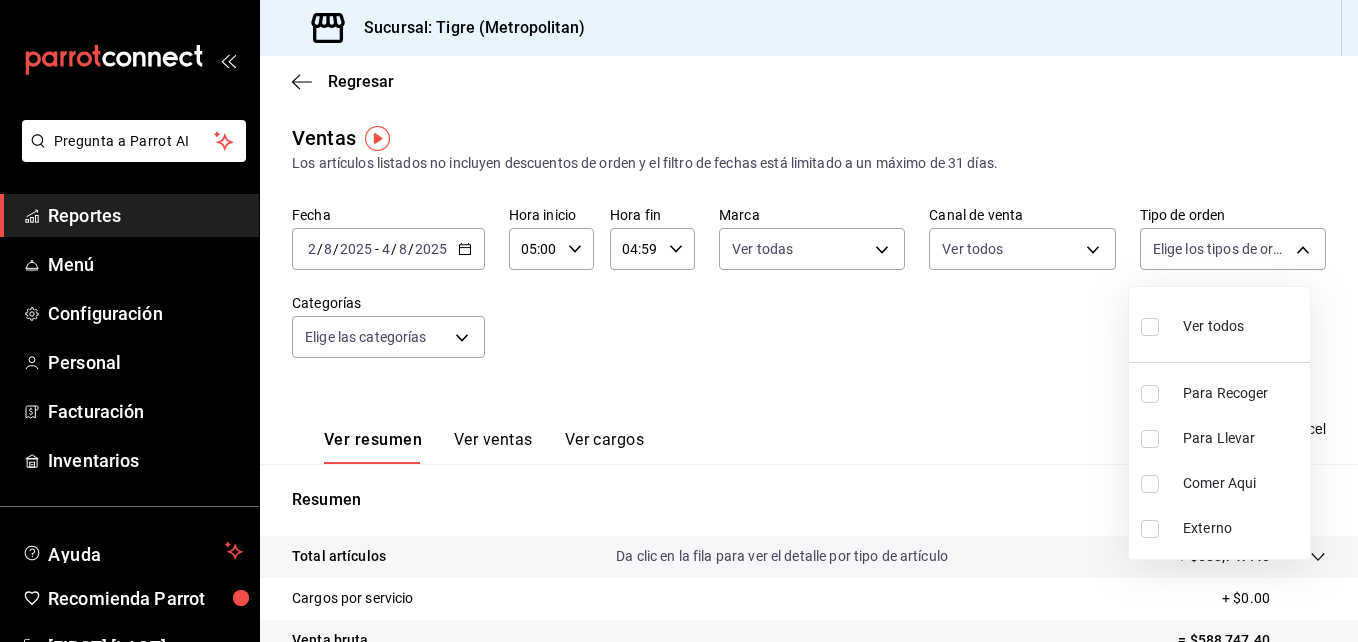 click at bounding box center [1150, 327] 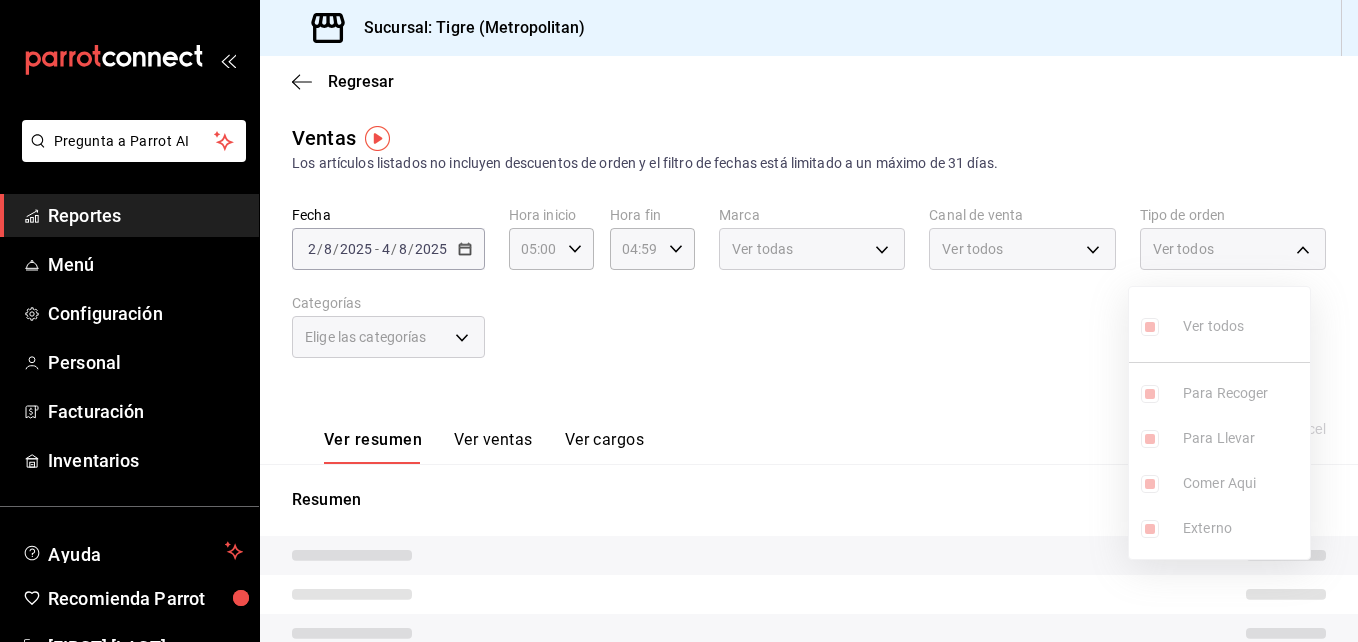 click at bounding box center [679, 321] 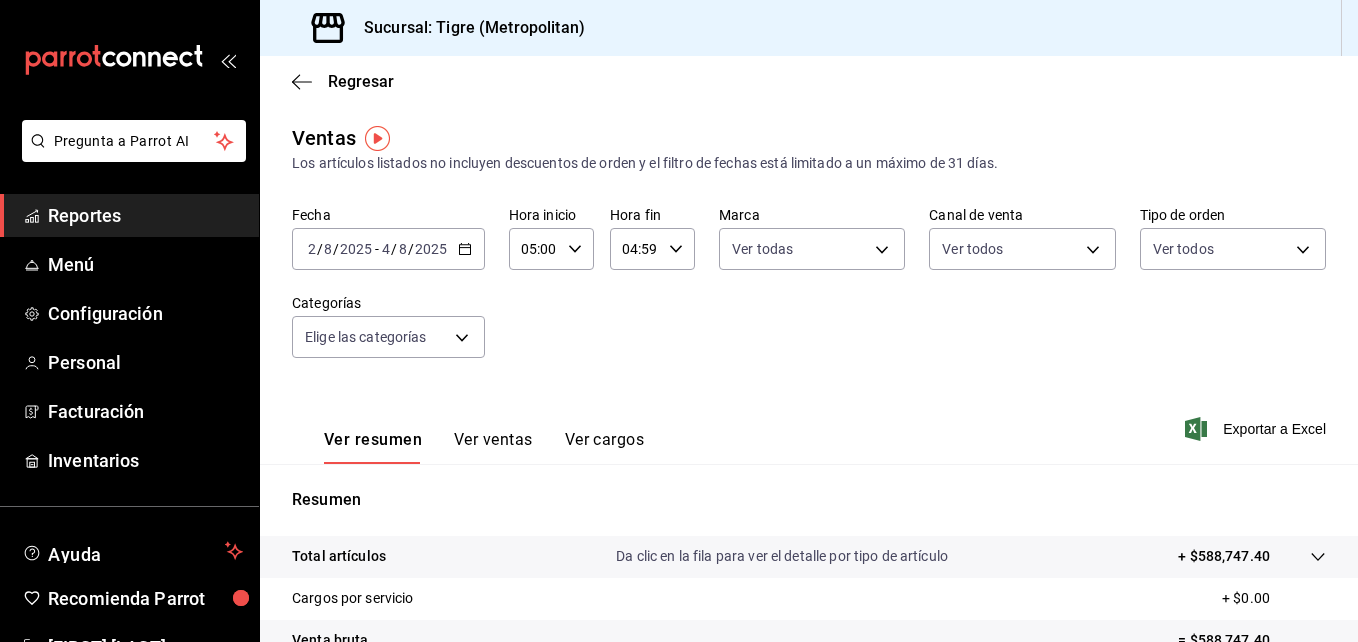 click on "Elige las categorías" at bounding box center [388, 337] 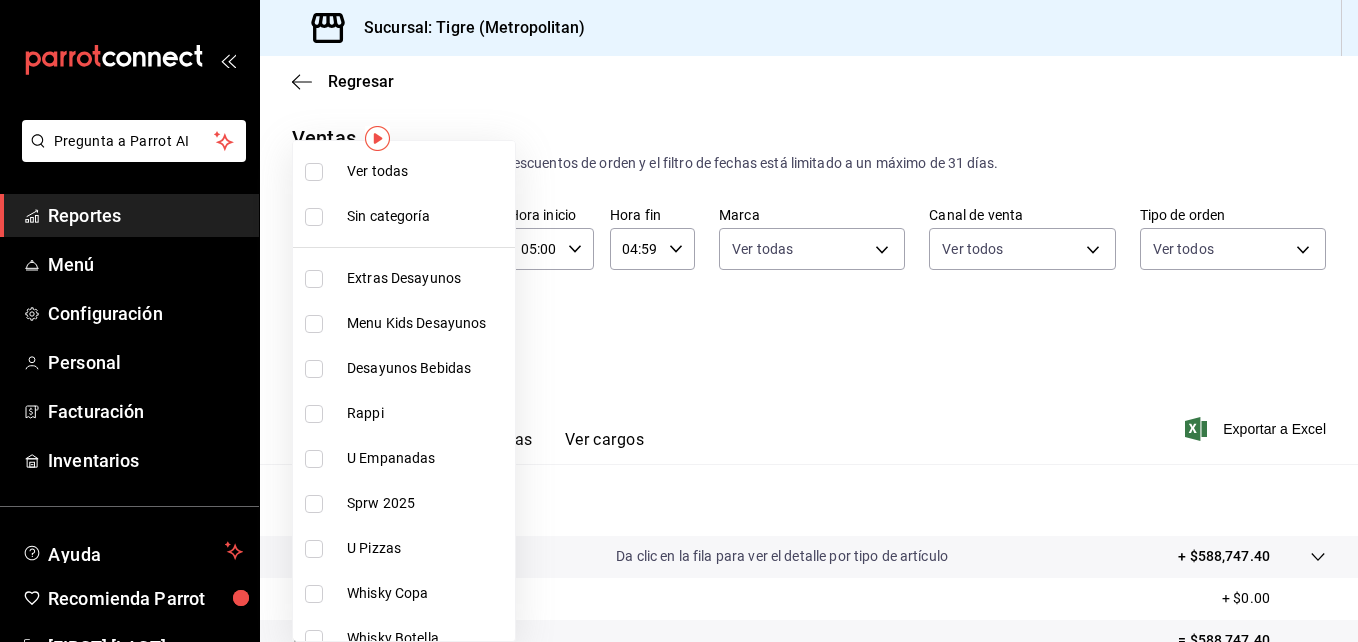 click at bounding box center (314, 172) 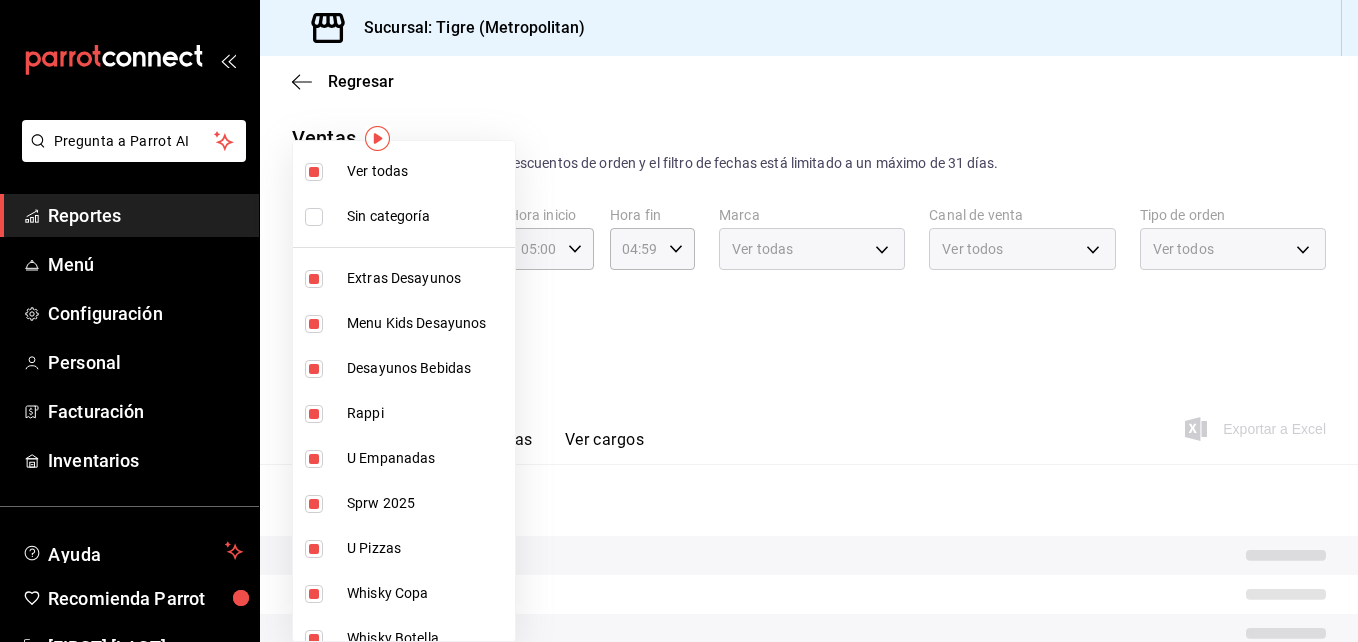 click at bounding box center [314, 217] 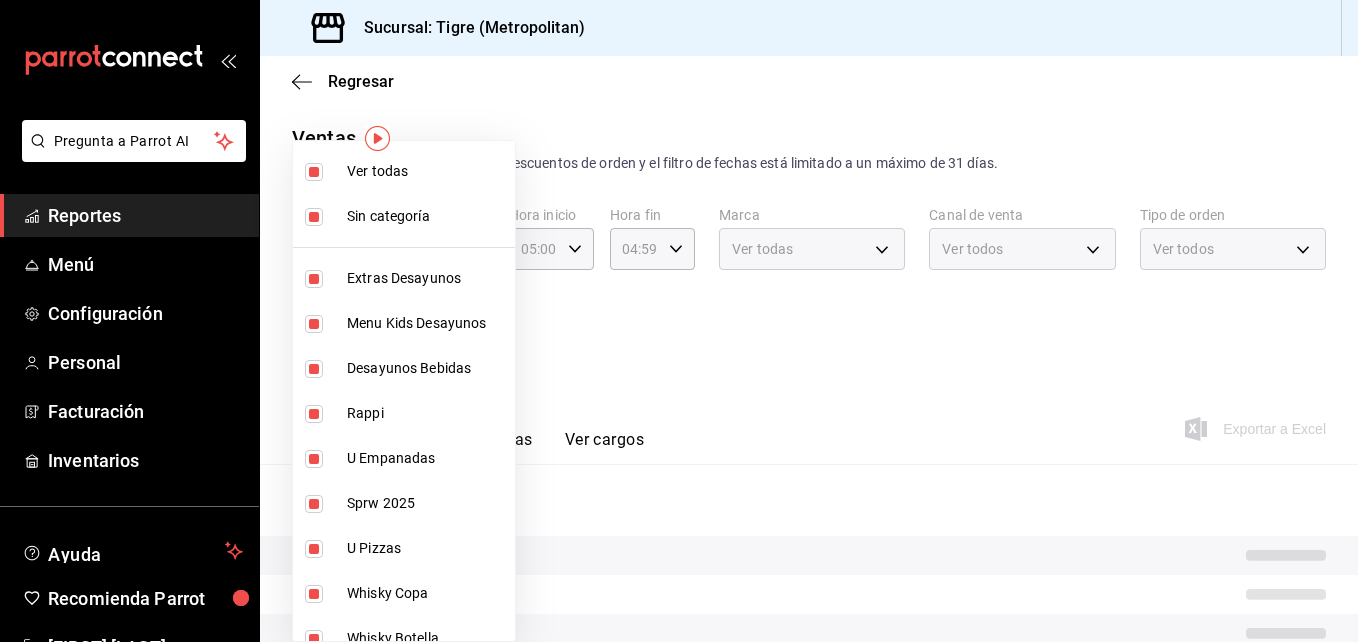 click at bounding box center [679, 321] 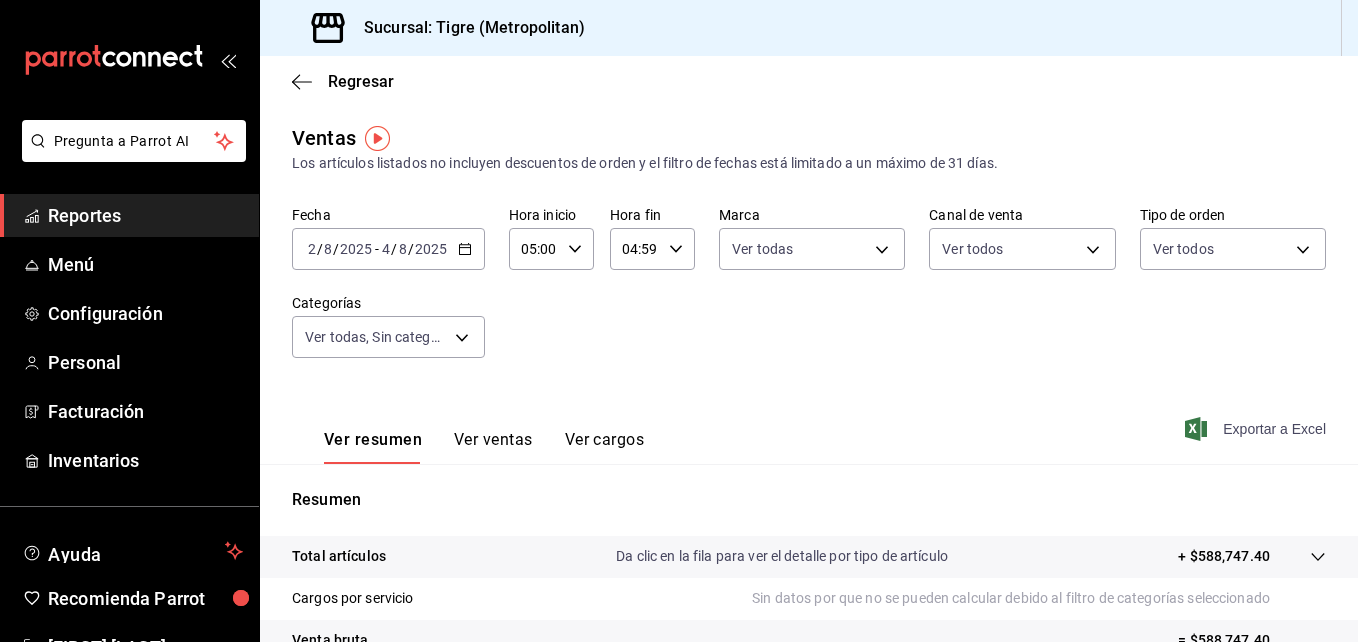 click on "Exportar a Excel" at bounding box center [1257, 429] 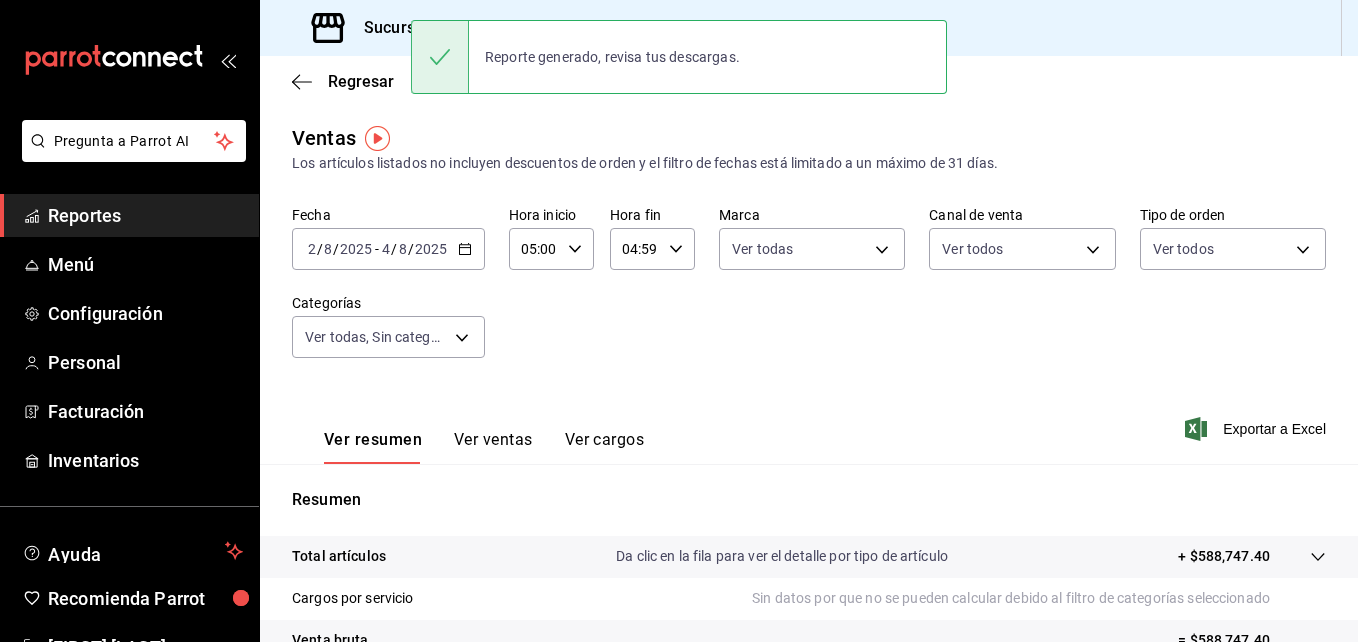 click on "Resumen Total artículos Da clic en la fila para ver el detalle por tipo de artículo + $588,747.40 Cargos por servicio  Sin datos por que no se pueden calcular debido al filtro de categorías seleccionado Venta bruta = $588,747.40 Descuentos totales  Sin datos por que no se pueden calcular debido al filtro de categorías seleccionado Certificados de regalo  Sin datos por que no se pueden calcular debido al filtro de categorías seleccionado Venta total = $588,747.40 Impuestos - $77,725.57 Venta neta = $511,021.83" at bounding box center [809, 679] 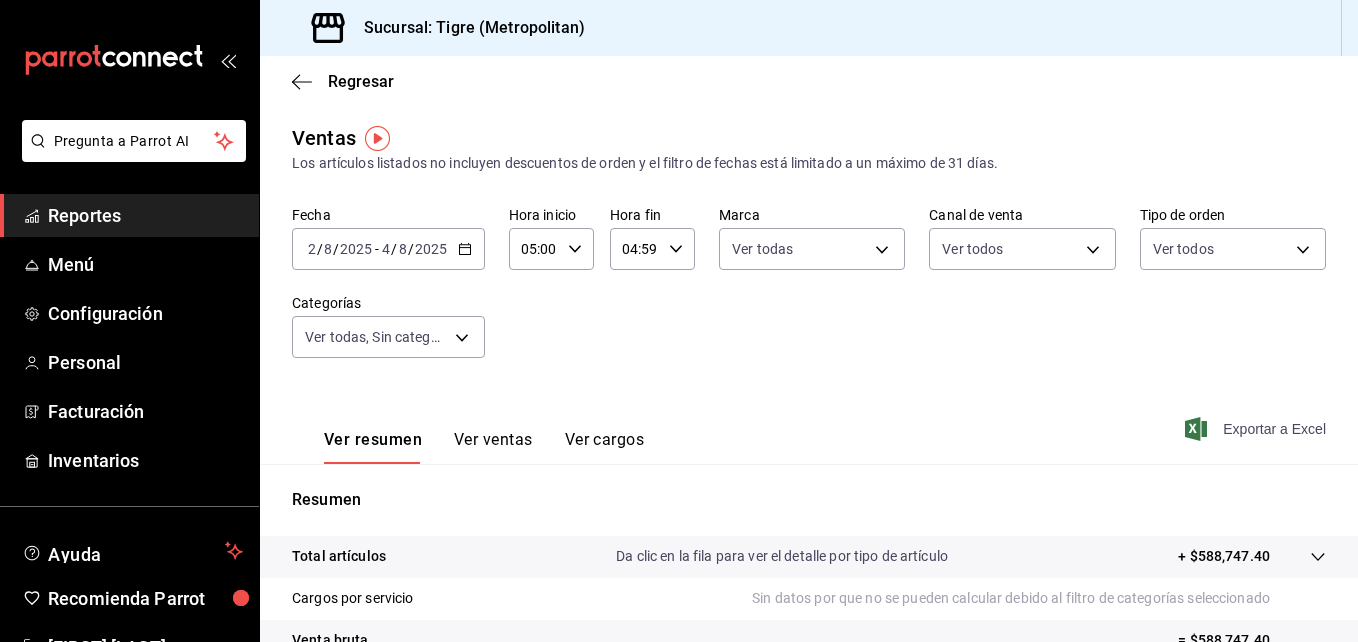 click 